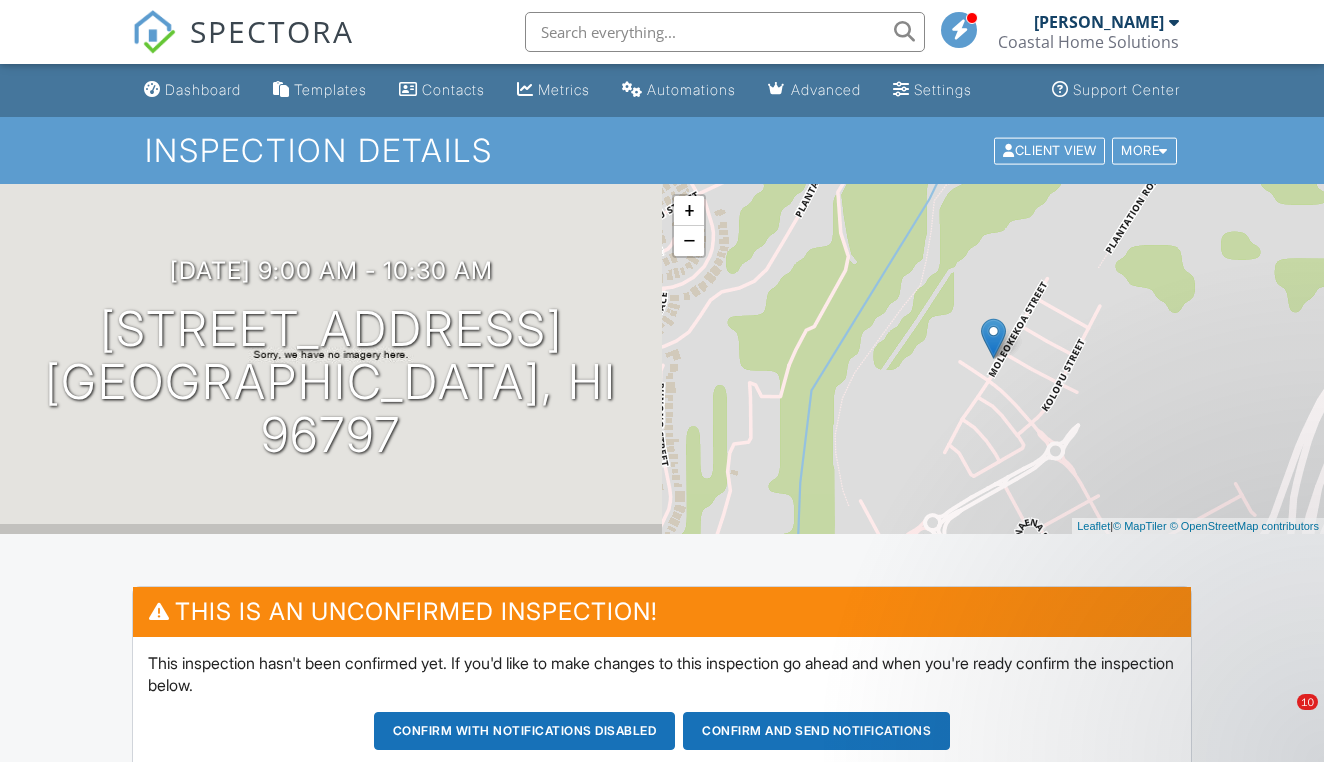 scroll, scrollTop: 1727, scrollLeft: 0, axis: vertical 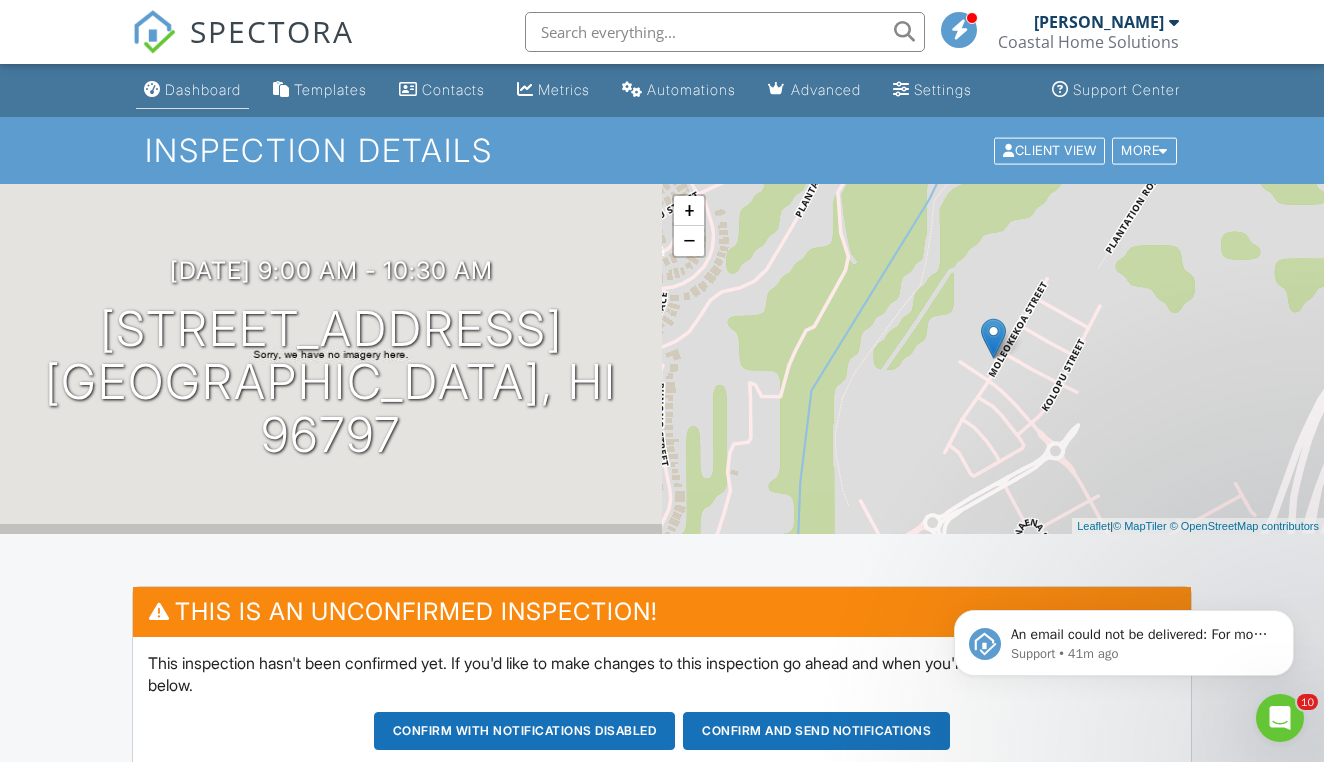 click on "Dashboard" at bounding box center [203, 89] 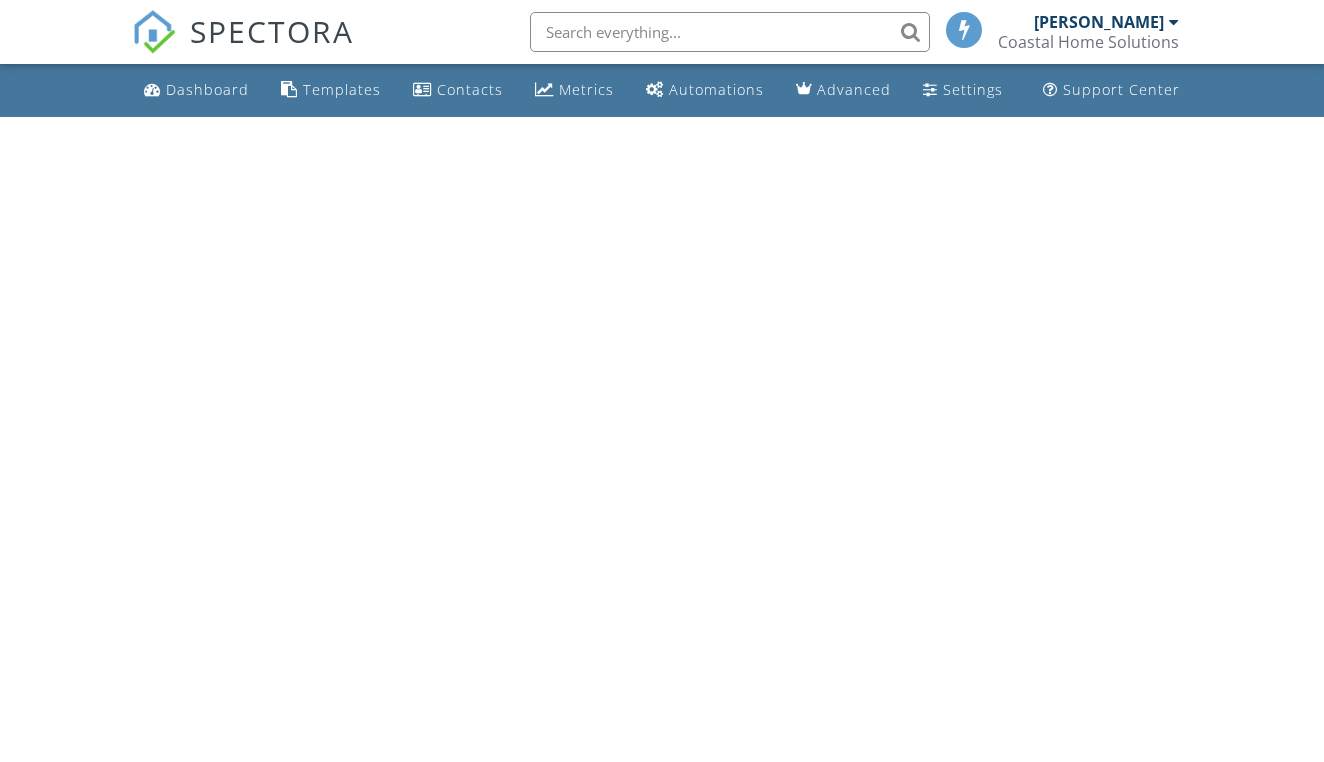 scroll, scrollTop: 0, scrollLeft: 0, axis: both 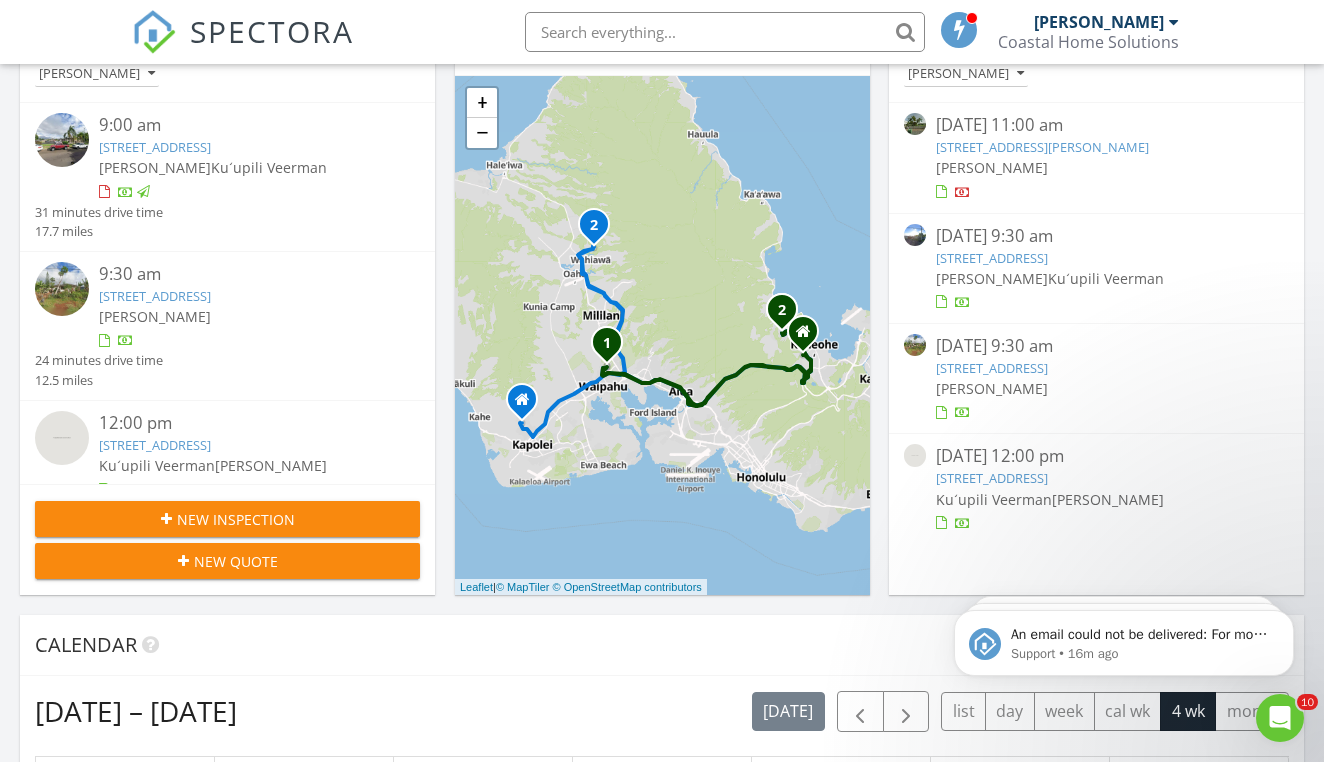 click on "9:00 am
94-870 Lumiauau St T203, Waipahu, HI 96797
Charles Burton
Kuʻupili Veerman
31 minutes drive time   17.7 miles" at bounding box center (227, 177) 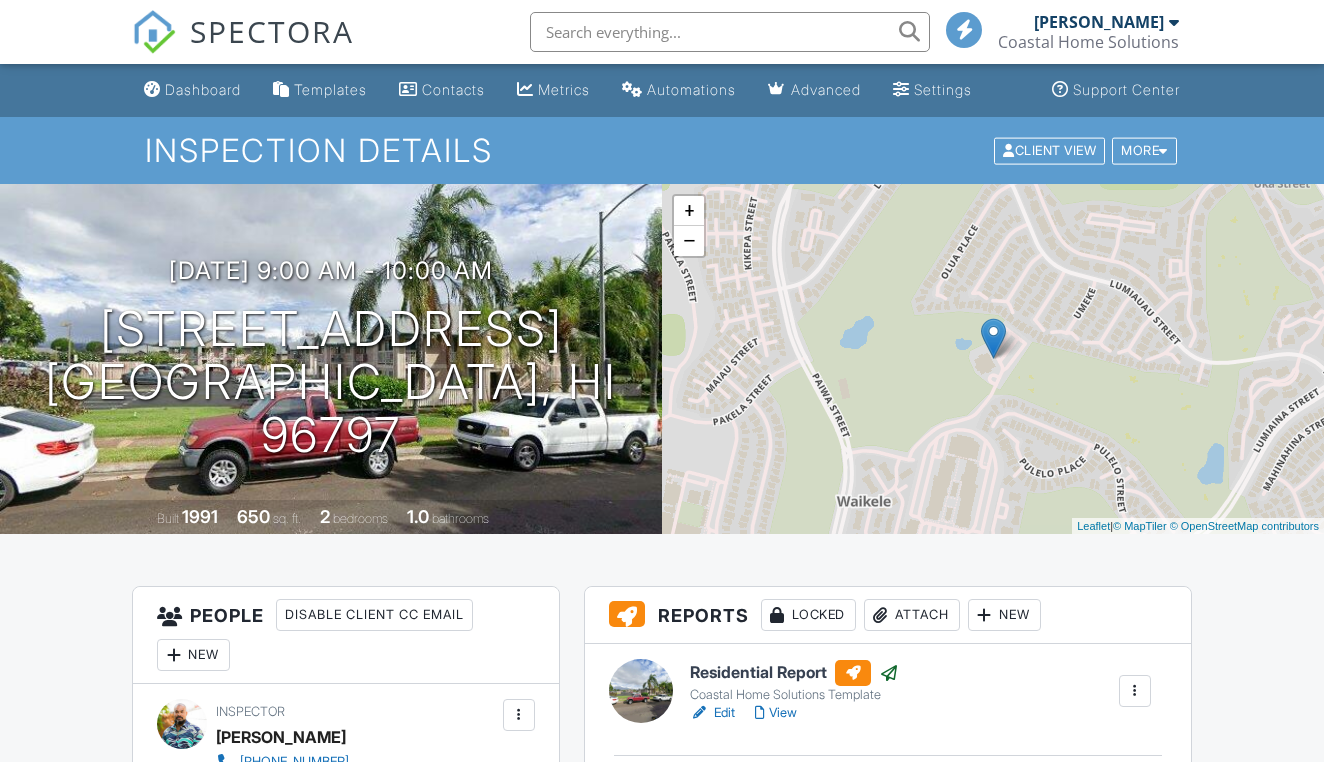 scroll, scrollTop: 0, scrollLeft: 0, axis: both 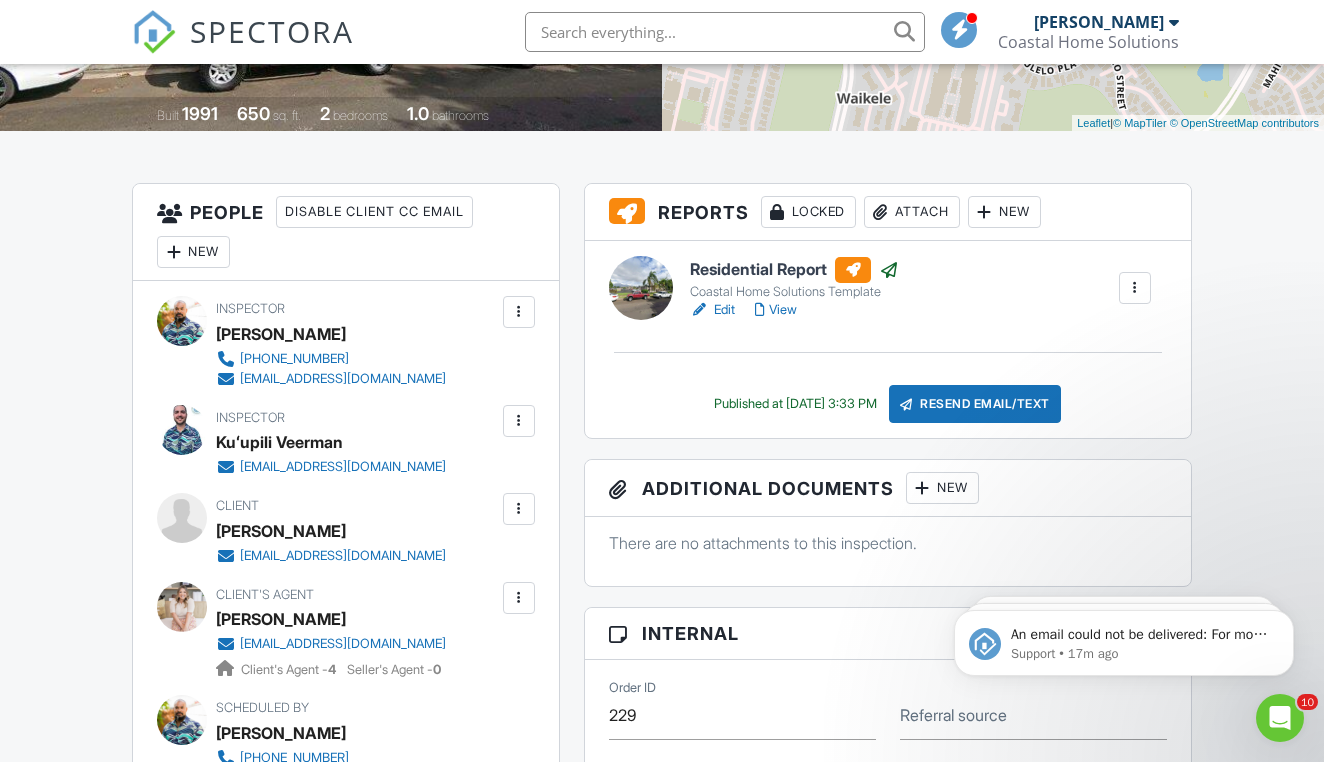 click at bounding box center [519, 509] 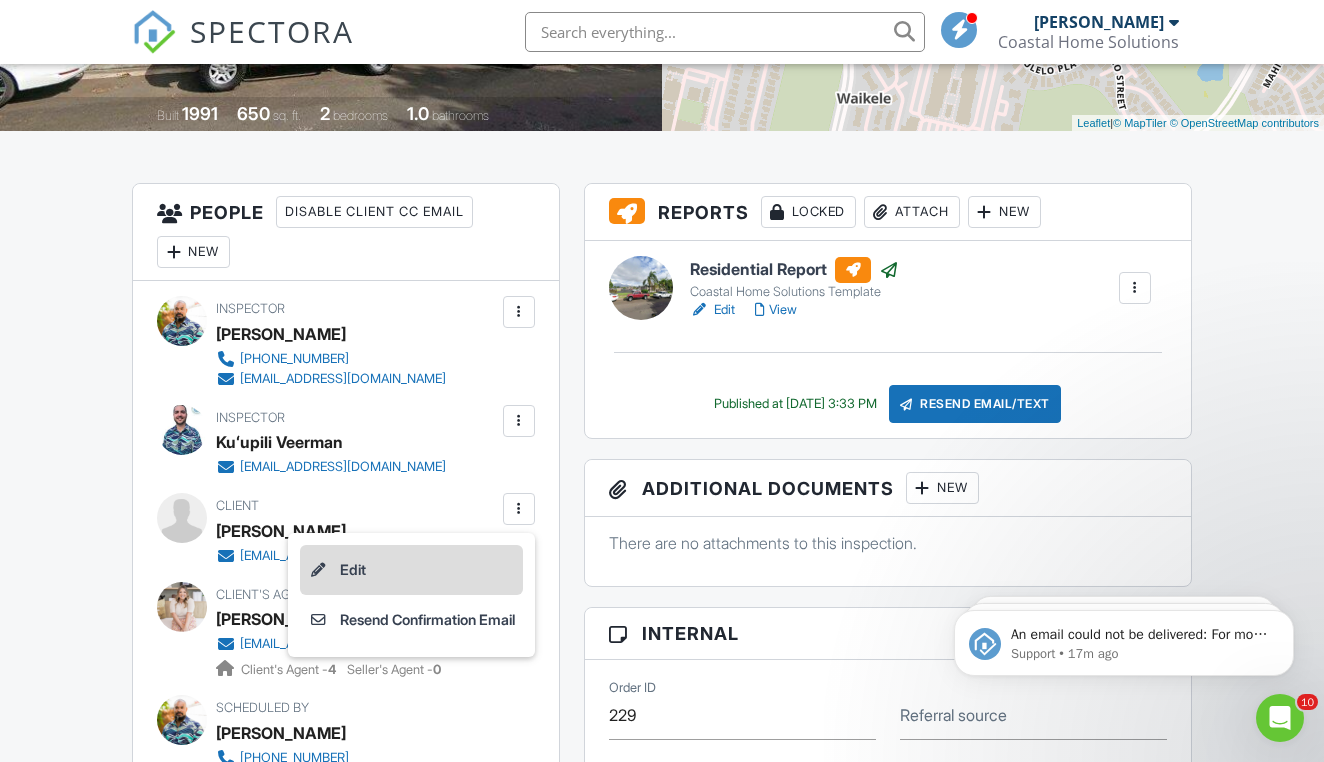 click on "Edit" at bounding box center (411, 570) 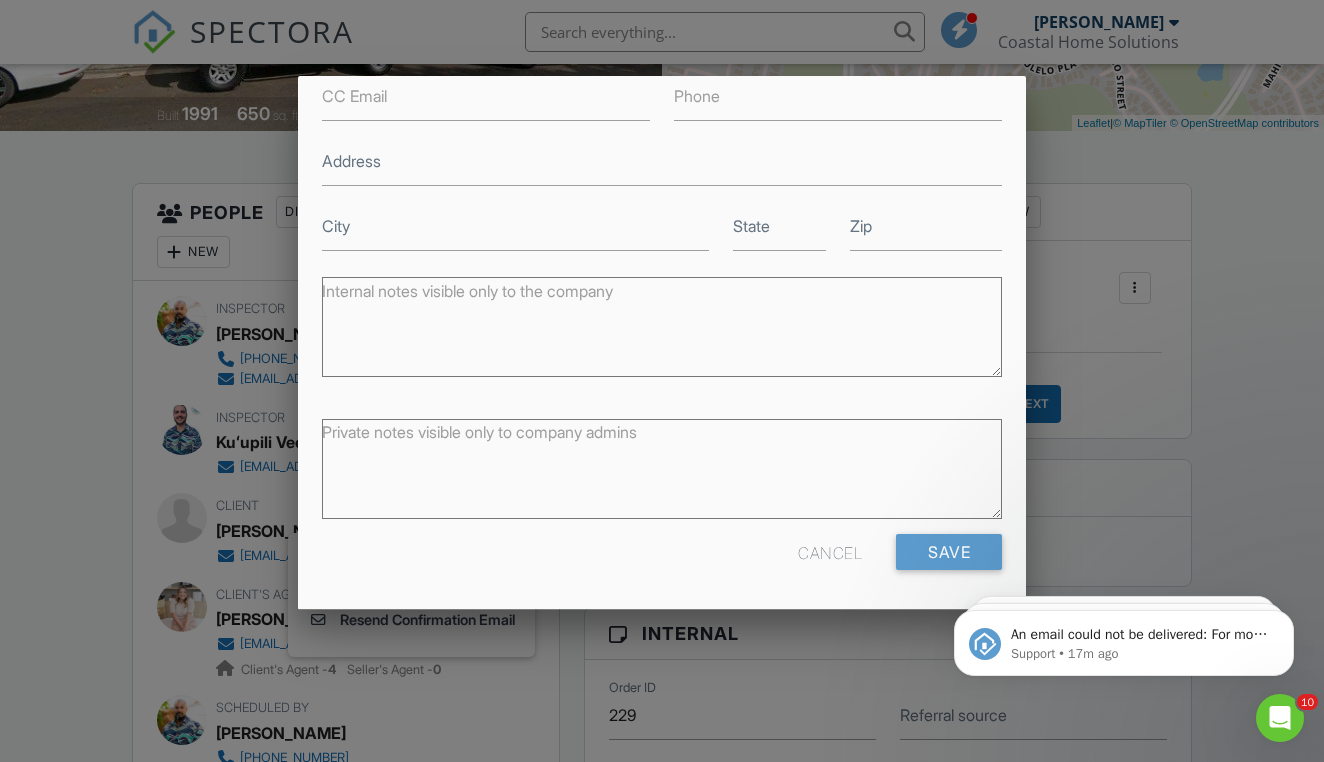 scroll, scrollTop: 315, scrollLeft: 0, axis: vertical 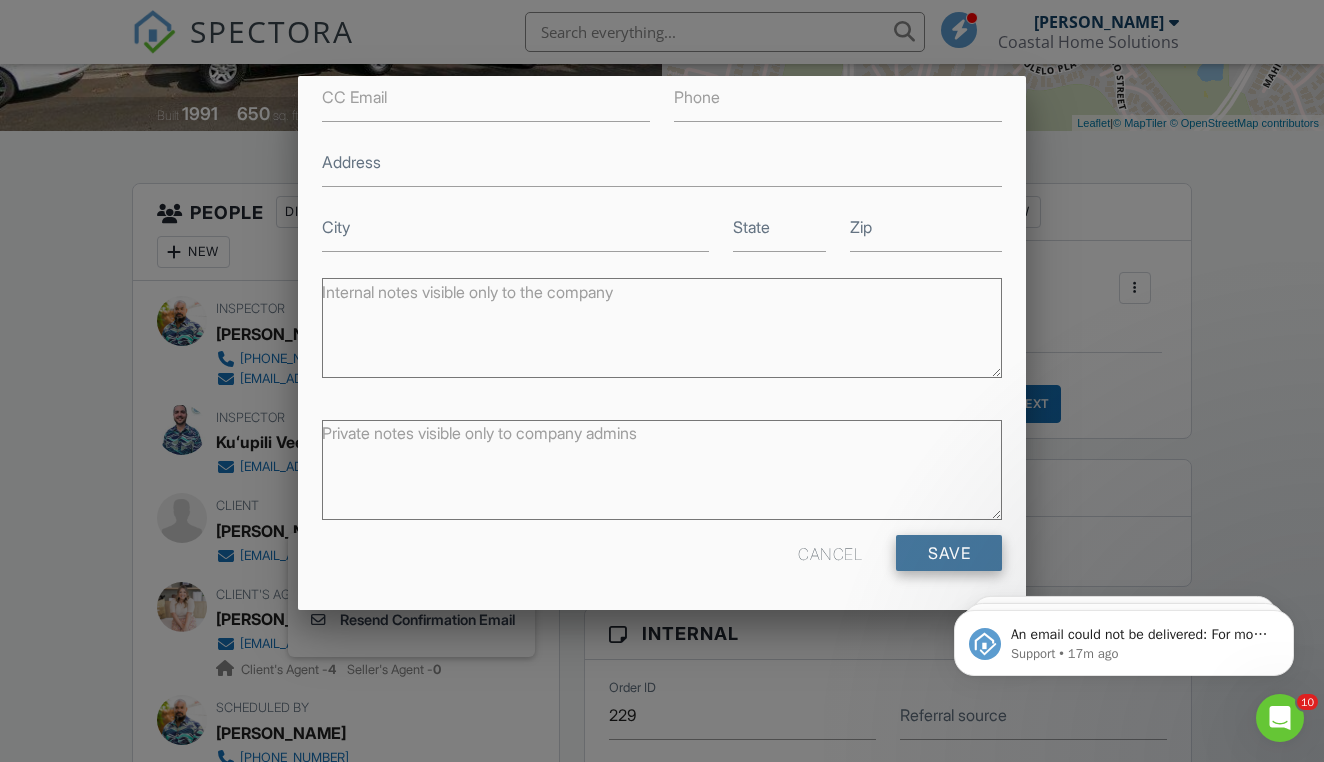 type on "caitlinl7613@gmail.com" 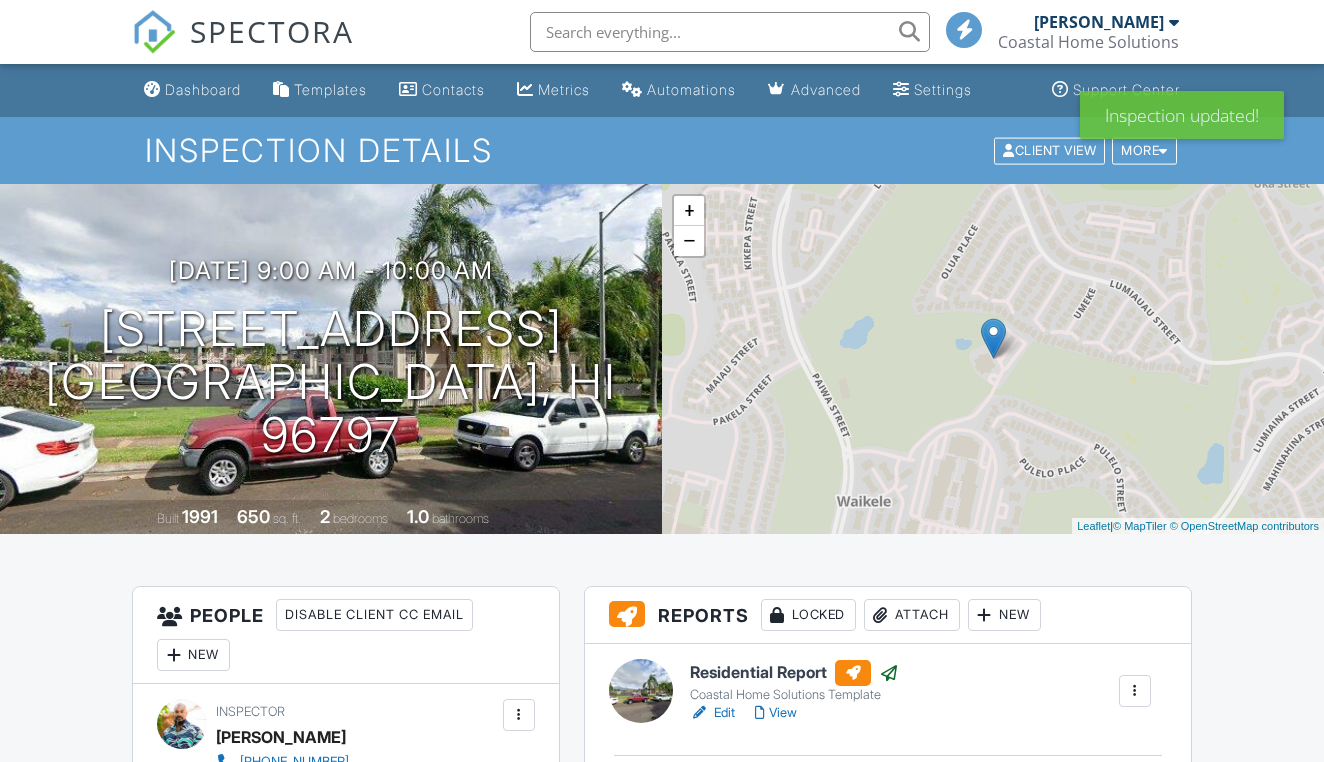 scroll, scrollTop: 0, scrollLeft: 0, axis: both 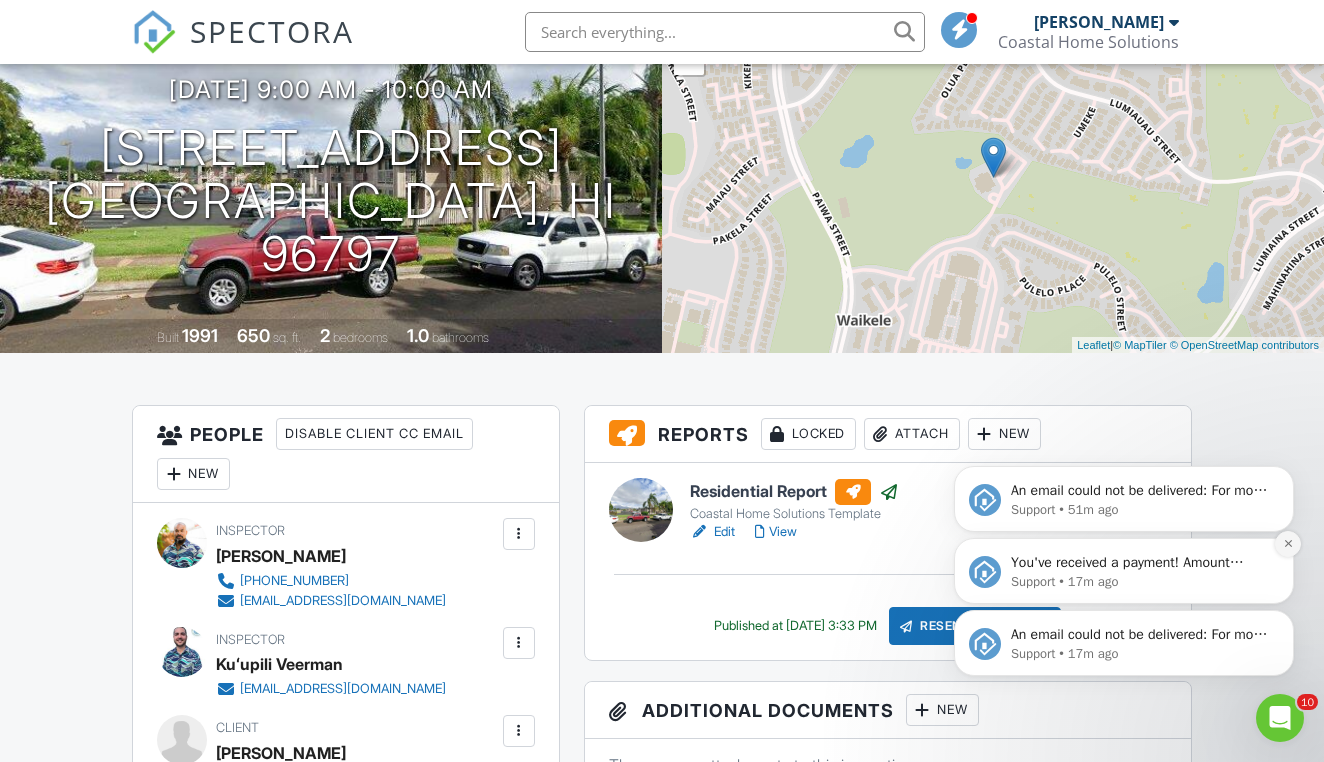 click 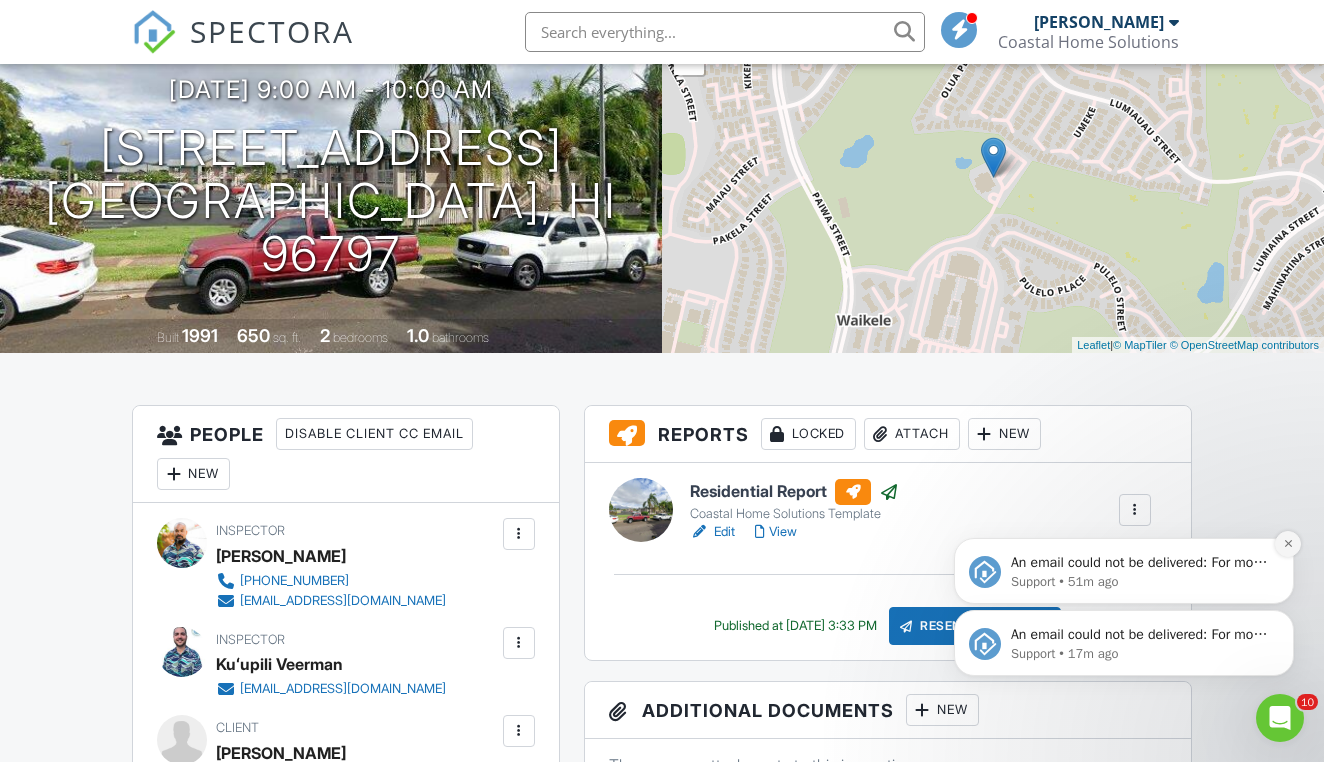 click 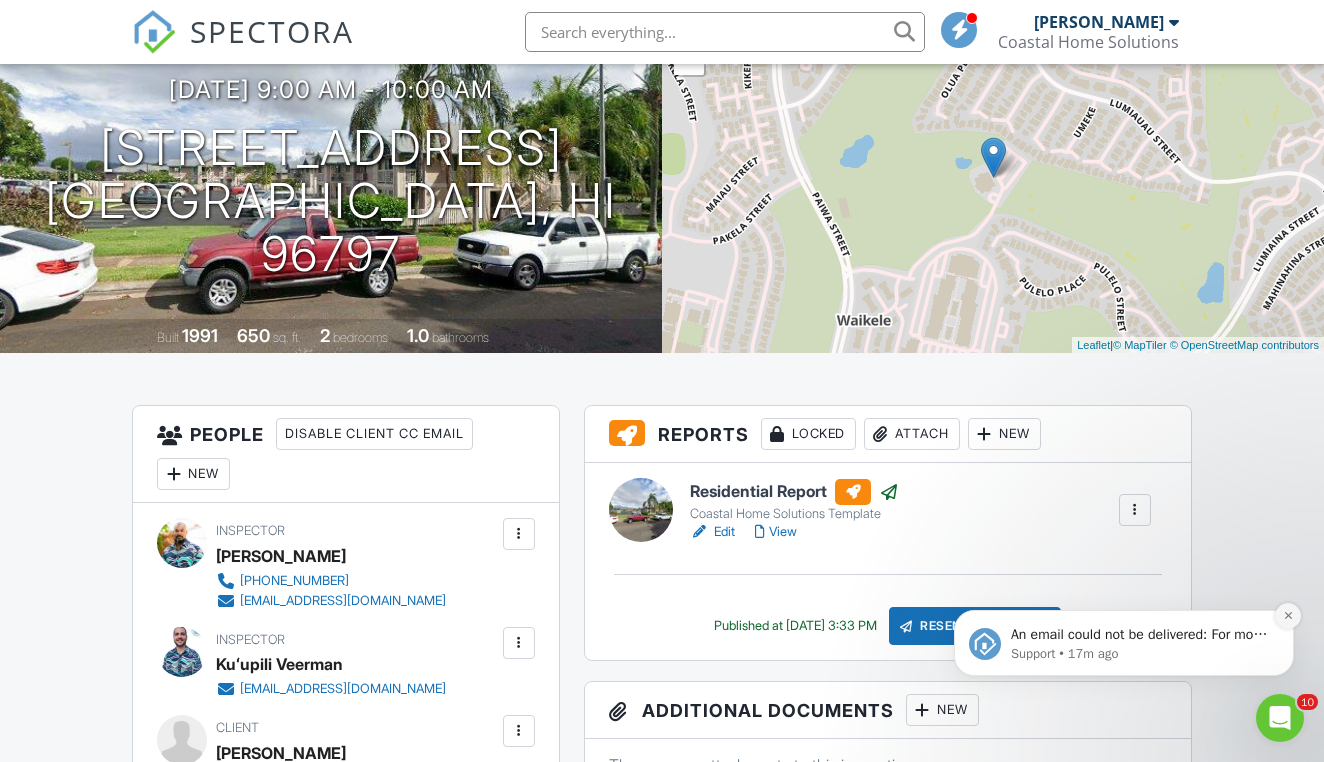 click at bounding box center [1288, 616] 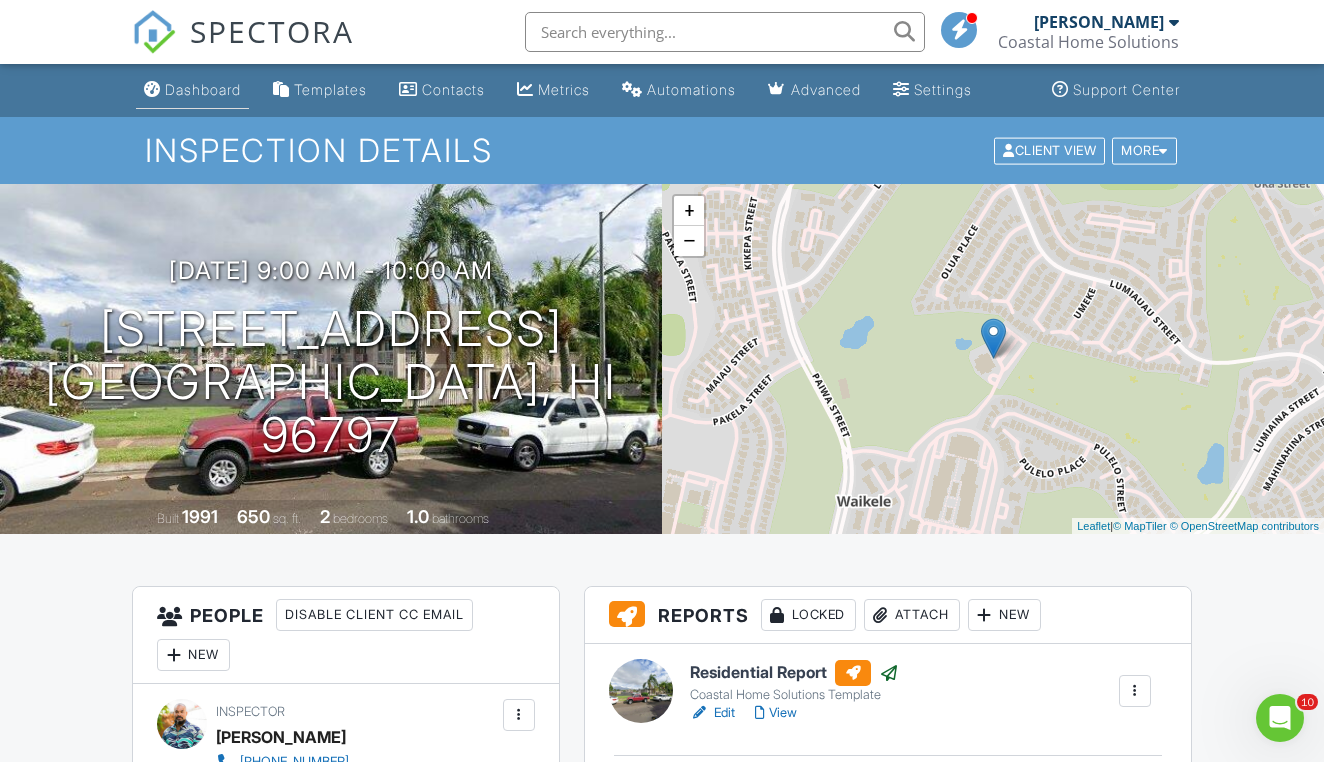 scroll, scrollTop: 0, scrollLeft: 0, axis: both 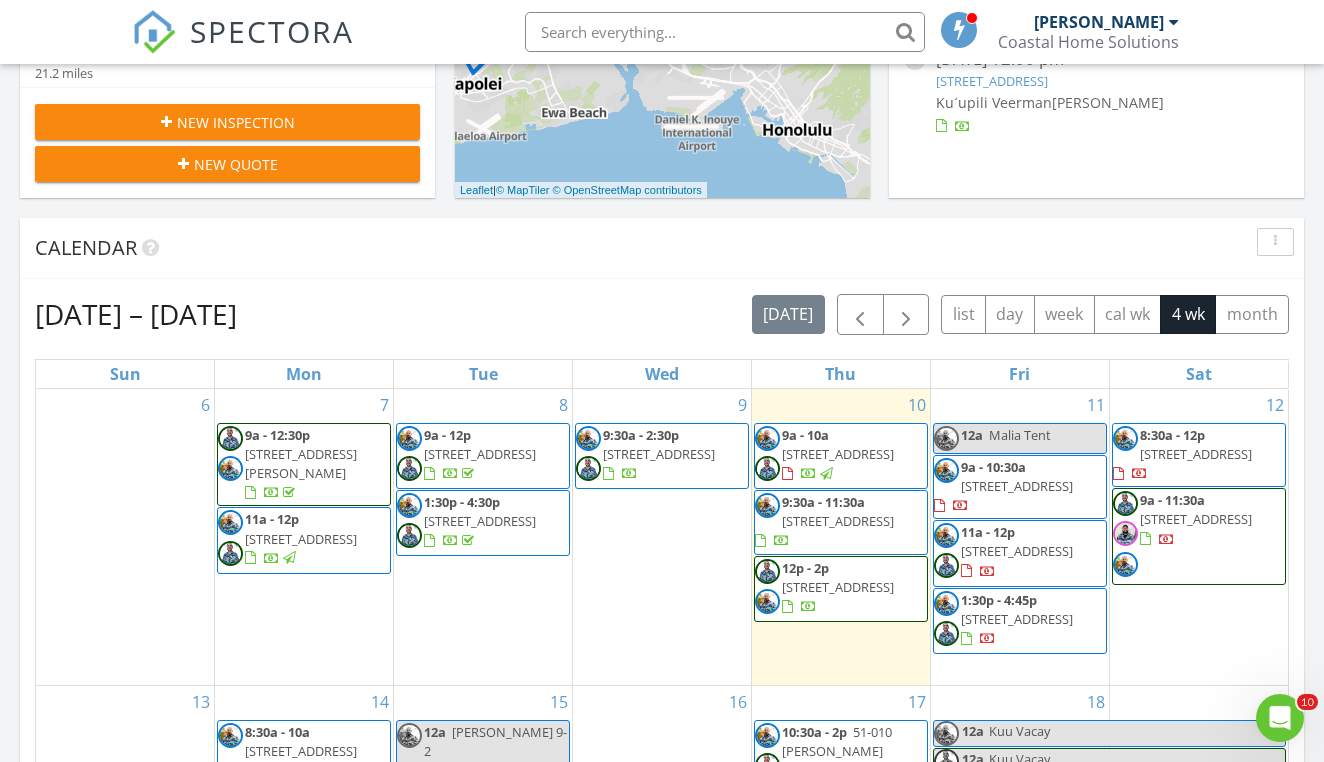 click on "New Inspection" at bounding box center (236, 122) 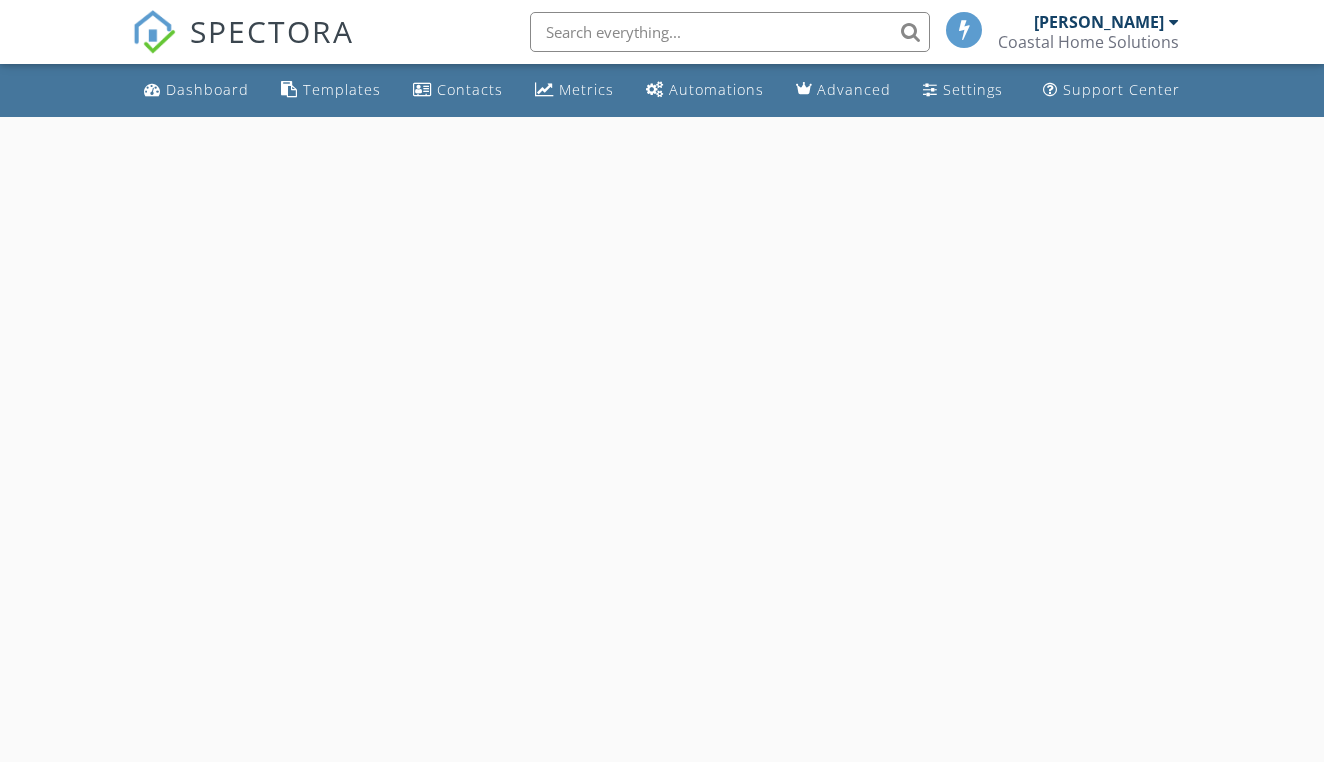 scroll, scrollTop: 0, scrollLeft: 0, axis: both 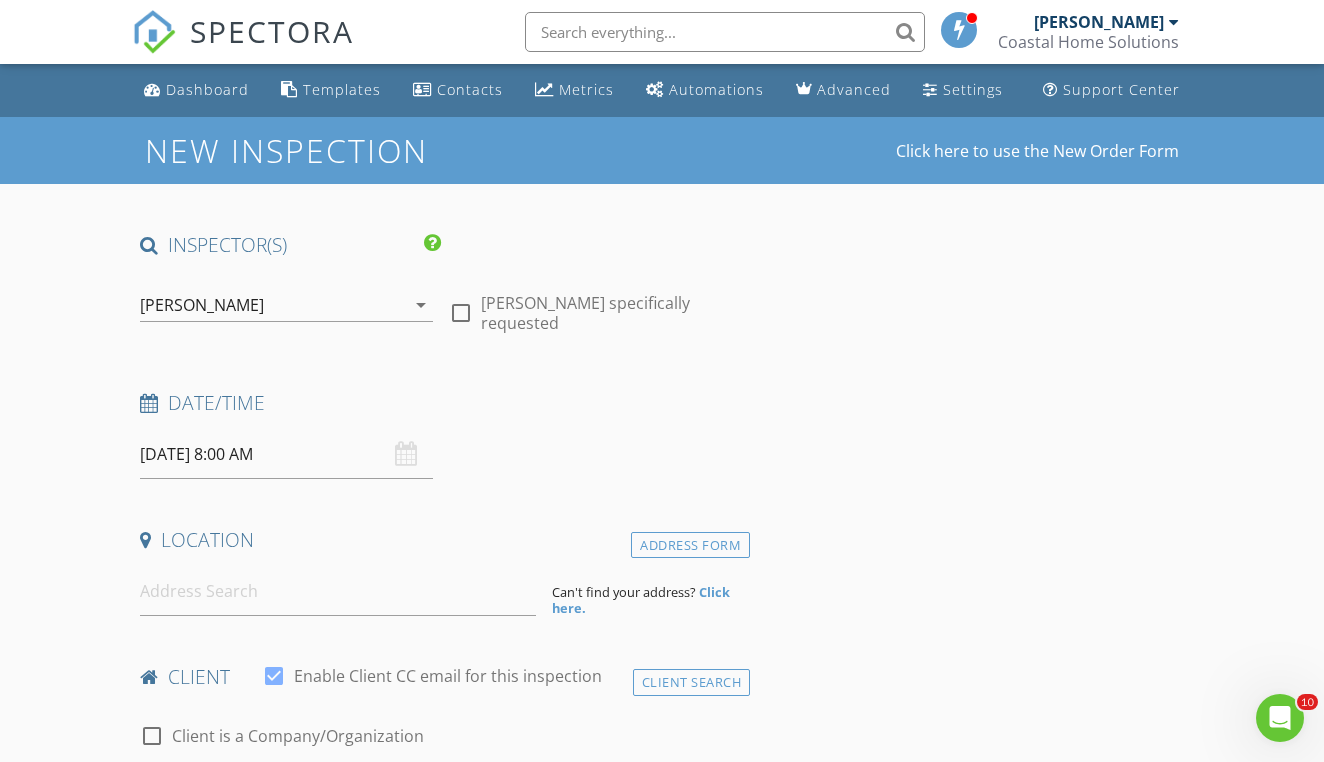 click on "[PERSON_NAME]" at bounding box center (202, 305) 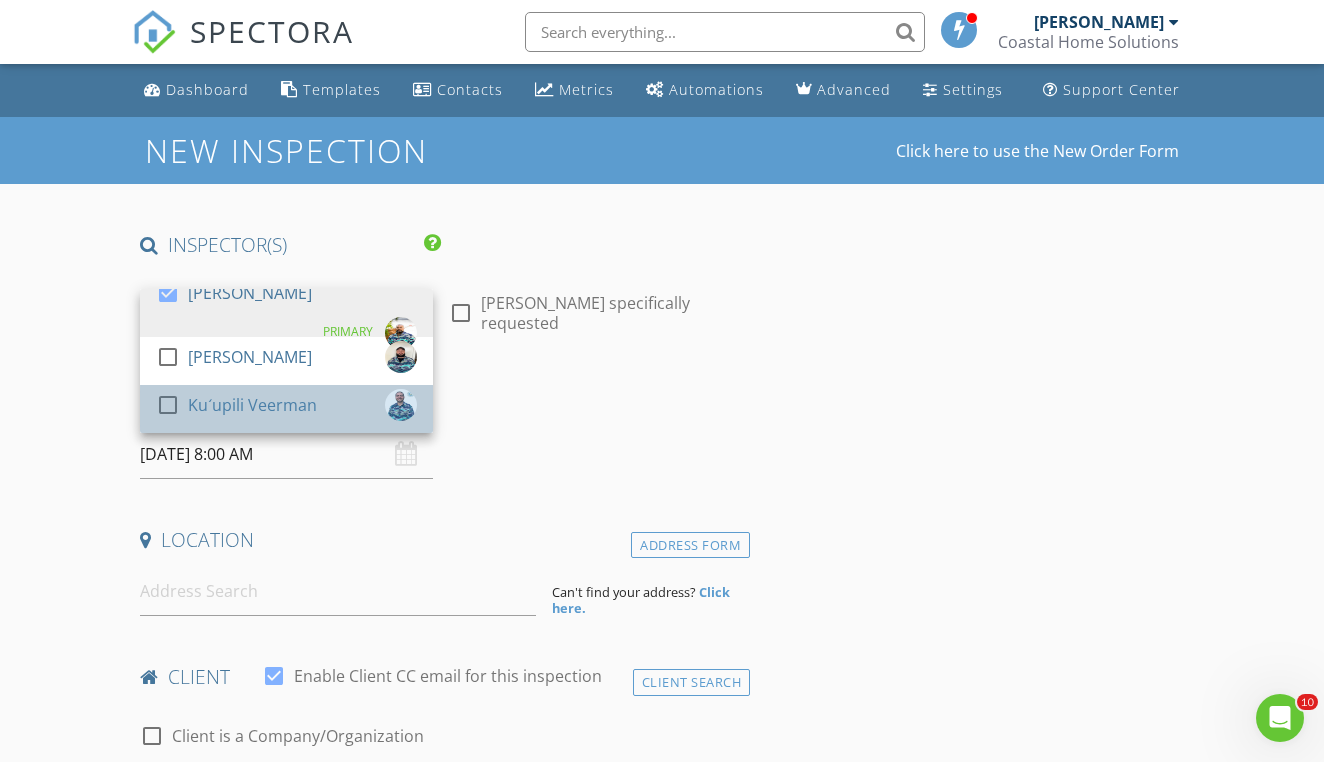click on "Kuʻupili Veerman" at bounding box center (252, 405) 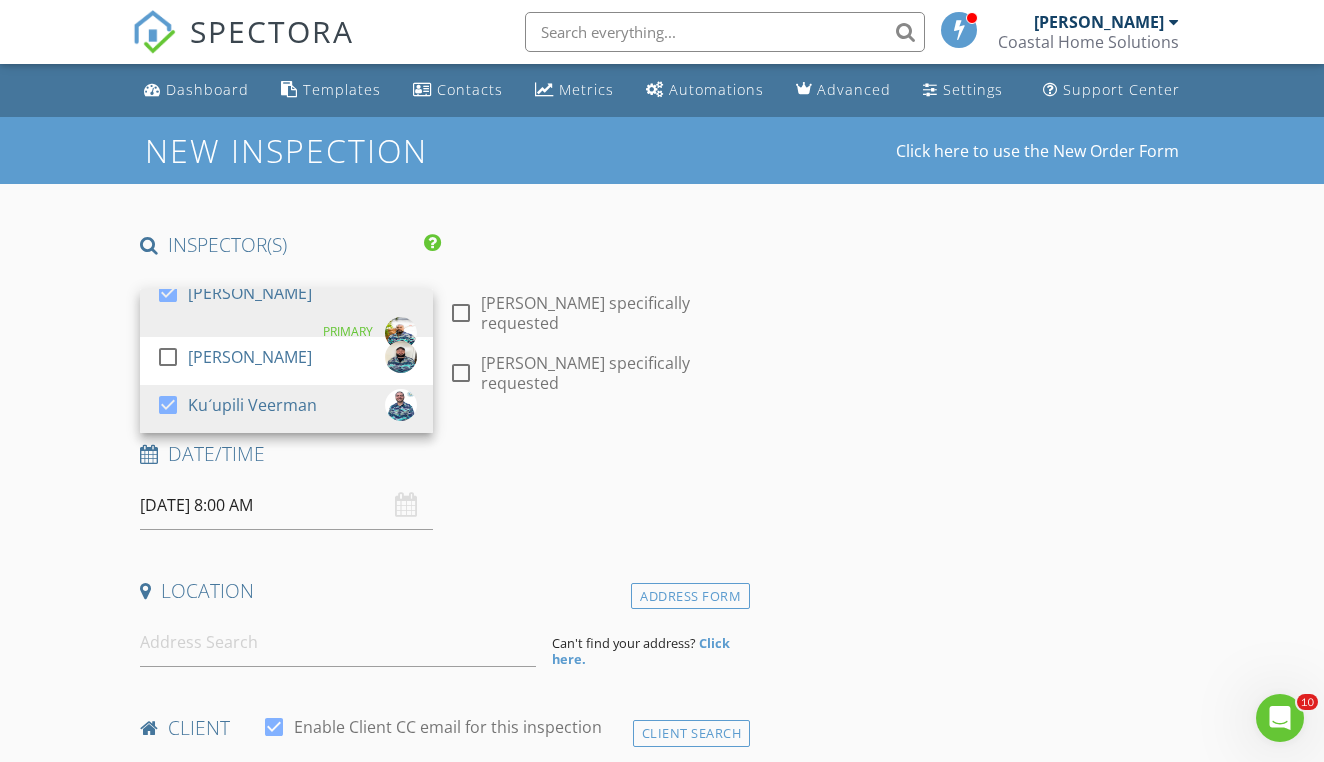 click on "07/11/2025 8:00 AM" at bounding box center (286, 505) 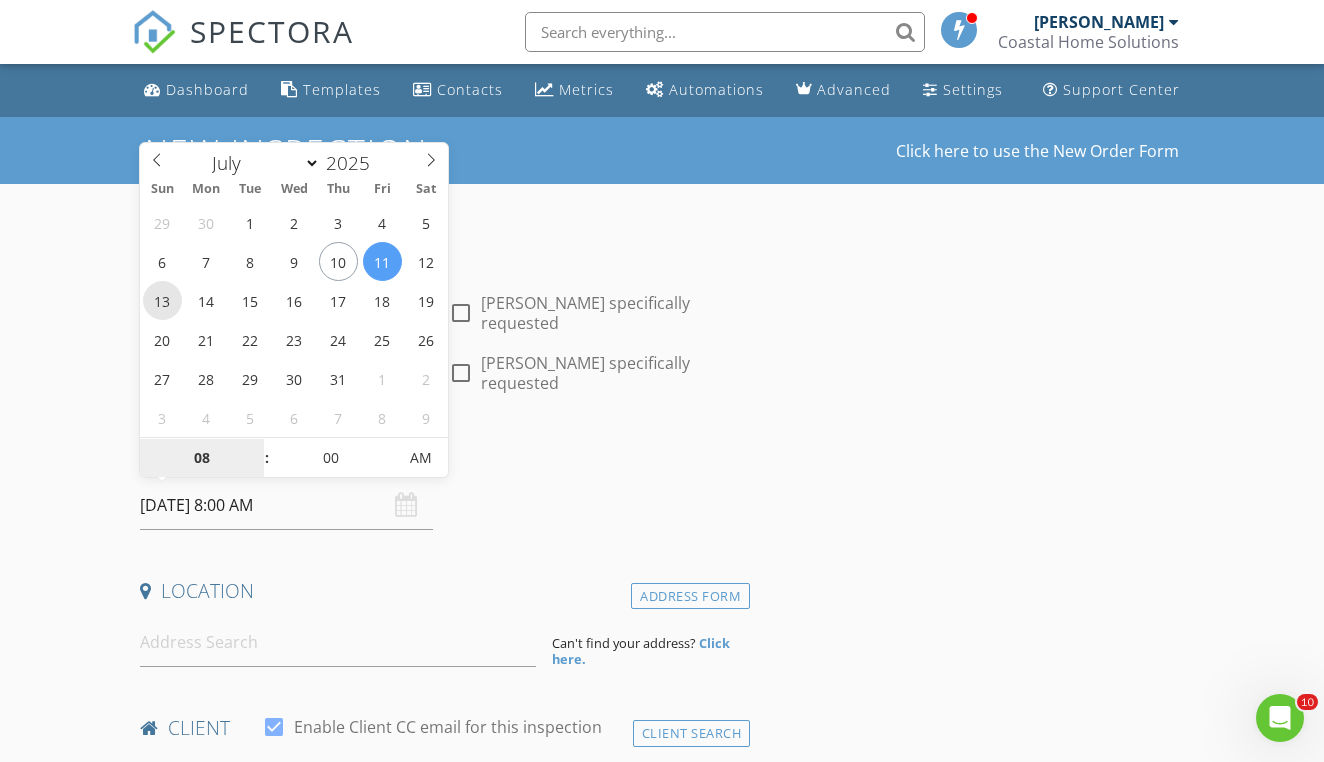 type on "07/13/2025 8:00 AM" 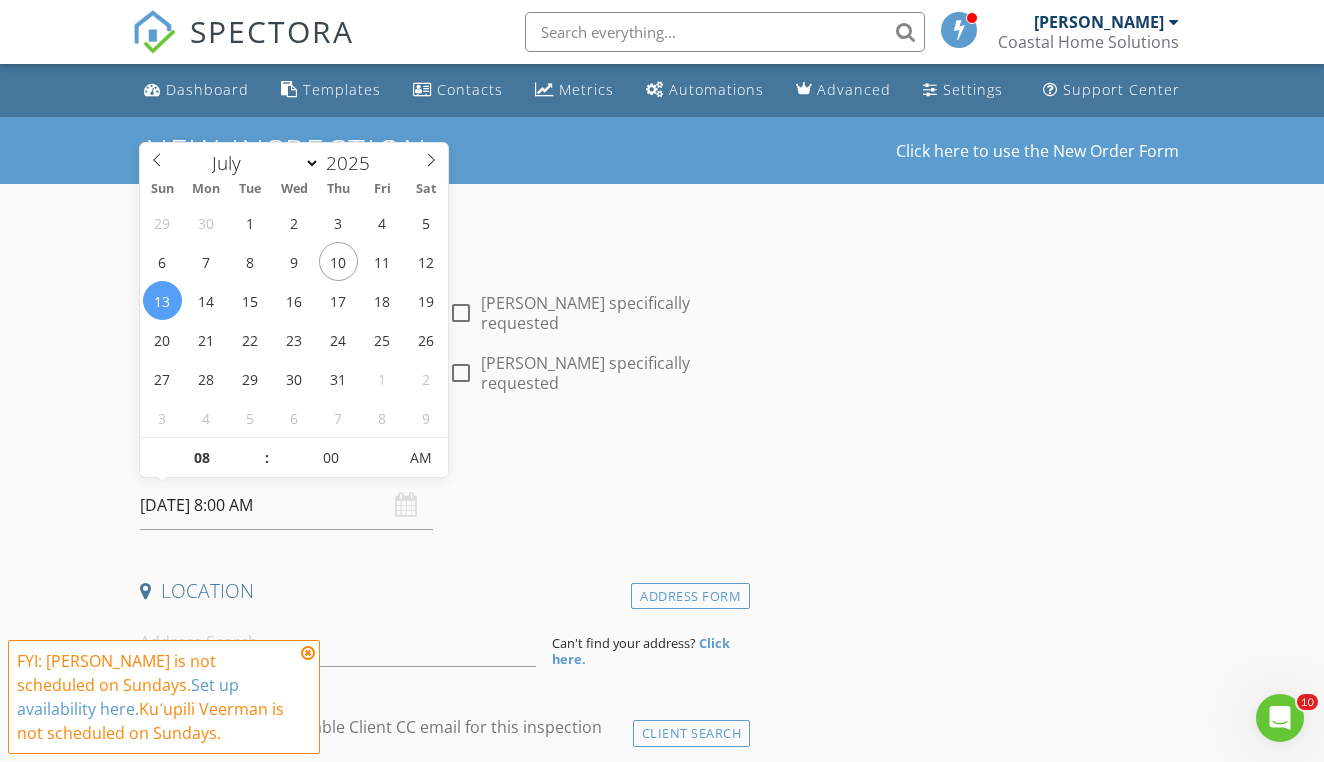click at bounding box center (308, 653) 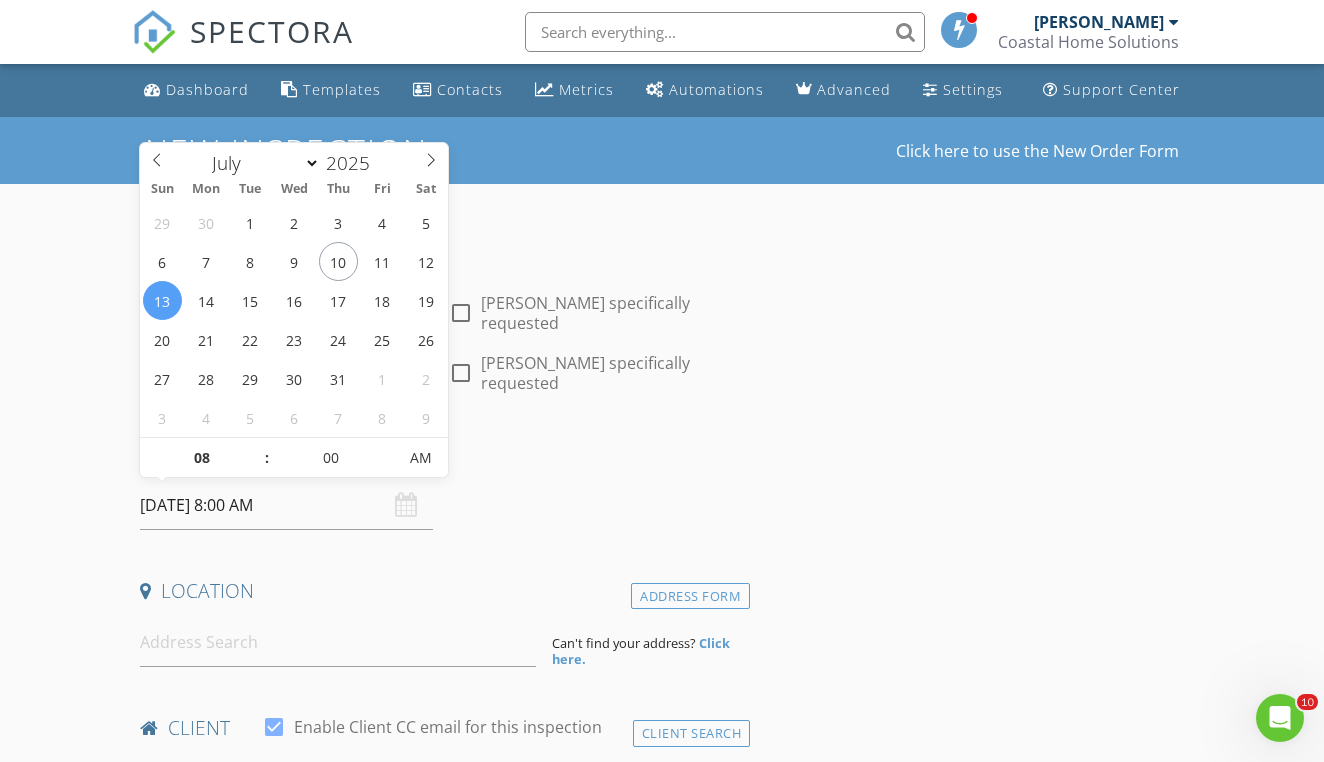click on "07/13/2025 8:00 AM" at bounding box center (286, 505) 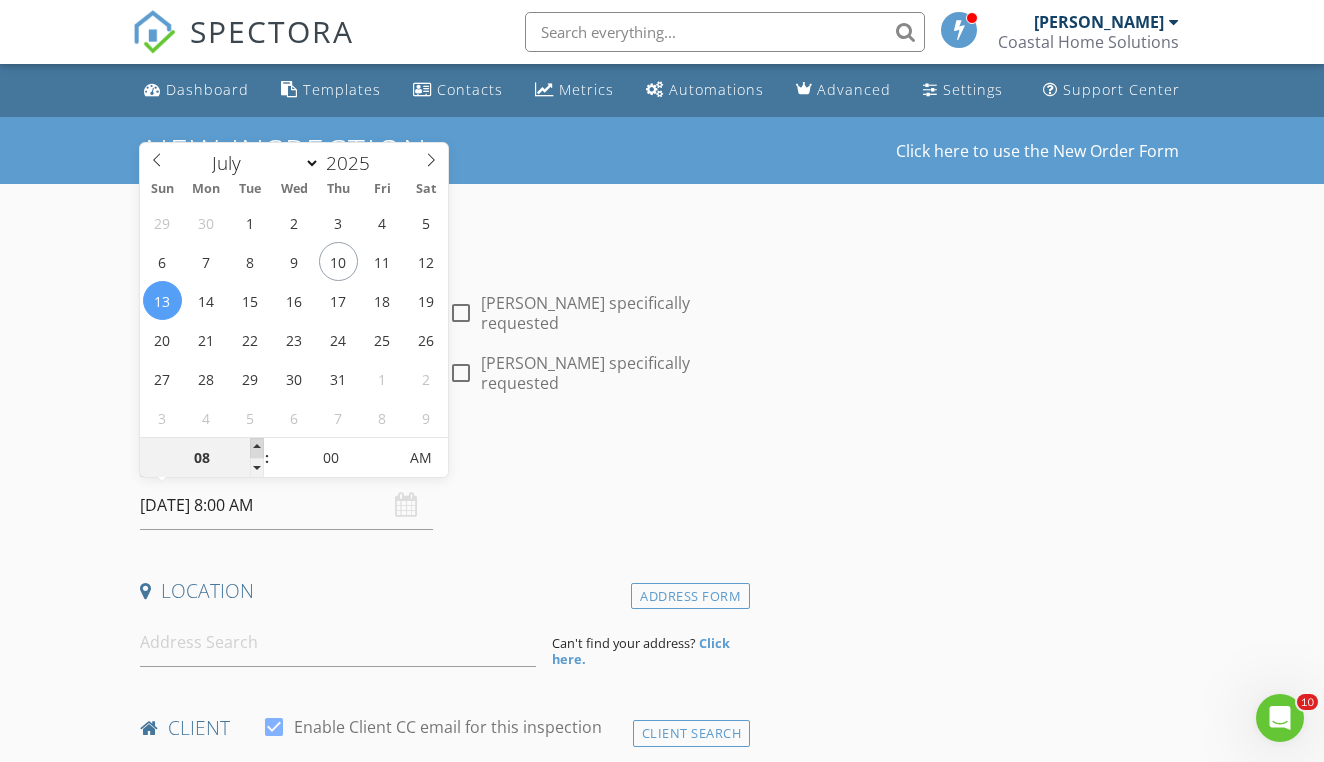 type on "09" 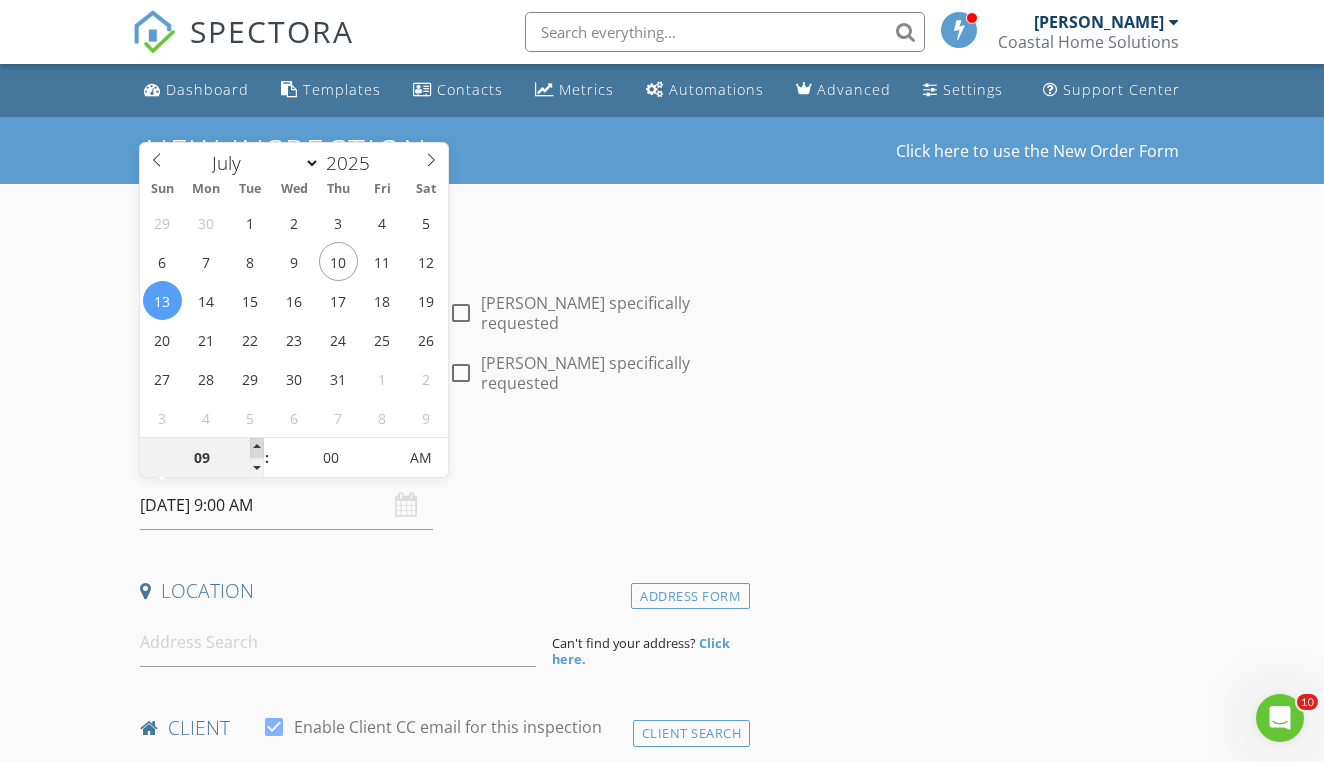click at bounding box center [257, 448] 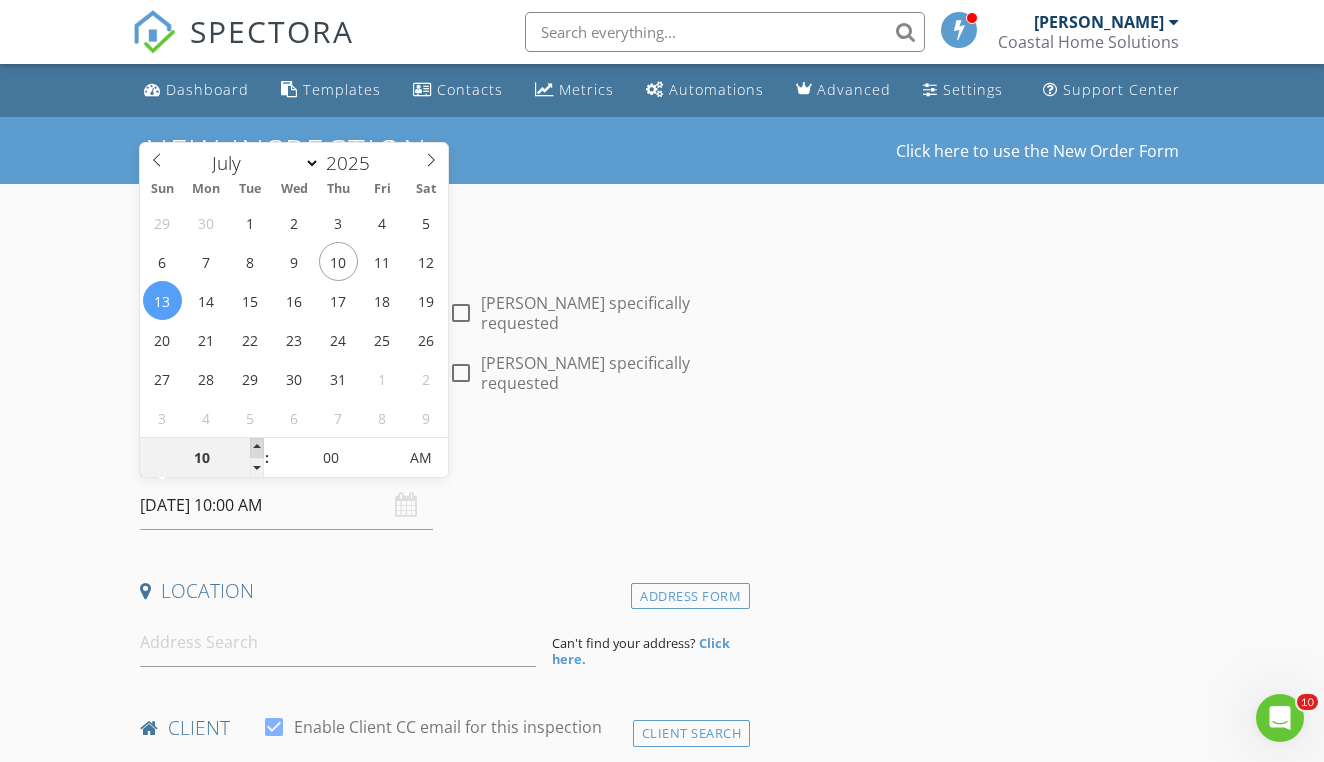 click at bounding box center (257, 448) 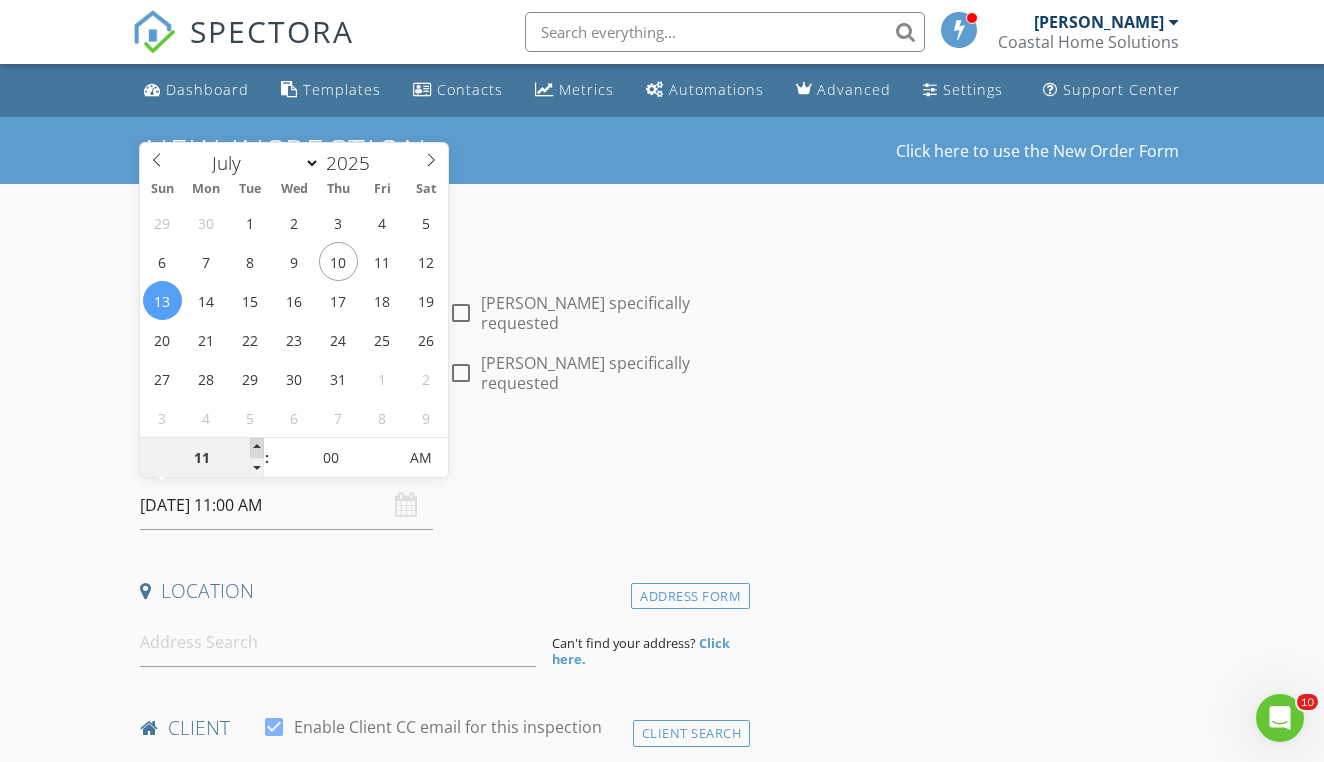 click at bounding box center [257, 448] 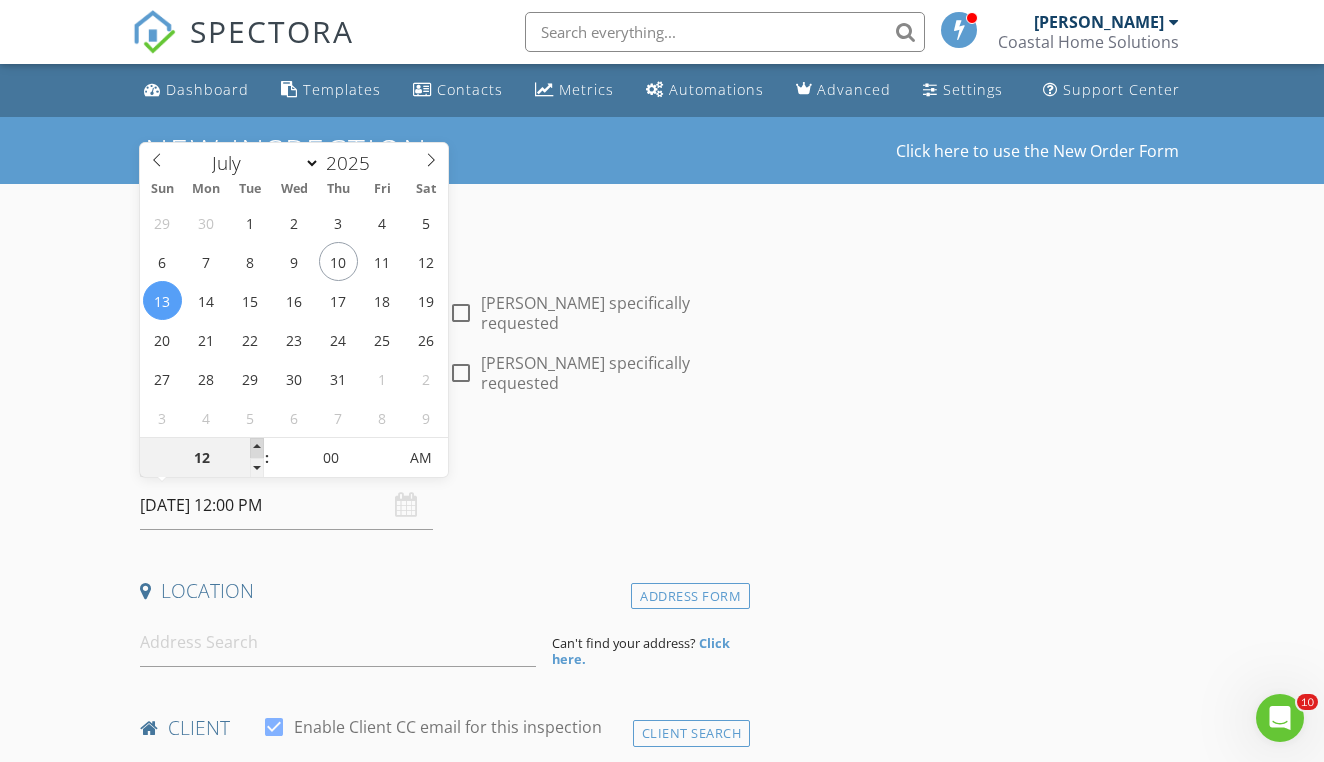 click at bounding box center (257, 448) 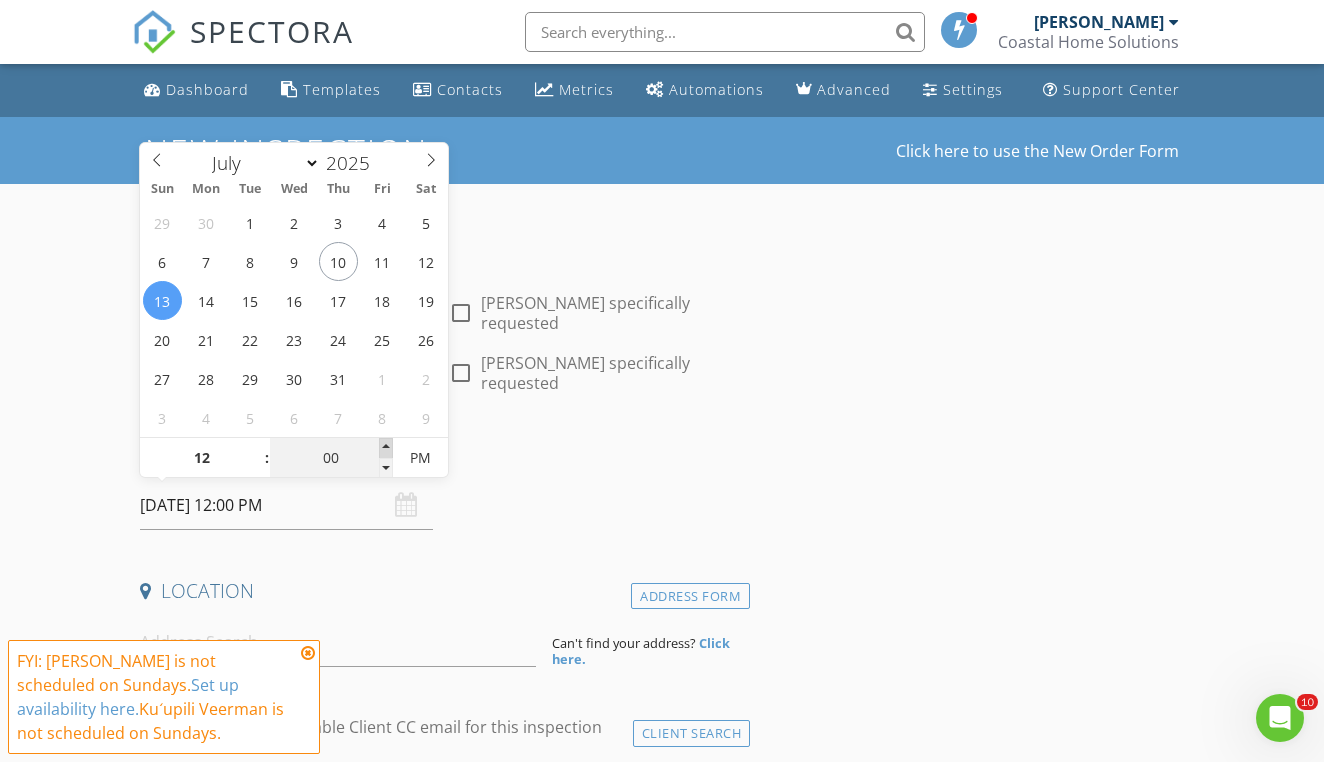 type on "05" 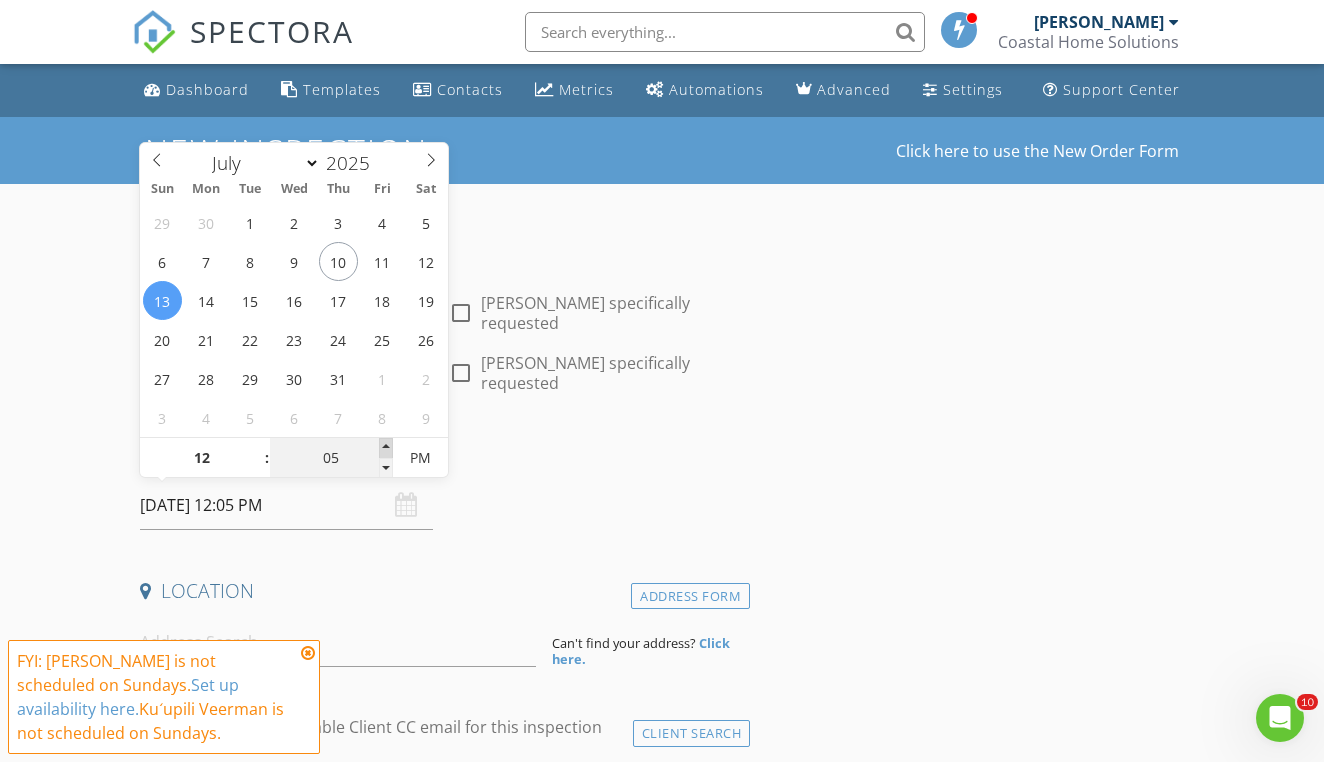 click at bounding box center [386, 448] 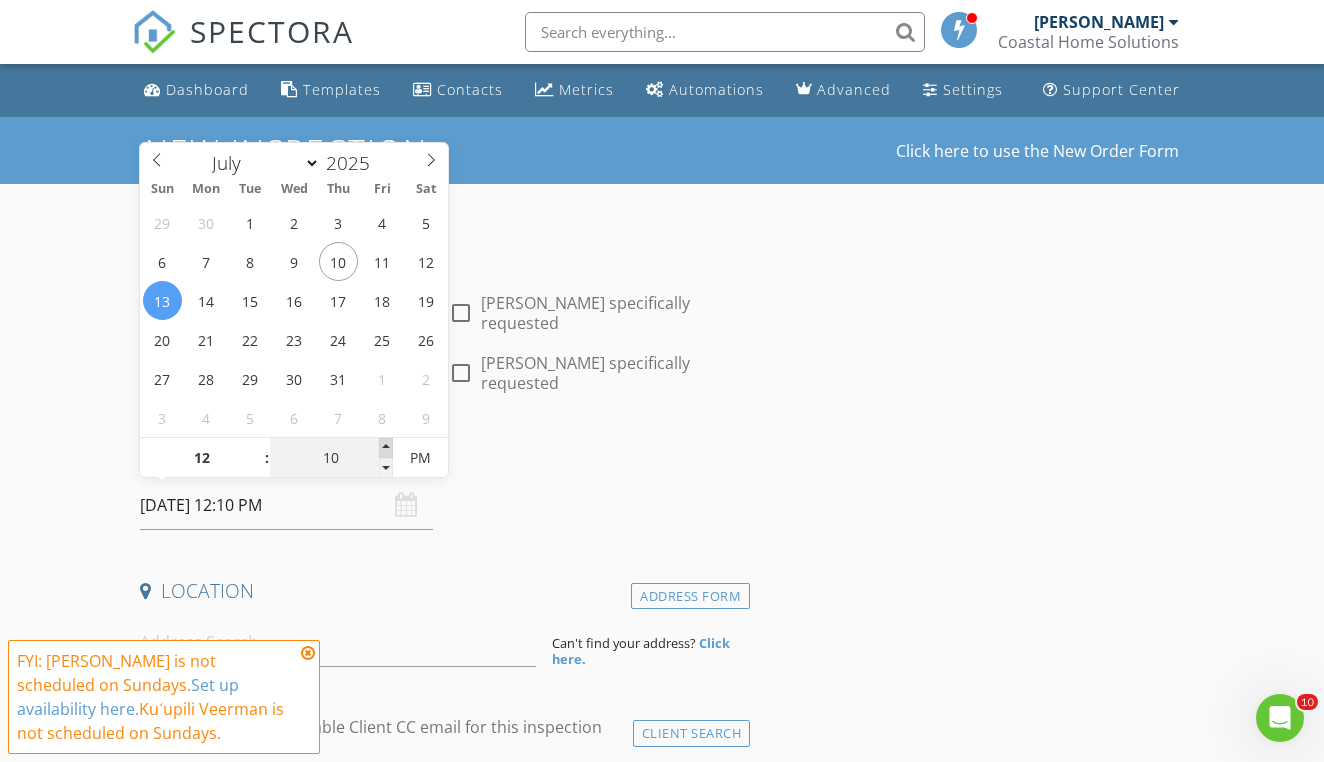 click at bounding box center [386, 448] 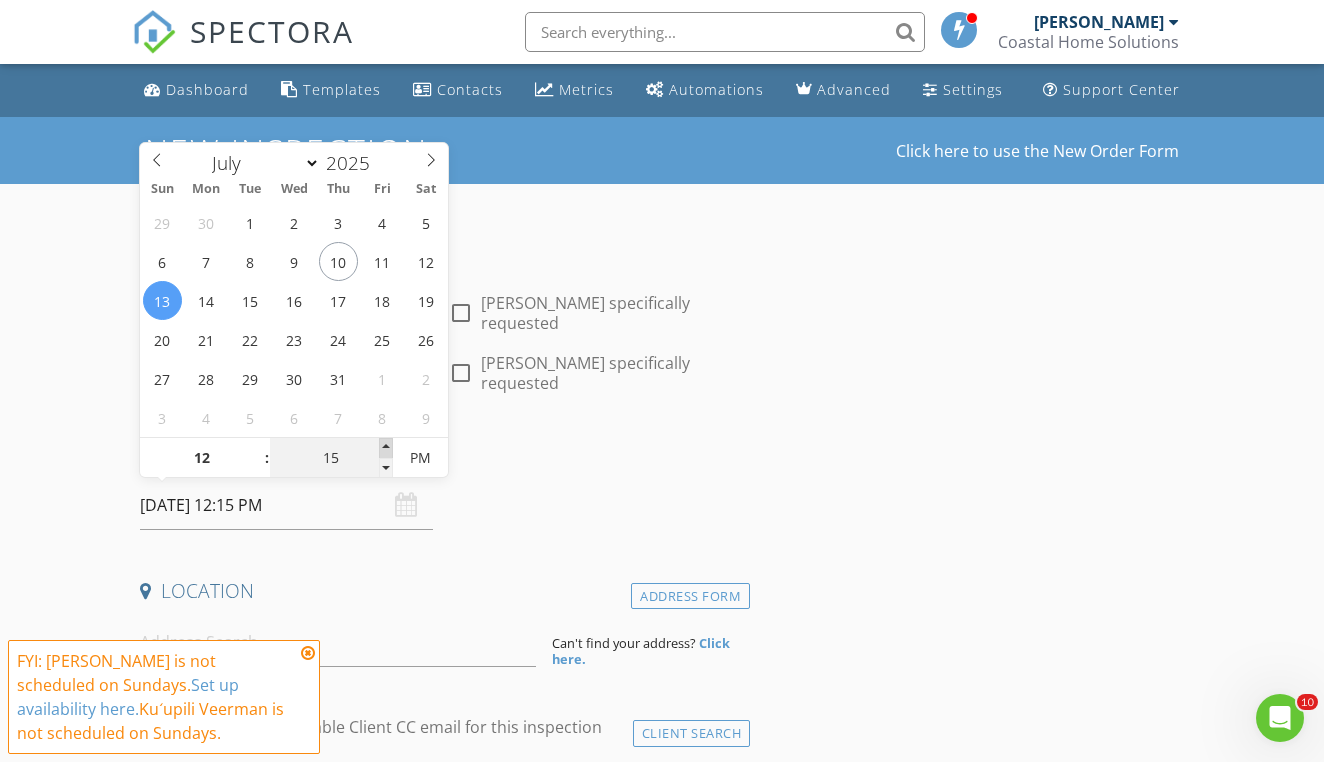 click at bounding box center [386, 448] 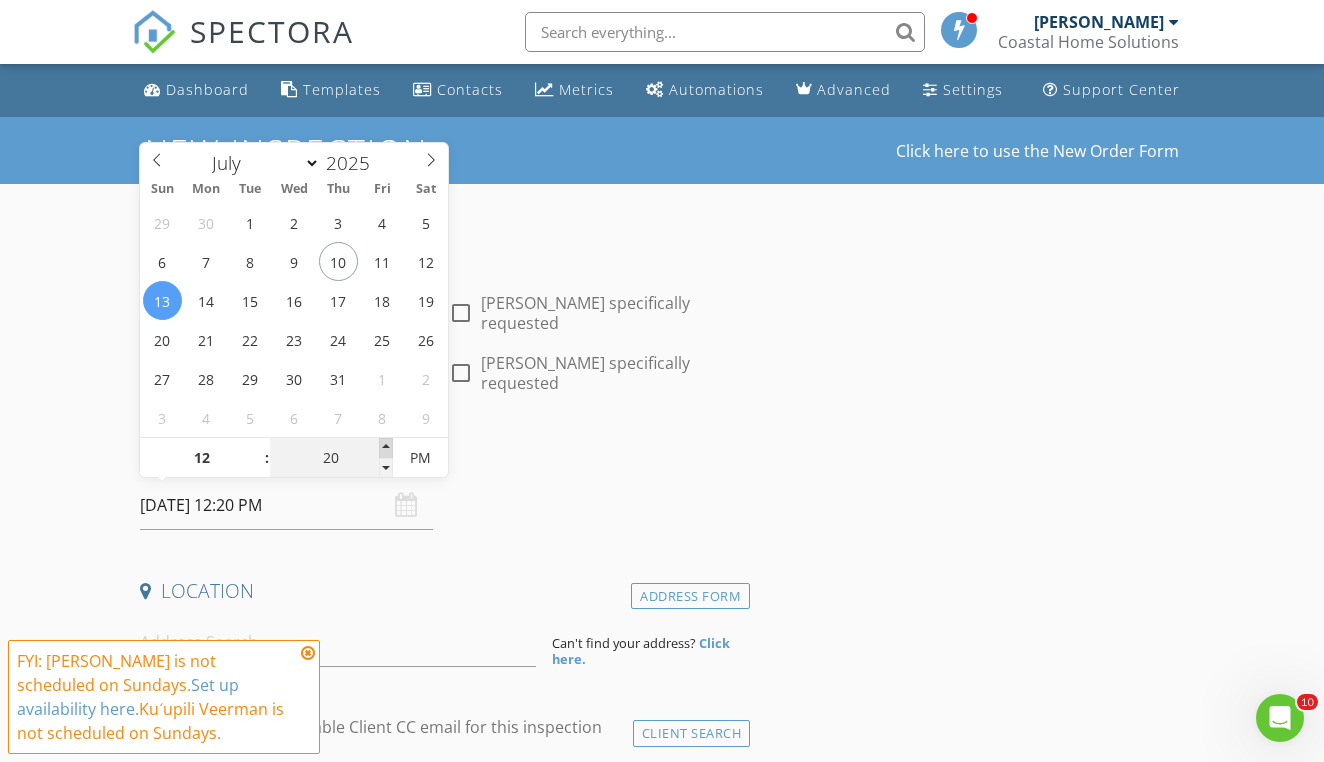 click at bounding box center (386, 448) 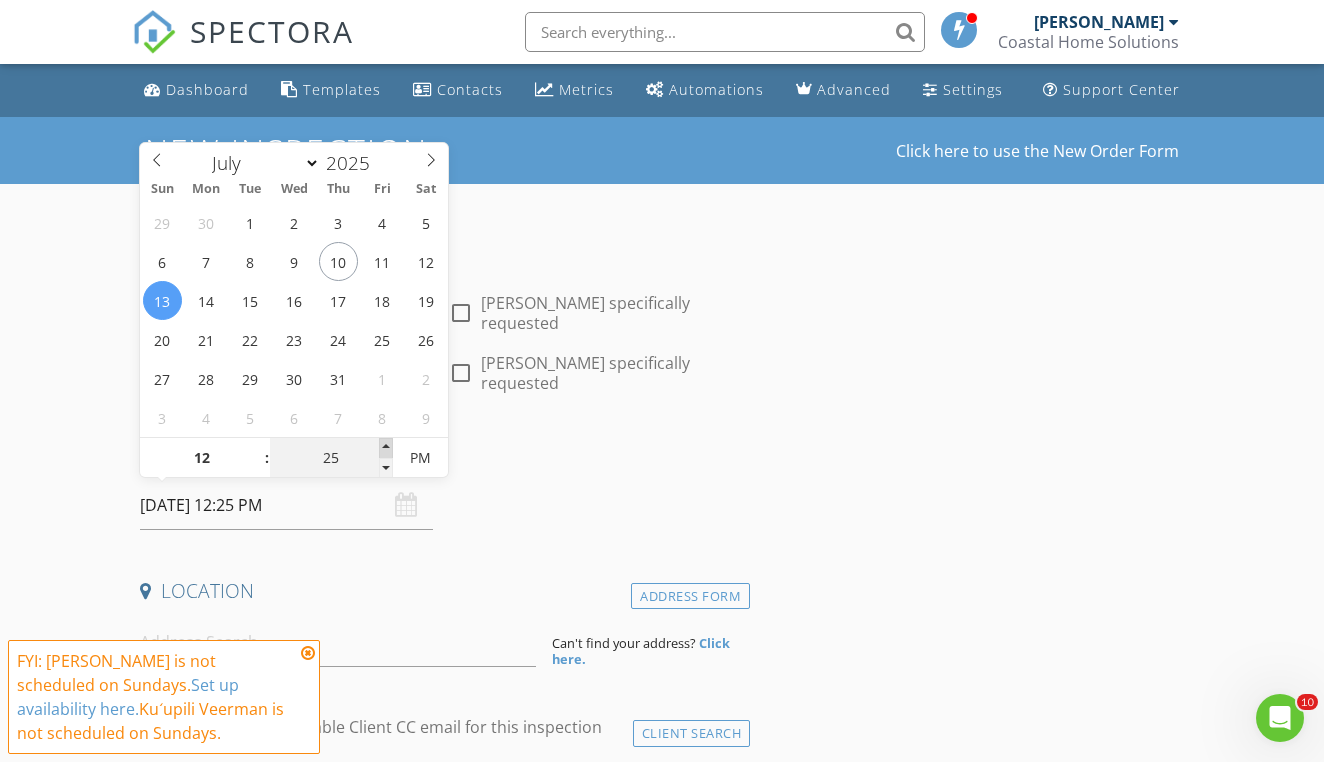 click at bounding box center (386, 448) 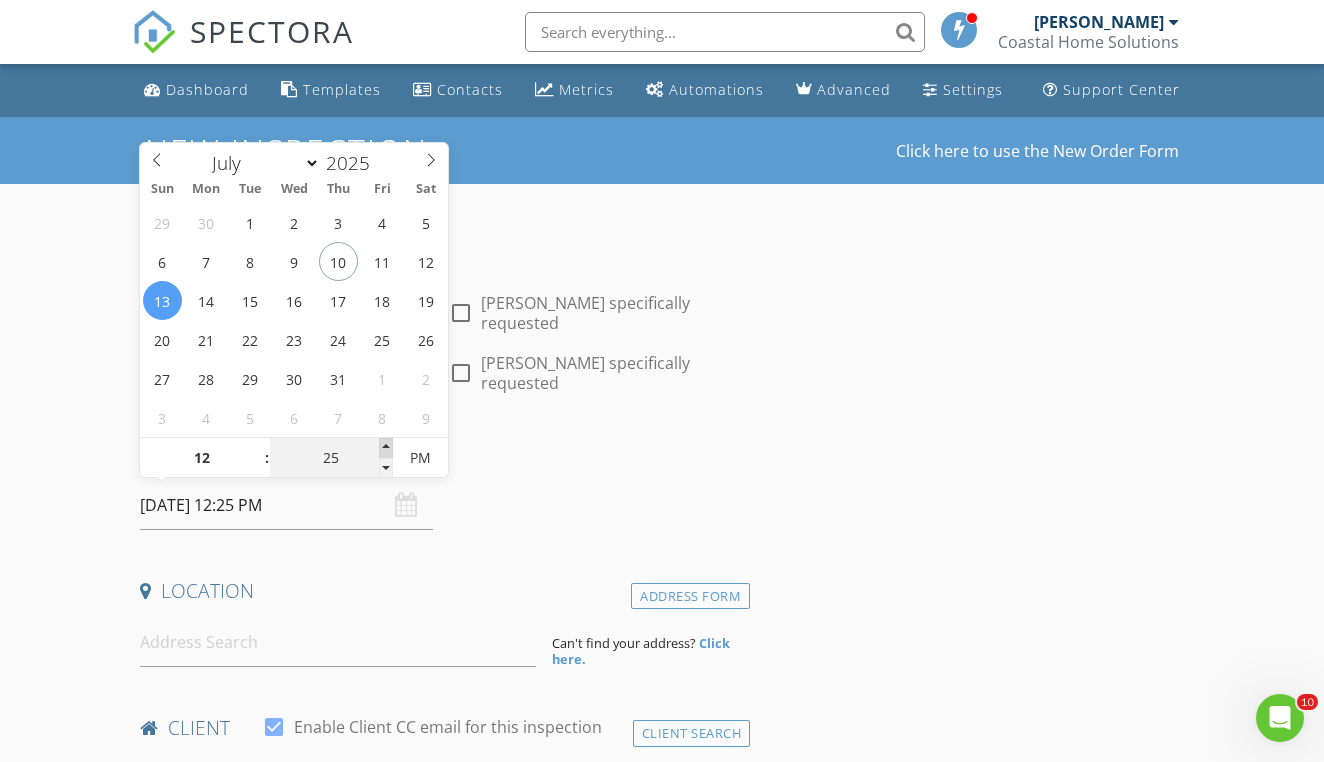 type on "30" 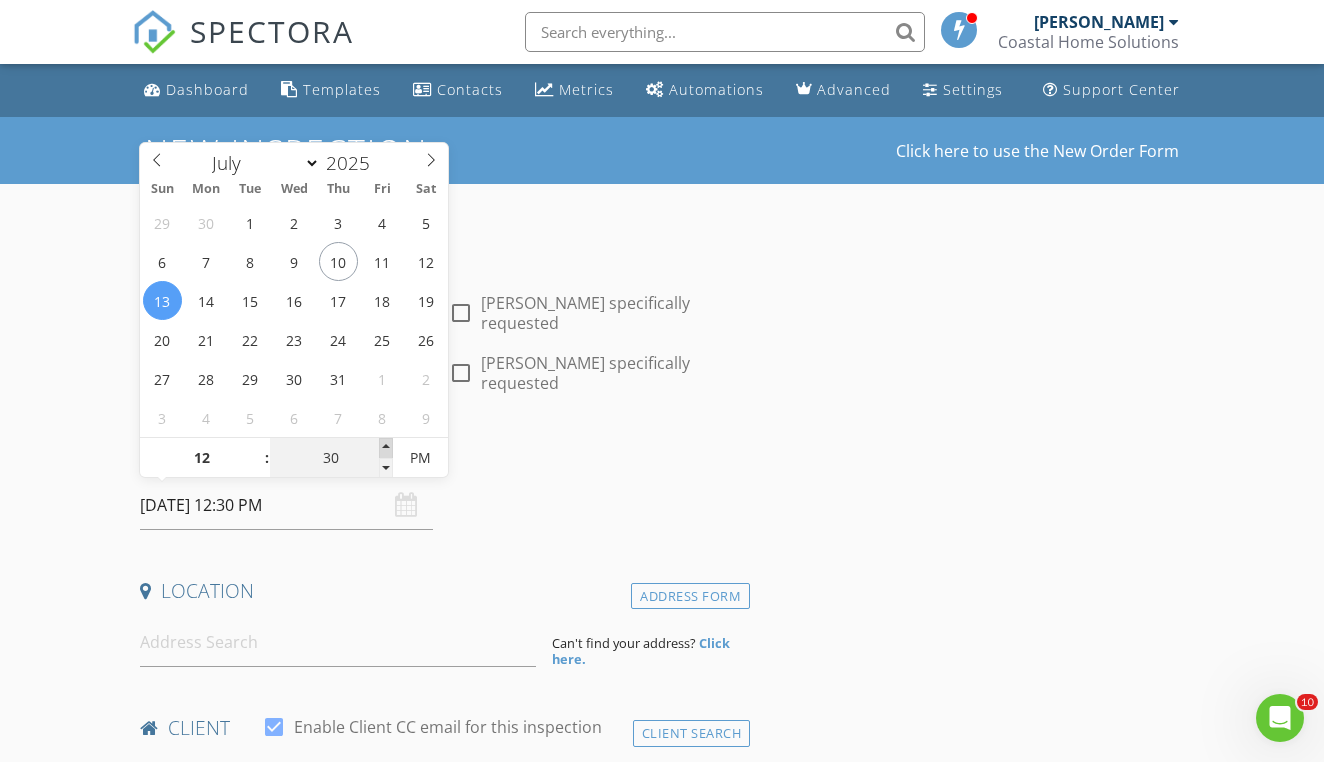 click at bounding box center (386, 448) 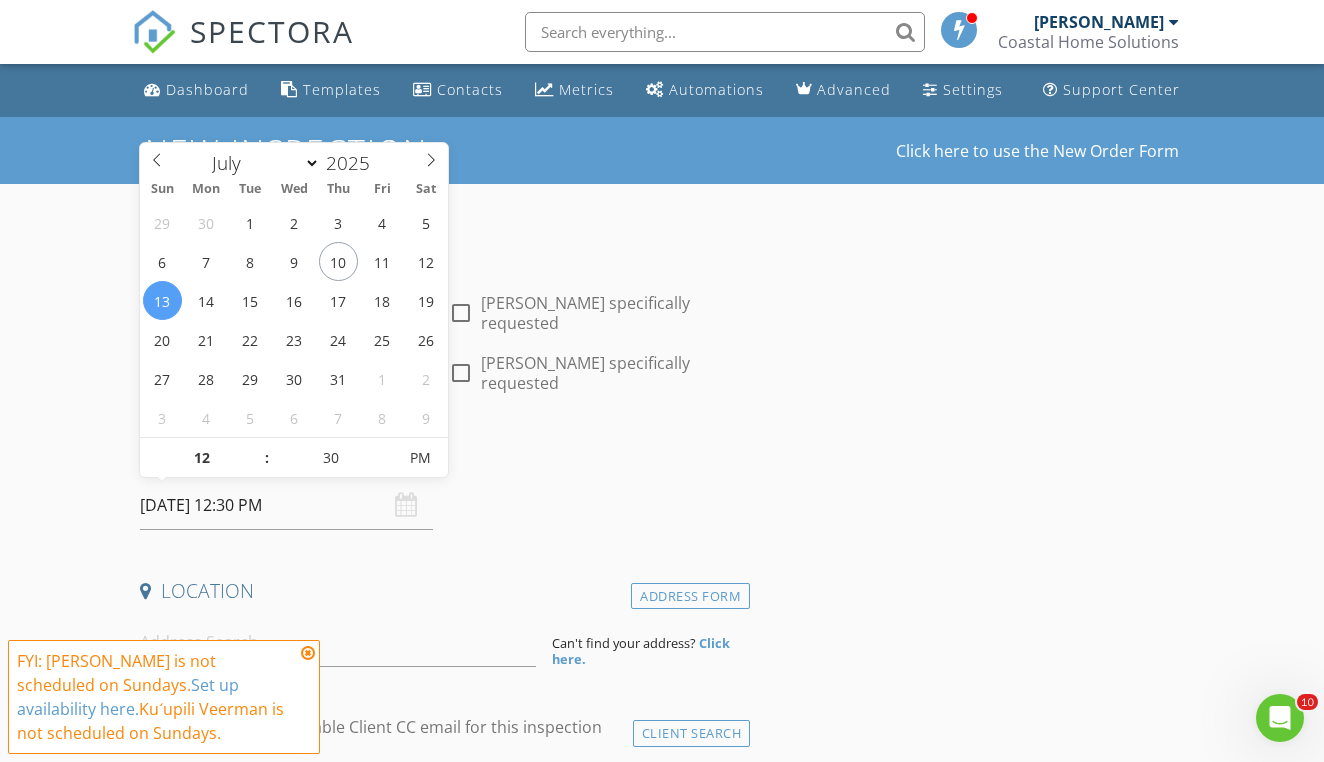 click at bounding box center (308, 653) 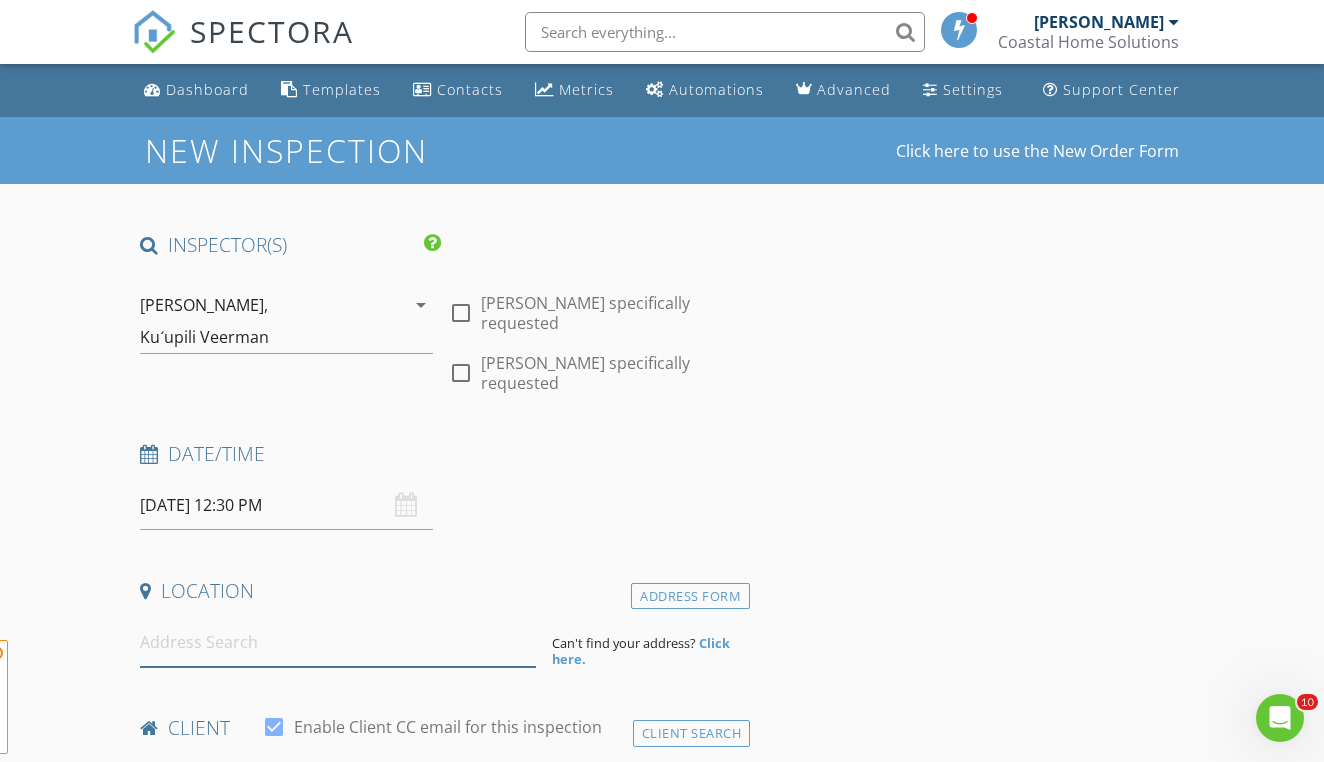 click at bounding box center (338, 642) 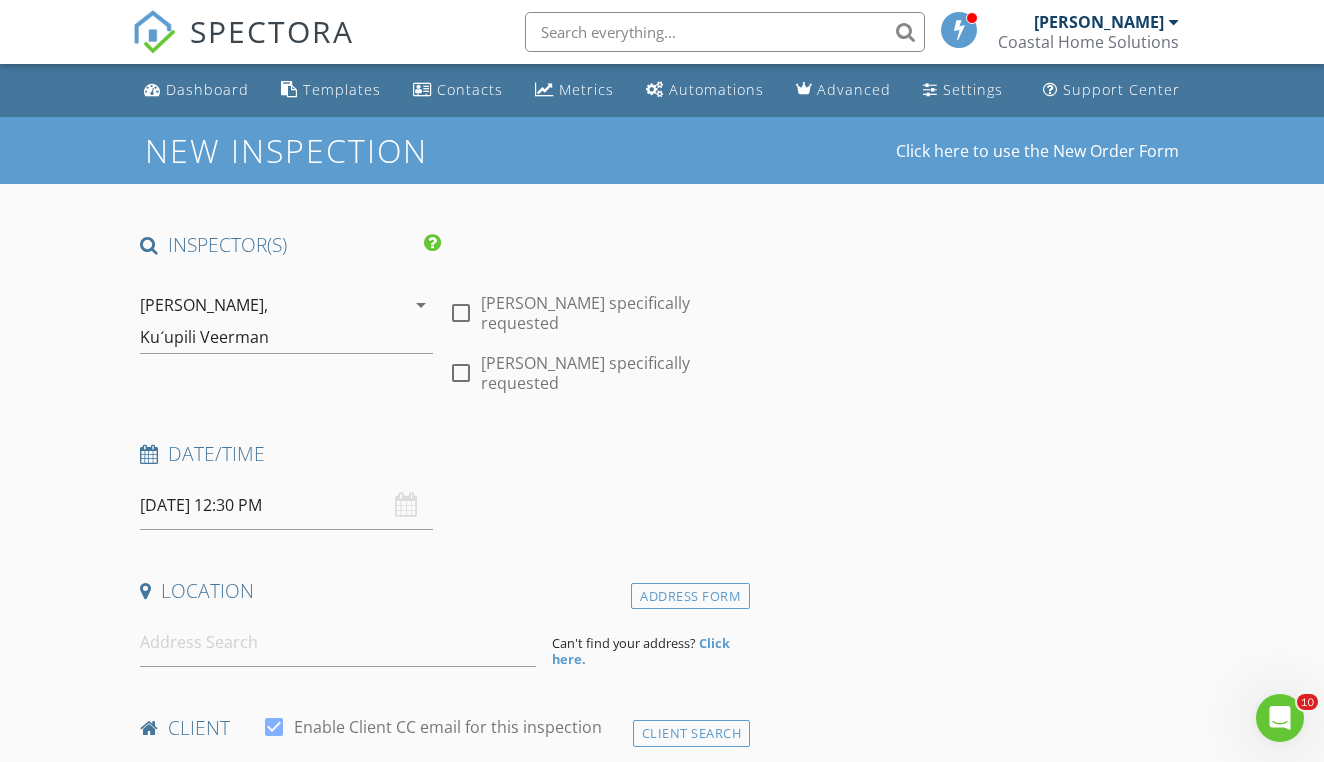 click on "07/13/2025 12:30 PM" at bounding box center [286, 505] 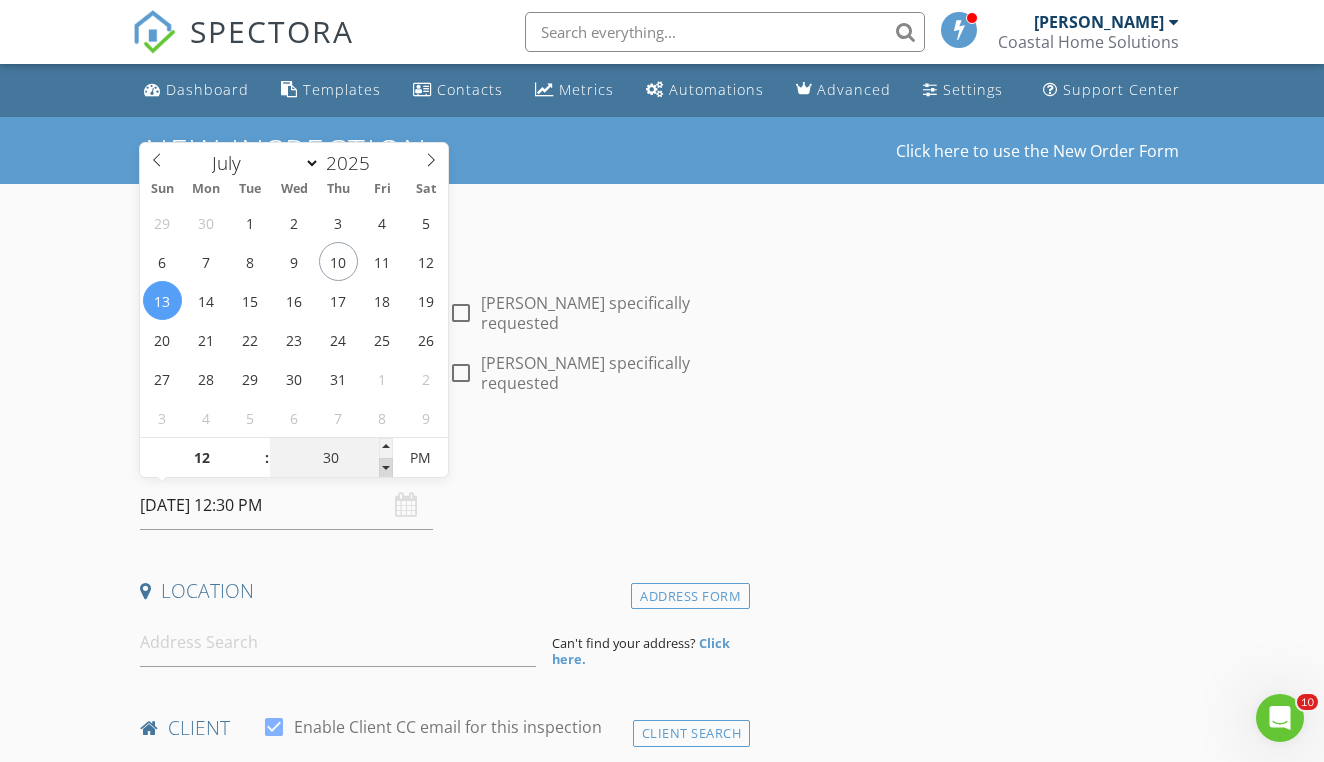 type on "25" 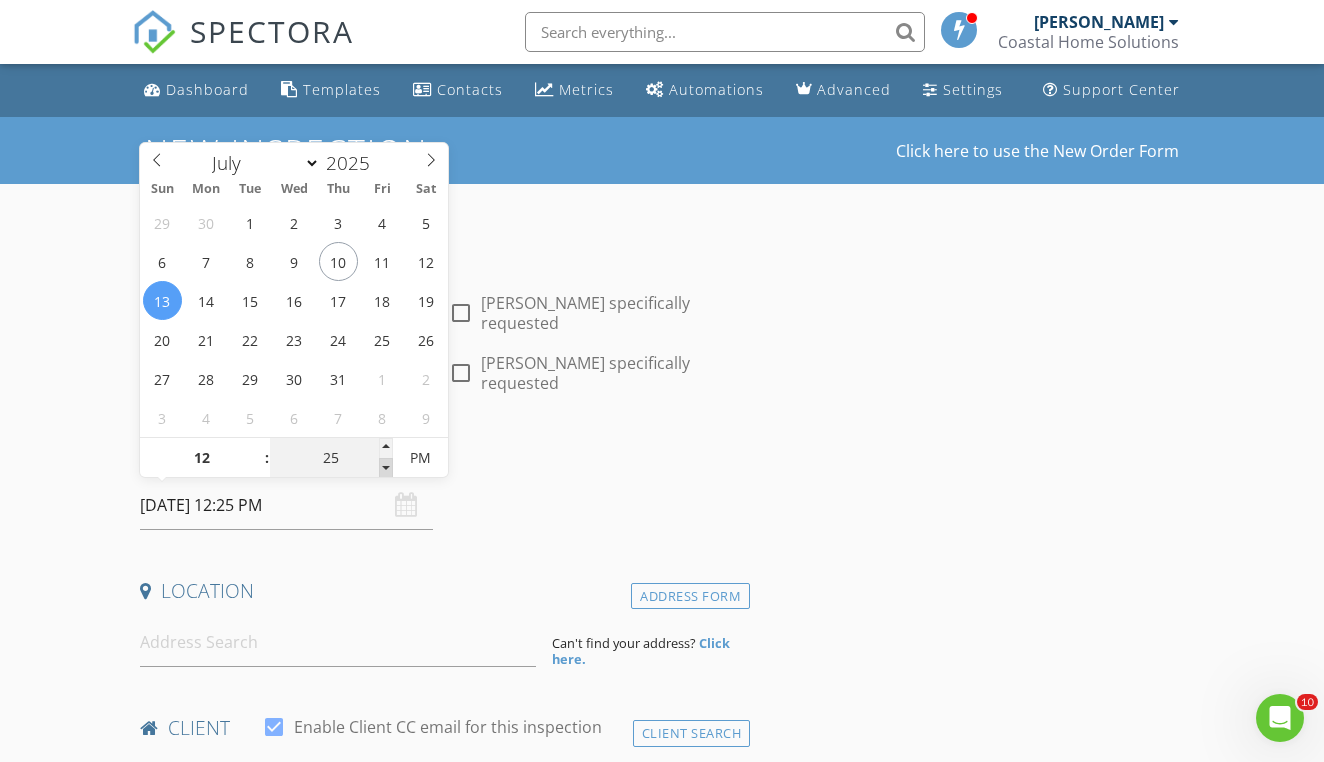 click at bounding box center [386, 468] 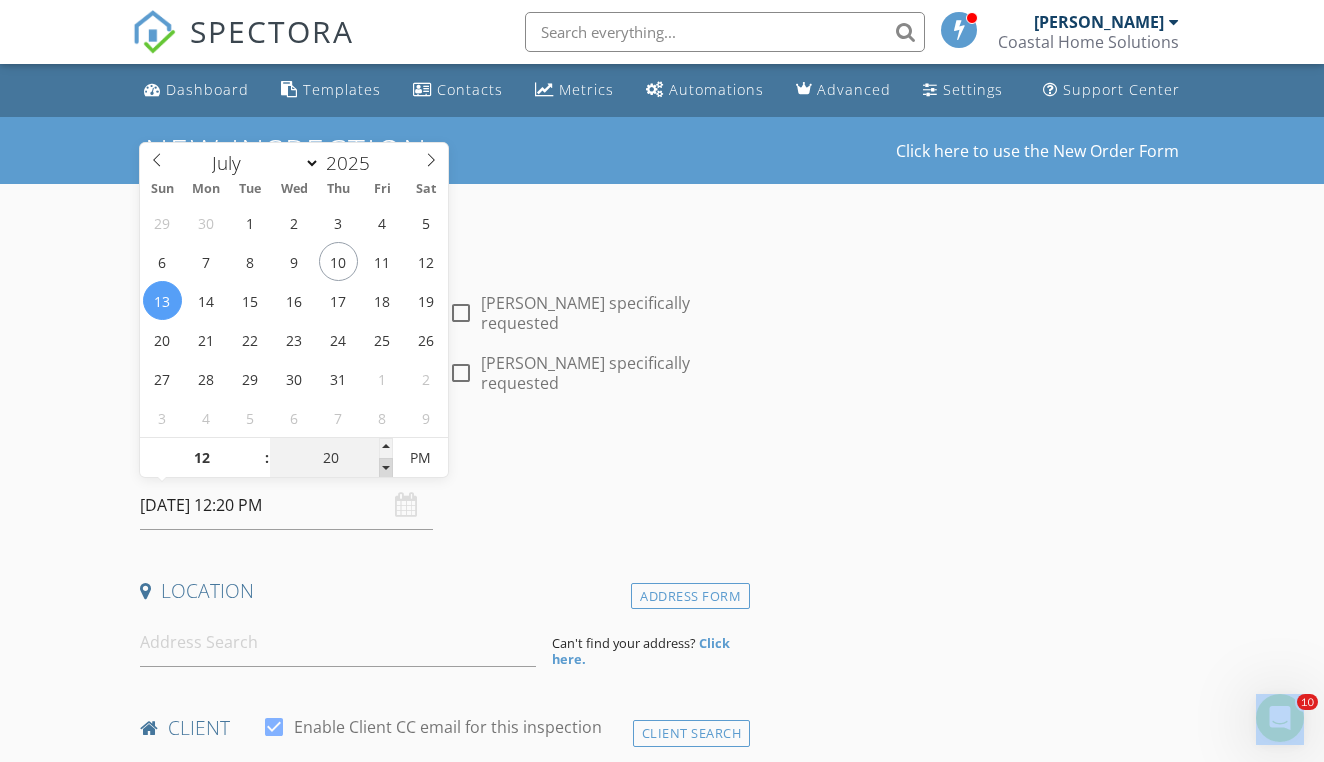 click at bounding box center [386, 468] 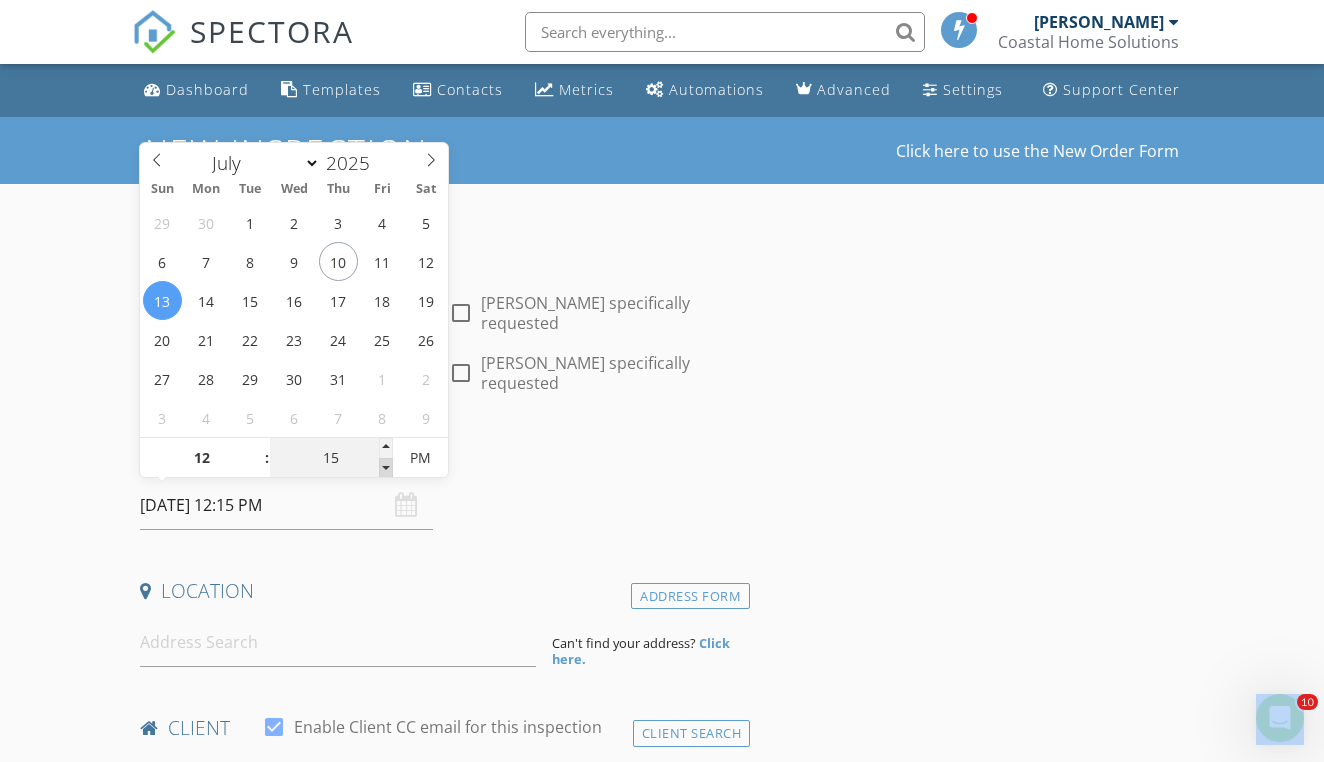 click at bounding box center (386, 468) 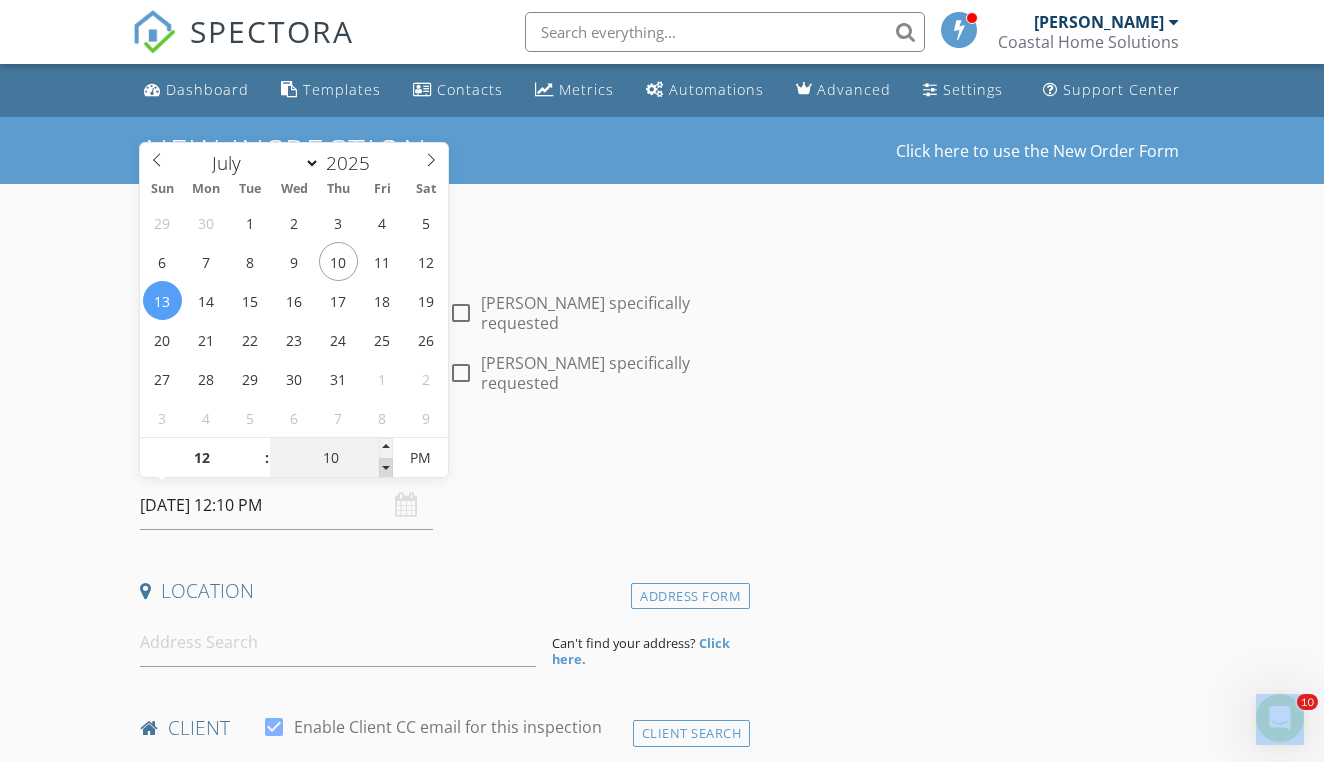 click at bounding box center [386, 468] 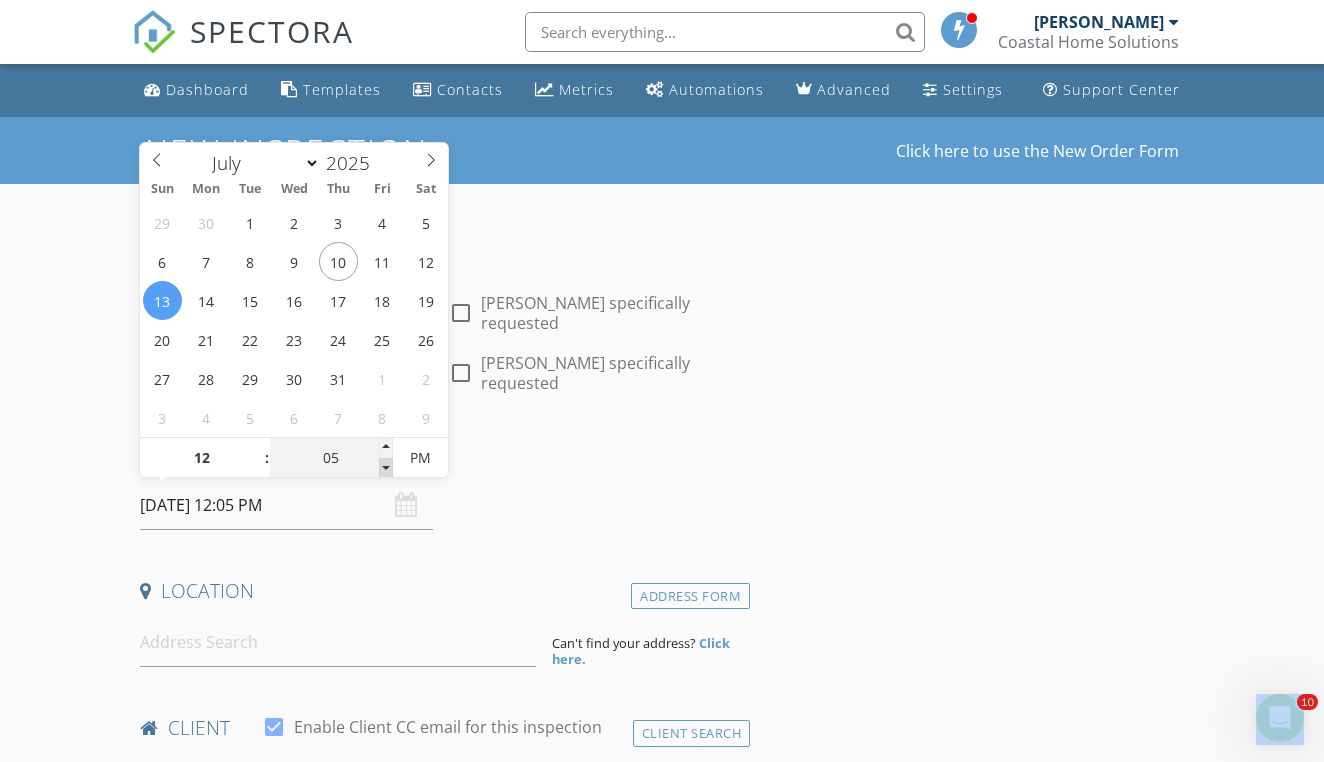 click at bounding box center (386, 468) 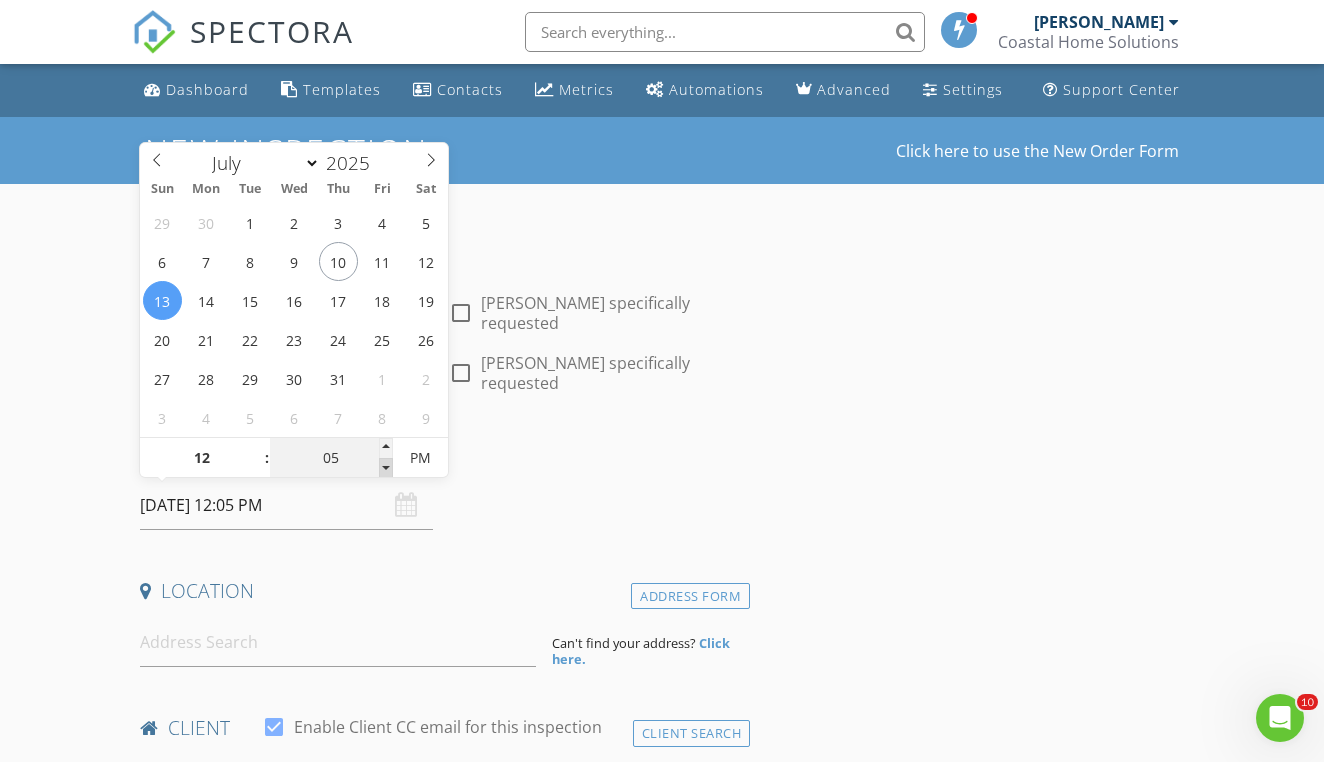 type on "00" 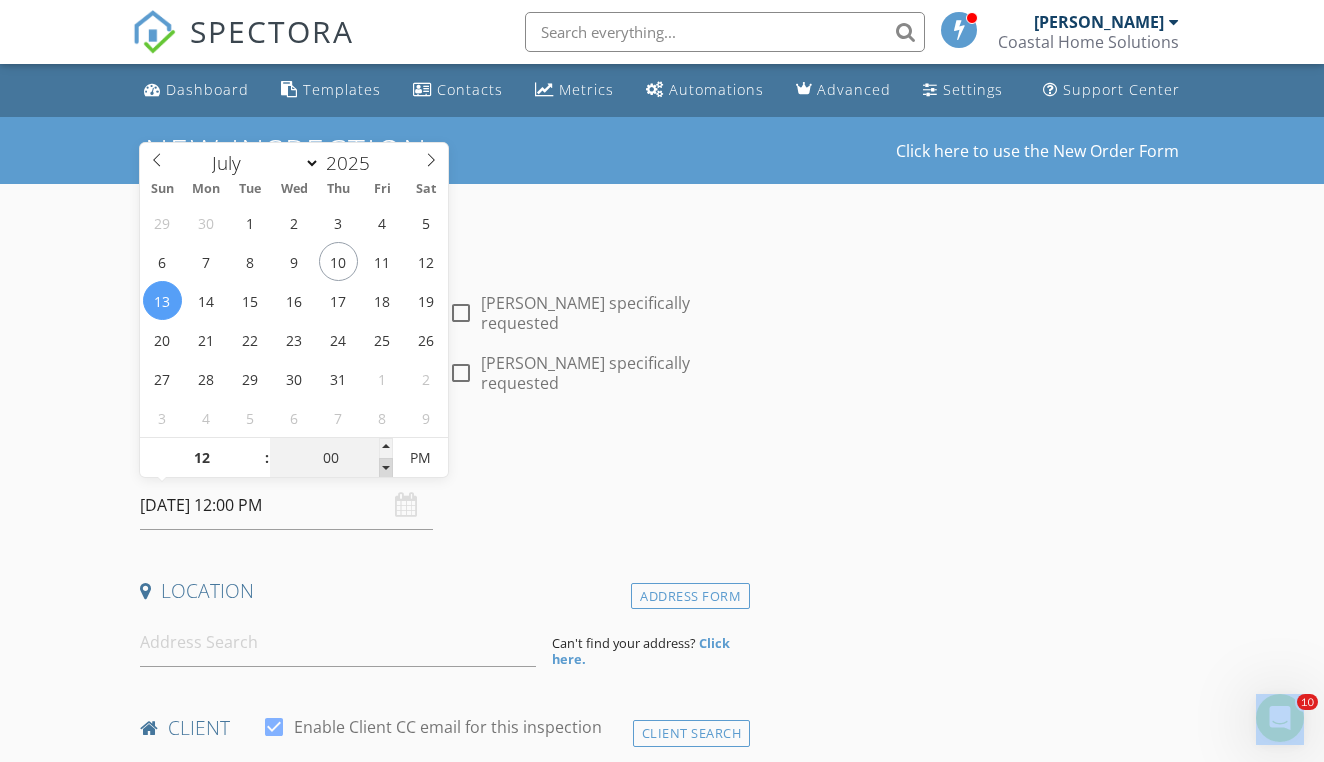 click at bounding box center (386, 468) 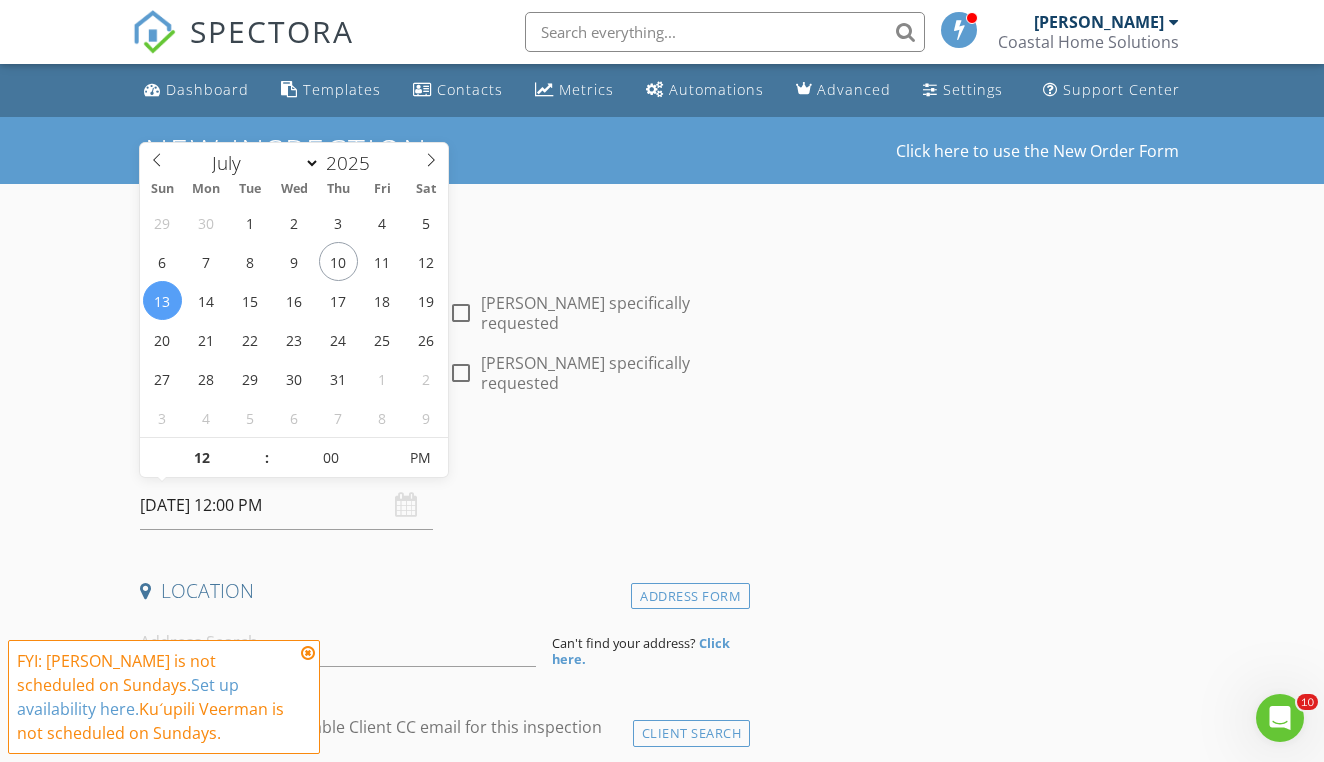 click at bounding box center [308, 653] 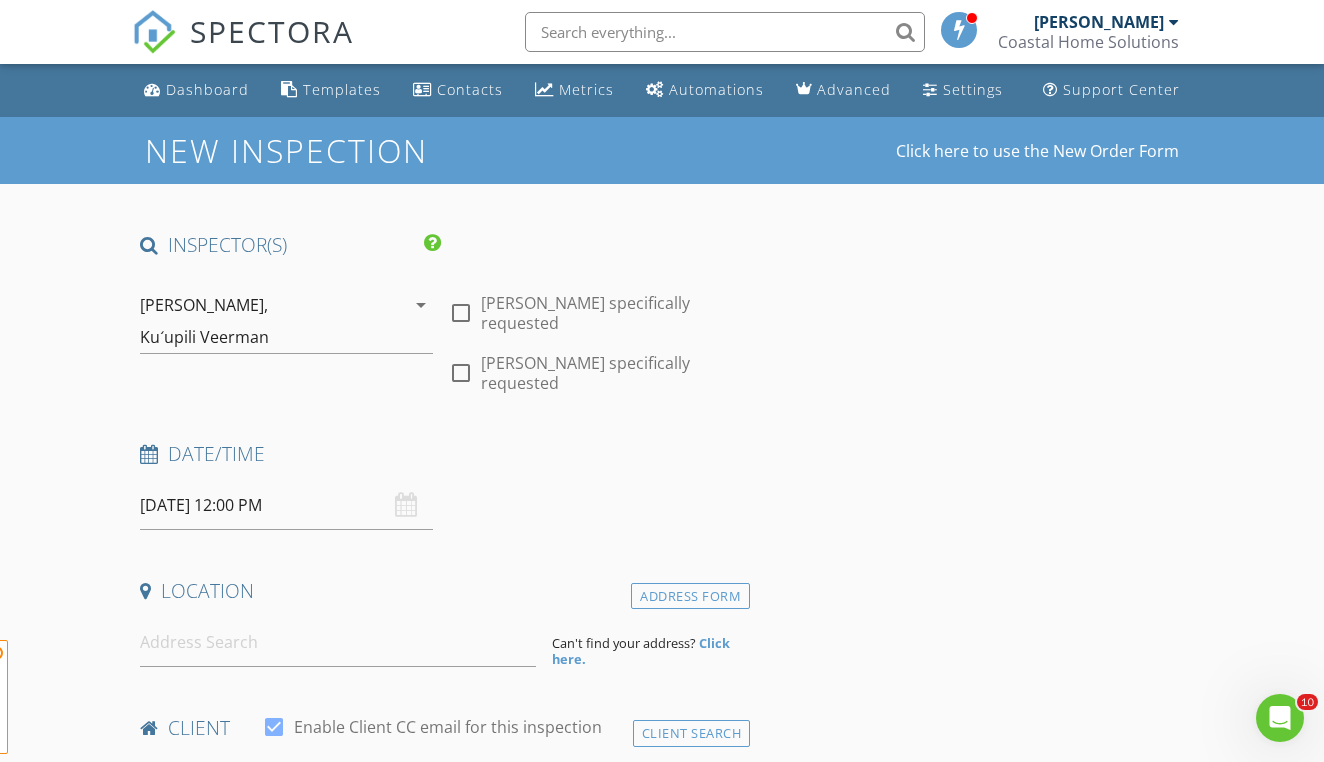 click on "New Inspection
Click here to use the New Order Form
INSPECTOR(S)
check_box   Charles Burton   PRIMARY   check_box_outline_blank   Sheldon Cavaco     check_box   Kuʻupili Veerman     Charles Burton,  Kuʻupili Veerman arrow_drop_down   check_box_outline_blank Charles Burton specifically requested check_box_outline_blank Kuʻupili Veerman specifically requested
Date/Time
07/13/2025 12:00 PM
Location
Address Form       Can't find your address?   Click here.
client
check_box Enable Client CC email for this inspection   Client Search     check_box_outline_blank Client is a Company/Organization     First Name   Last Name   Email   CC Email   Phone   Address   City   State   Zip       Notes   Private Notes
ADD ADDITIONAL client
SERVICES
check_box_outline_blank" at bounding box center (662, 1684) 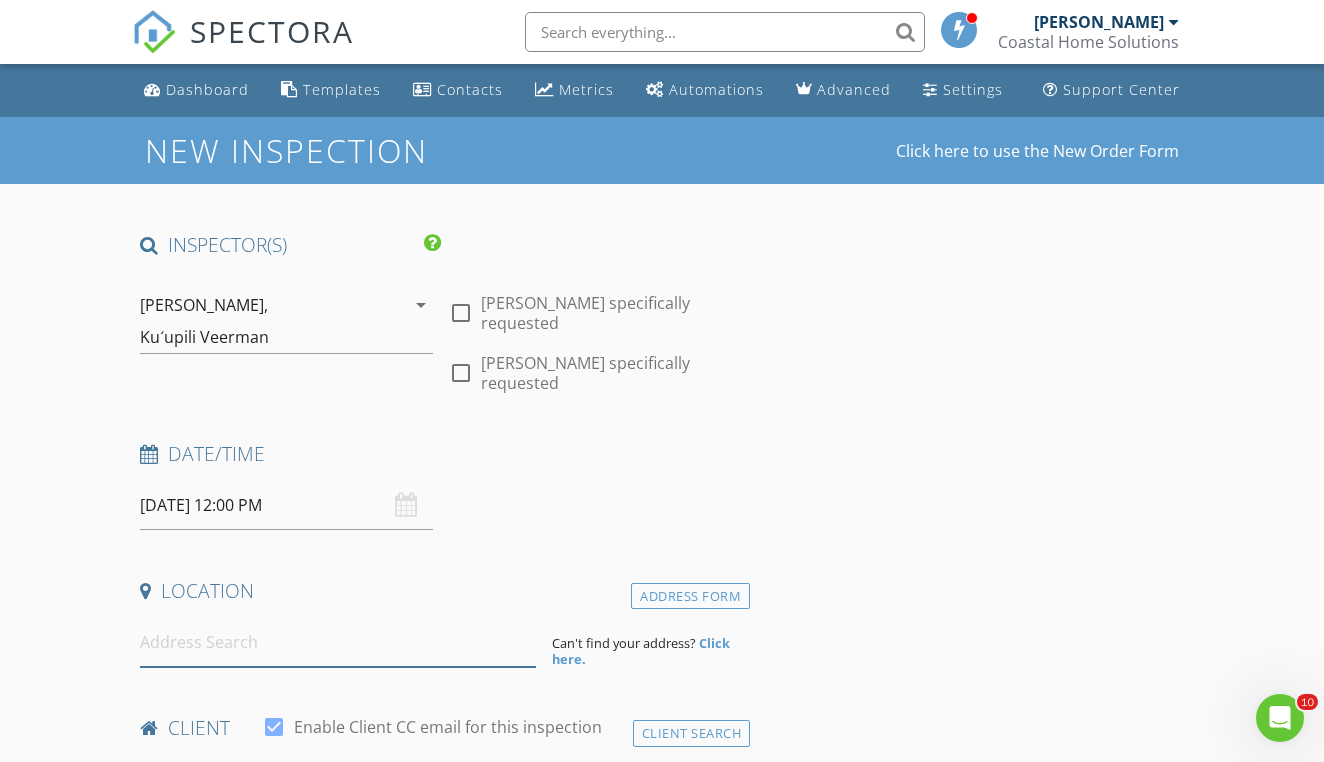 click at bounding box center (338, 642) 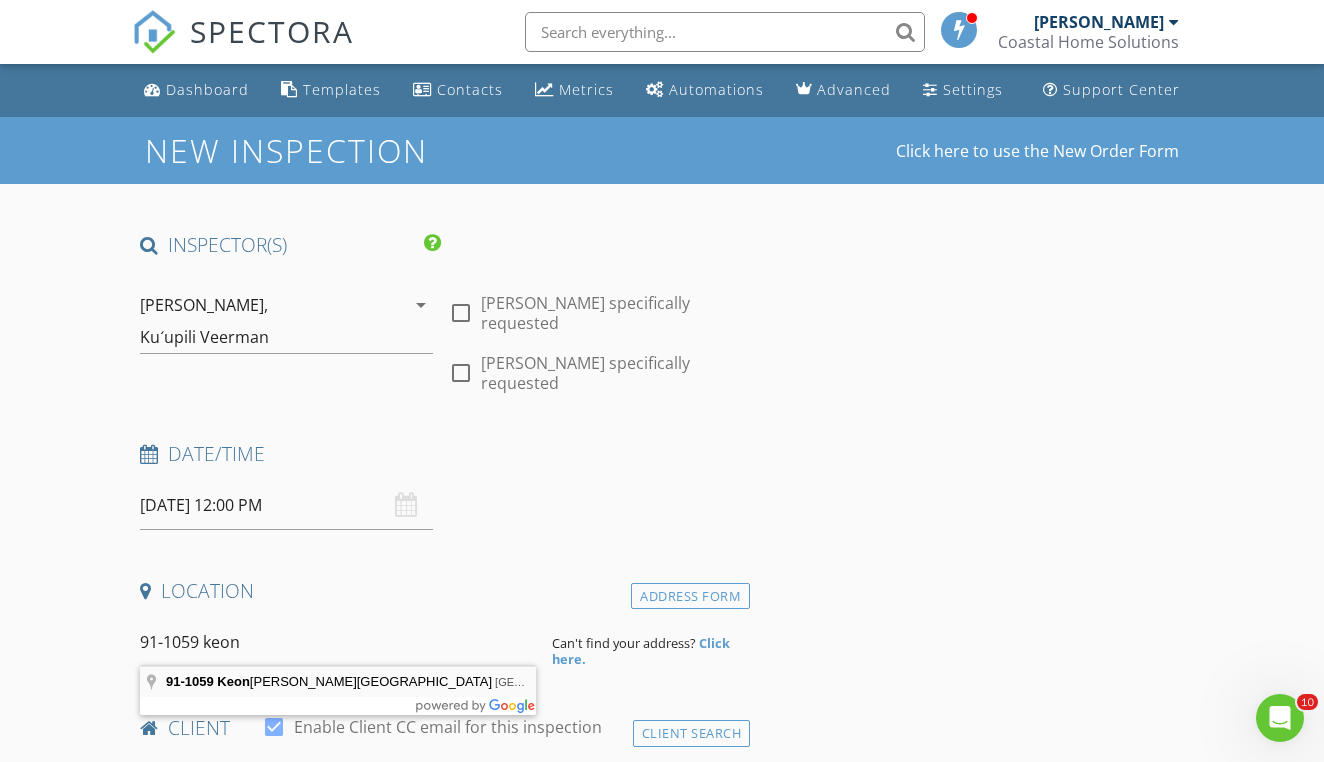 type on "91-1059 Keoneula Boulevard, Ewa Beach, HI, USA" 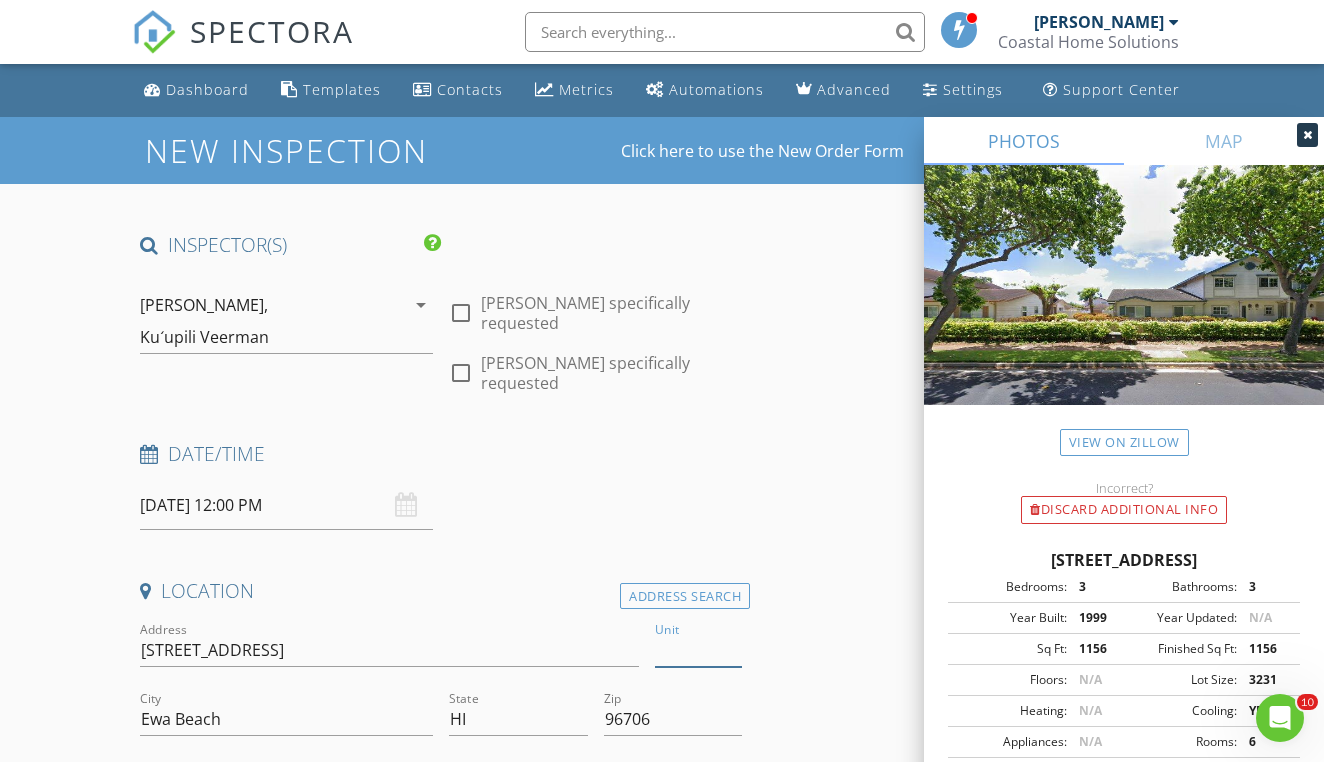 click on "Unit" at bounding box center (698, 650) 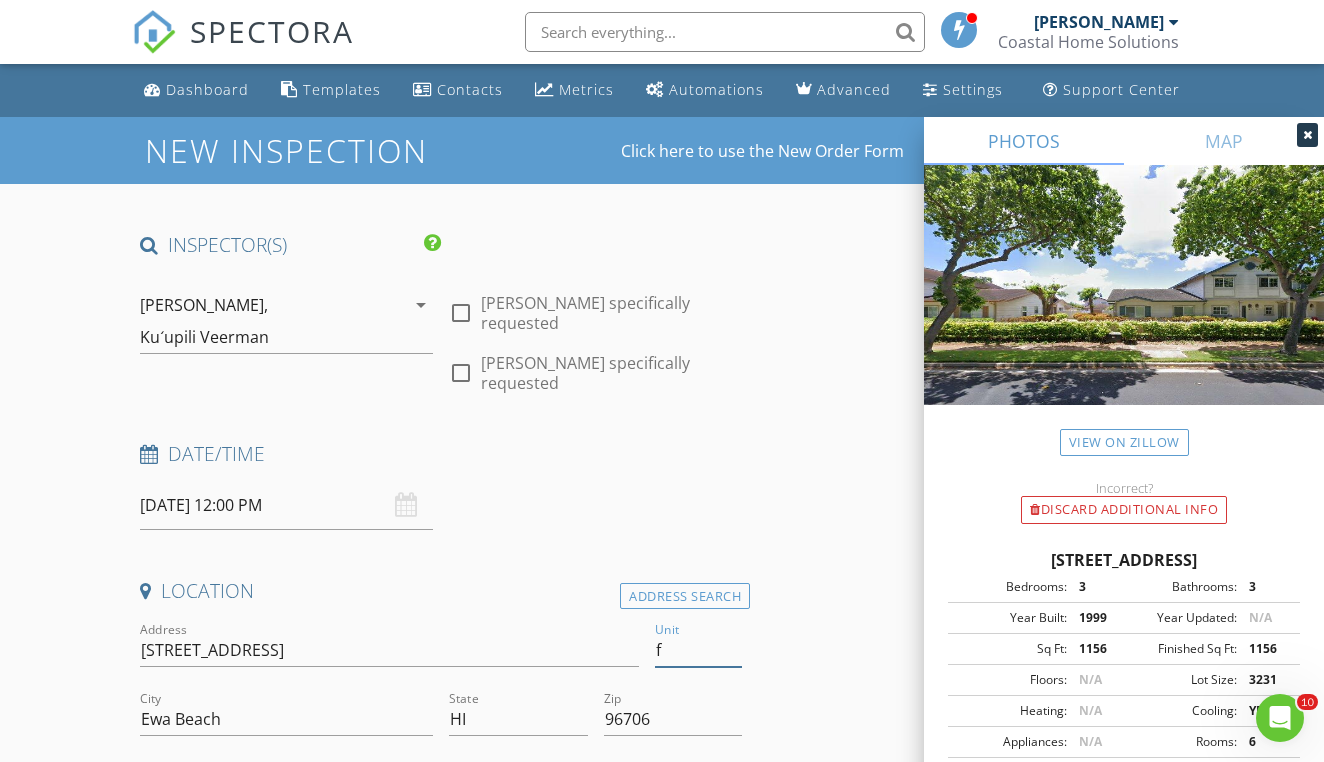type on "f3" 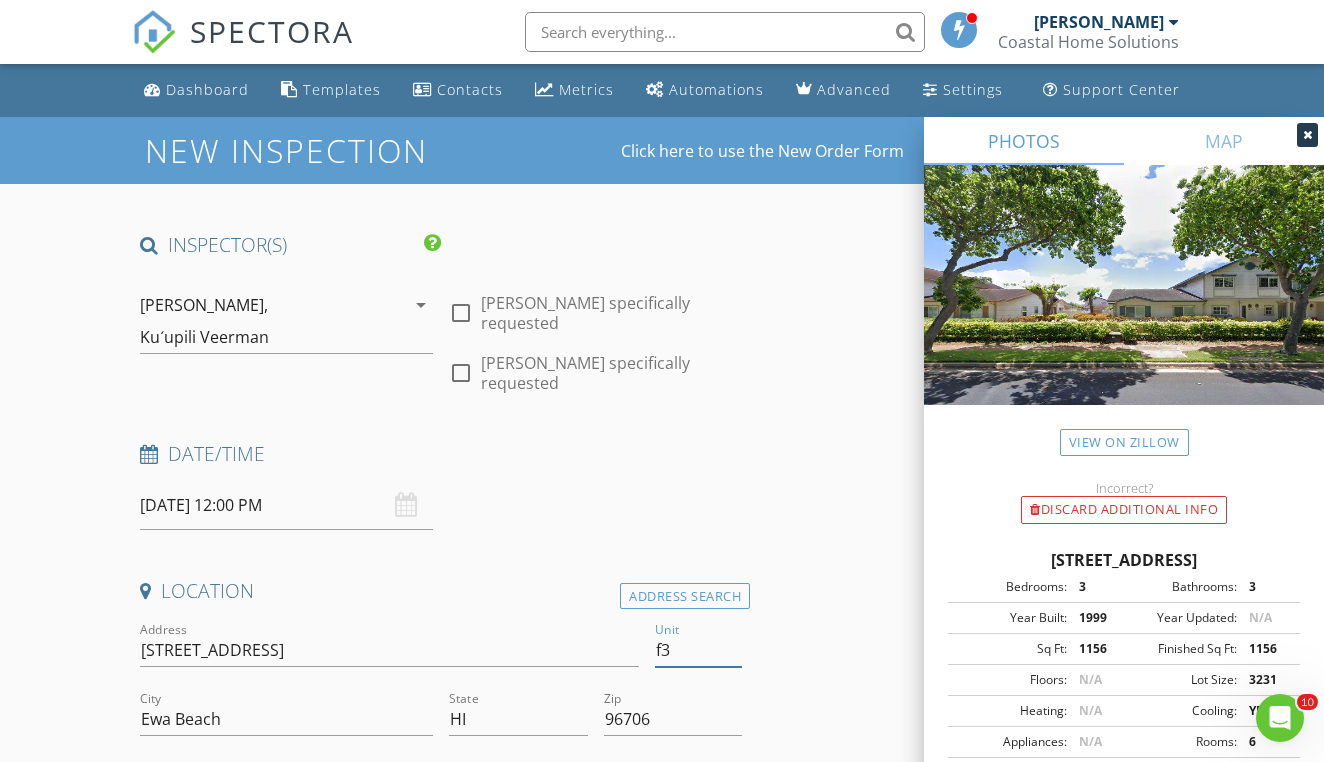 type 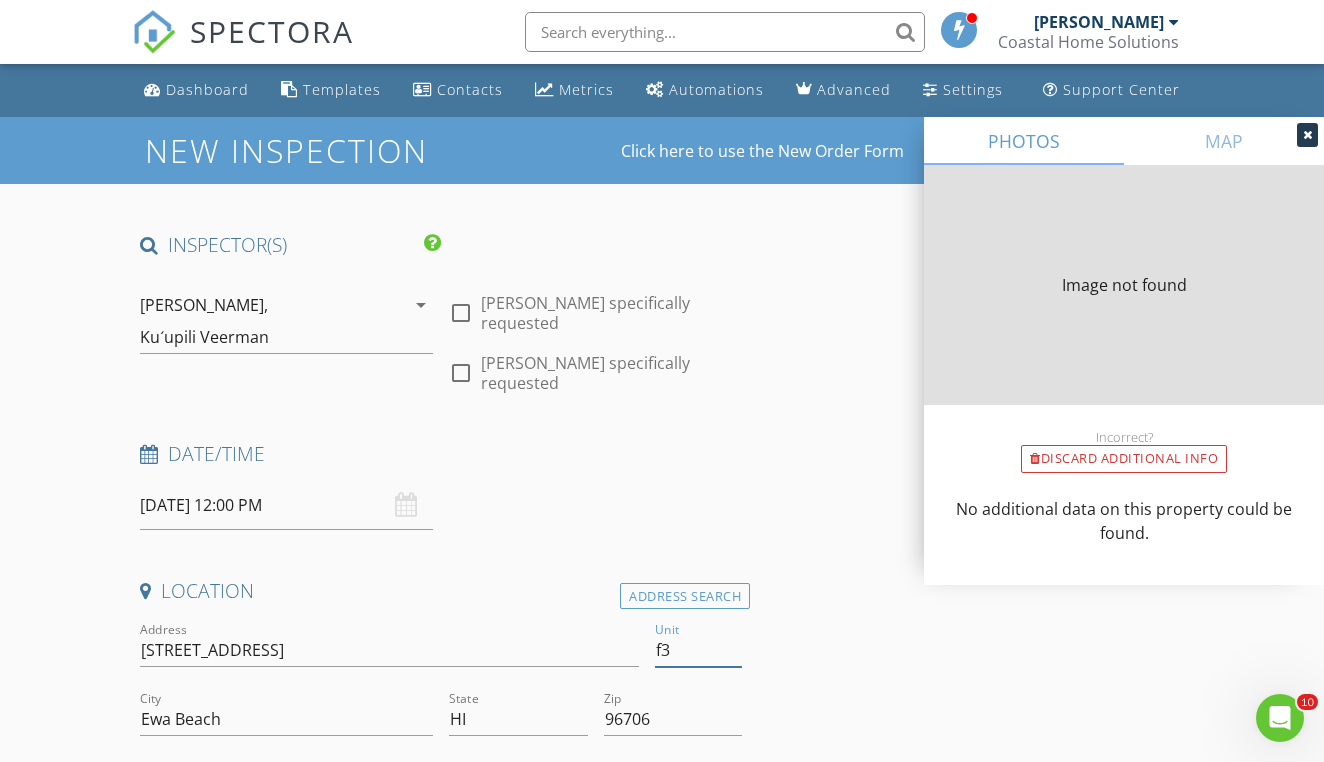 type on "983" 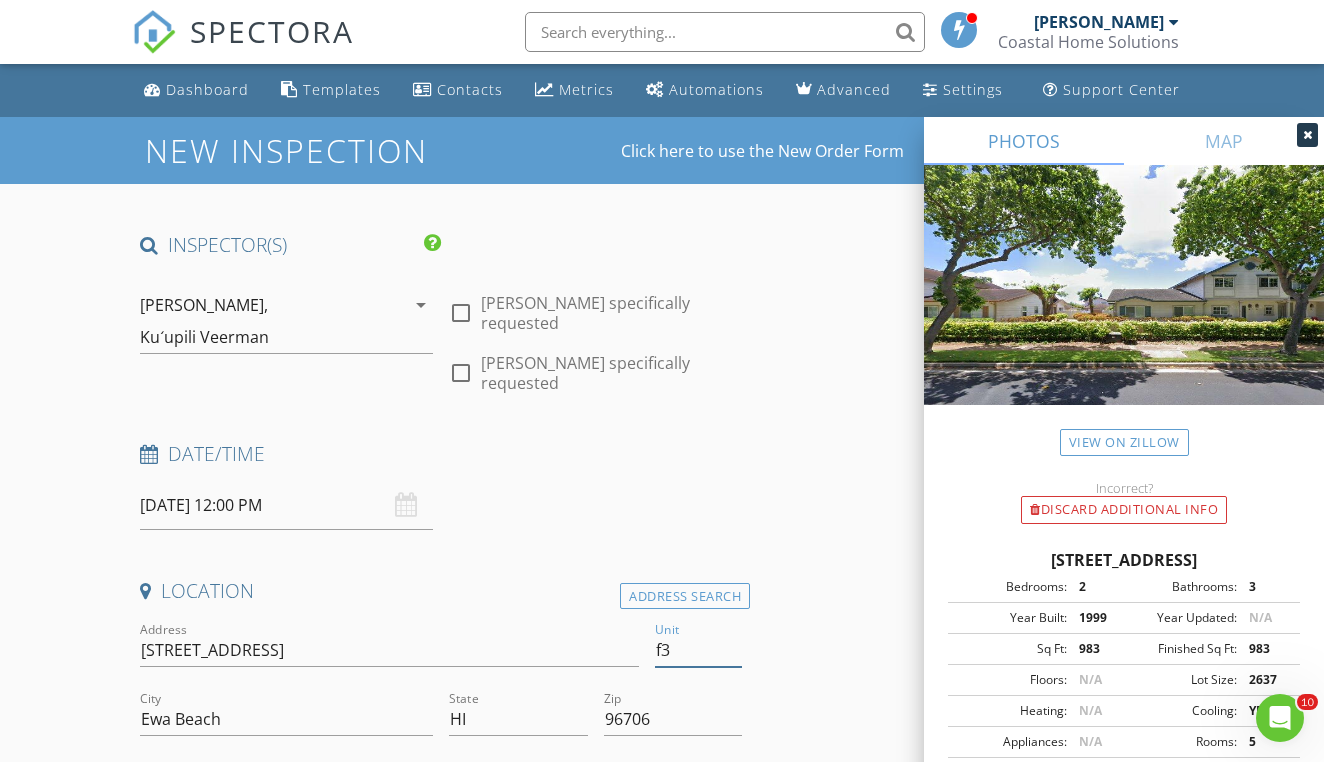 type on "f3" 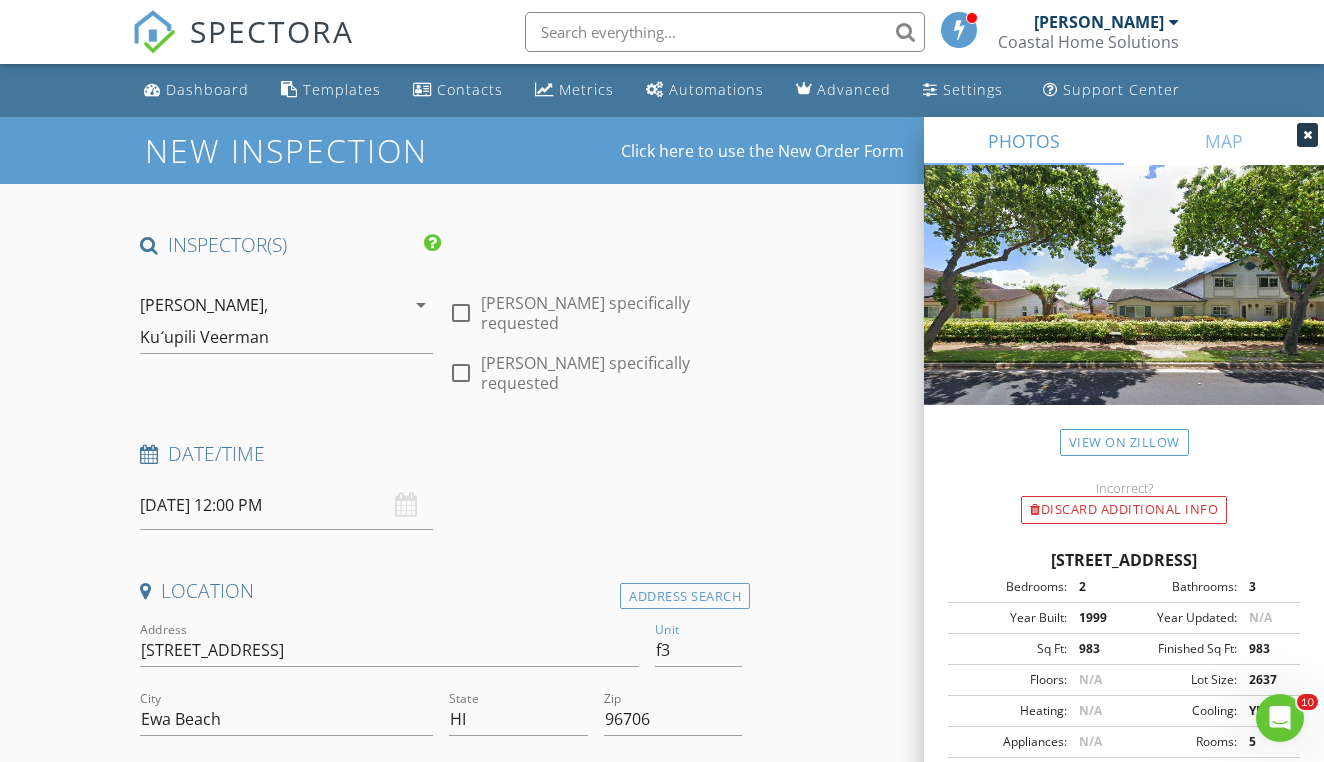 click on "INSPECTOR(S)
check_box   Charles Burton   PRIMARY   check_box_outline_blank   Sheldon Cavaco     check_box   Kuʻupili Veerman     Charles Burton,  Kuʻupili Veerman arrow_drop_down   check_box_outline_blank Charles Burton specifically requested check_box_outline_blank Kuʻupili Veerman specifically requested
Date/Time
07/13/2025 12:00 PM
Location
Address Search       Address 91-1059 Keoneula Blvd   Unit f3   City Ewa Beach   State HI   Zip 96706   County Honolulu     Square Feet 983   Year Built 1999   Foundation arrow_drop_down     Charles Burton     6.9 miles     (14 minutes)         Kuʻupili Veerman     22.8 miles     (40 minutes)
client
check_box Enable Client CC email for this inspection   Client Search     check_box_outline_blank Client is a Company/Organization     First Name   Last Name   Email   CC Email   Phone   Address   City   State   Zip" at bounding box center (661, 1931) 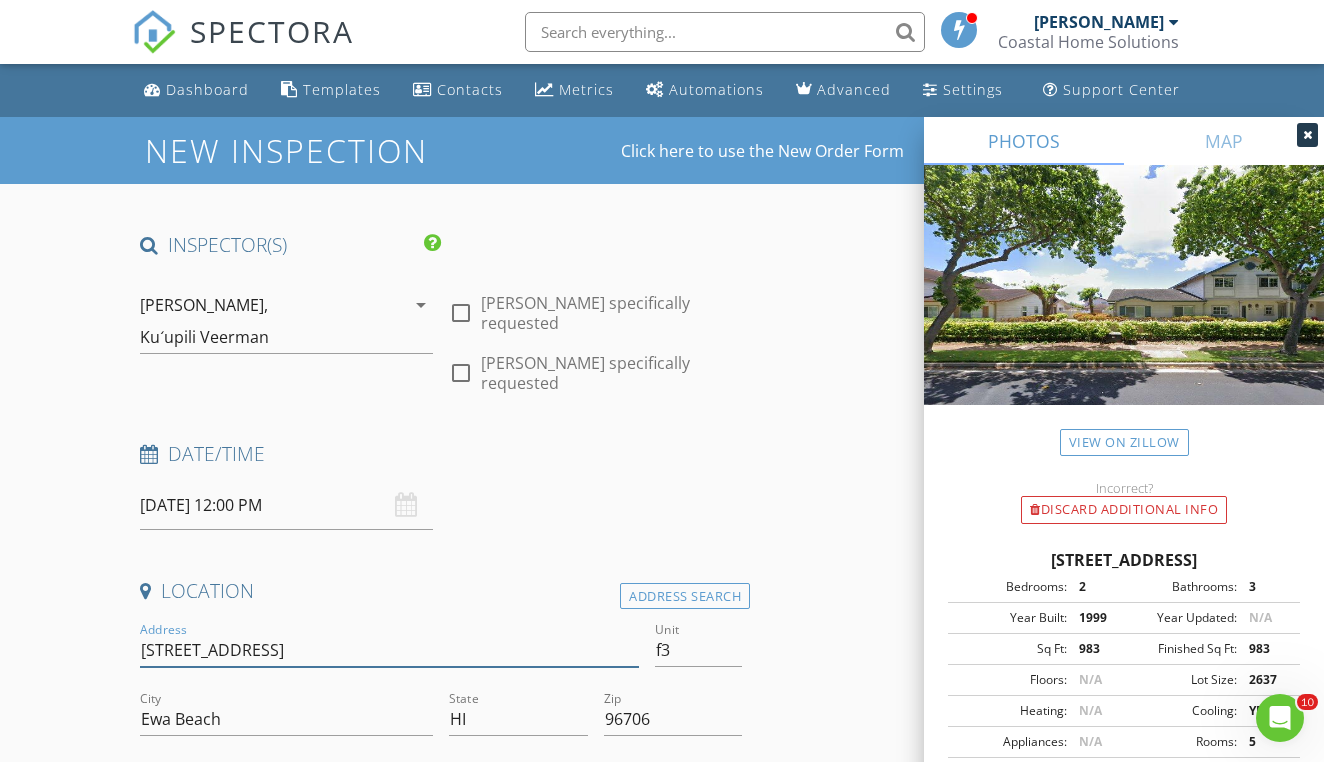 click on "91-1059 Keoneula Blvd" at bounding box center (389, 650) 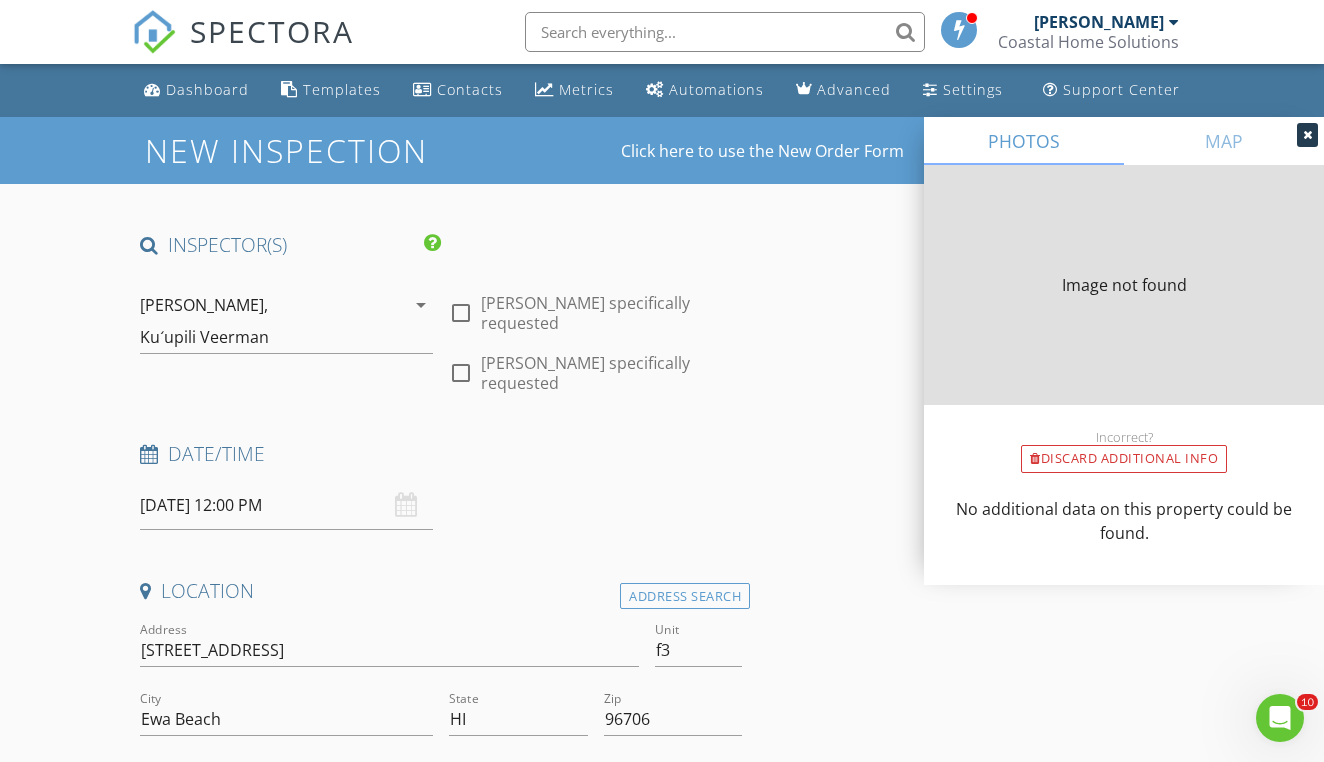 type on "983" 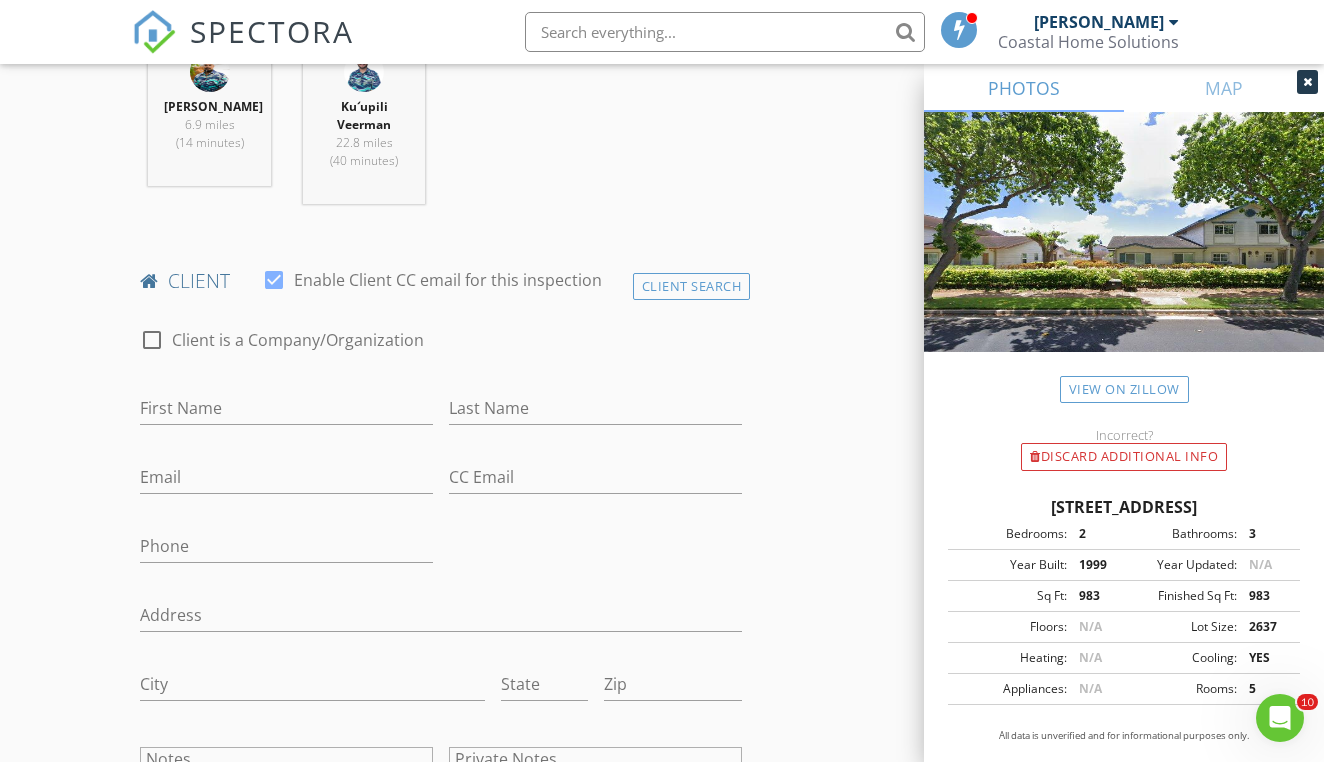 scroll, scrollTop: 891, scrollLeft: 0, axis: vertical 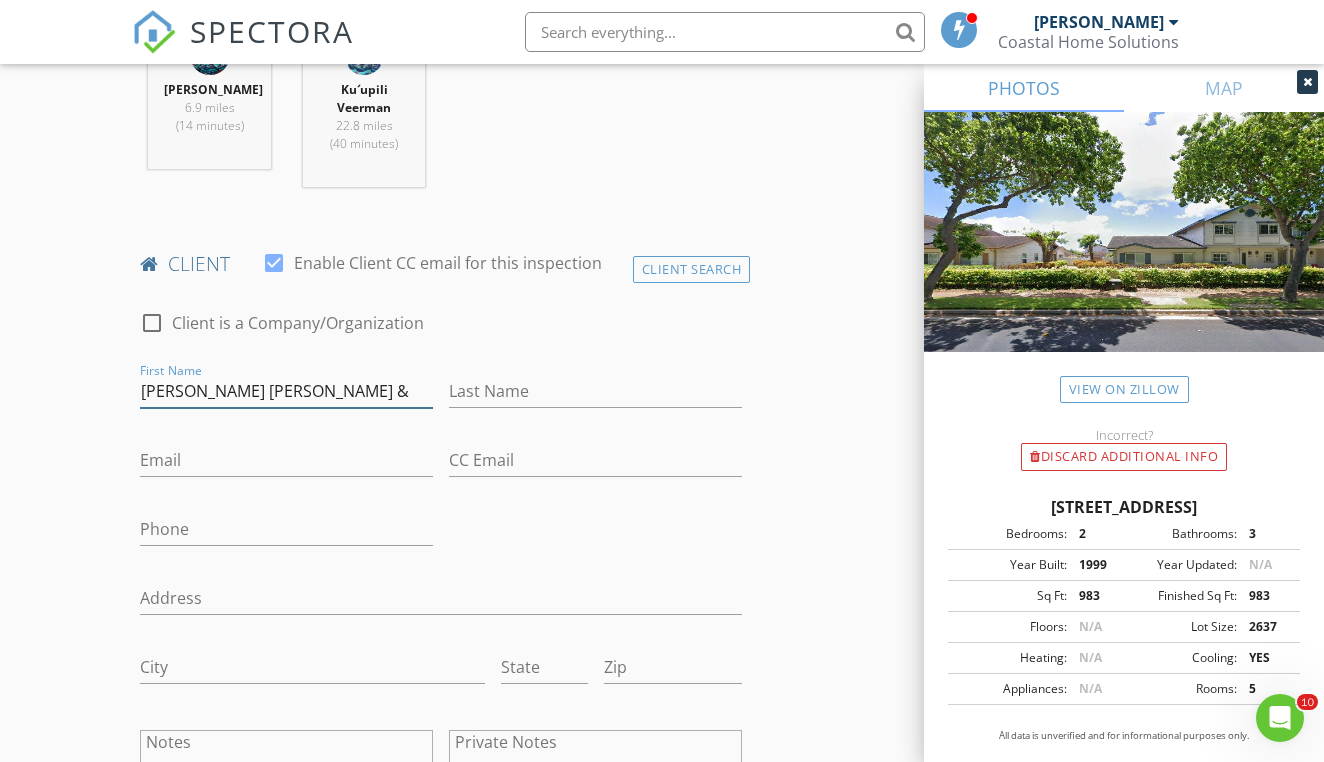 type on "Allyson Elizabeth &" 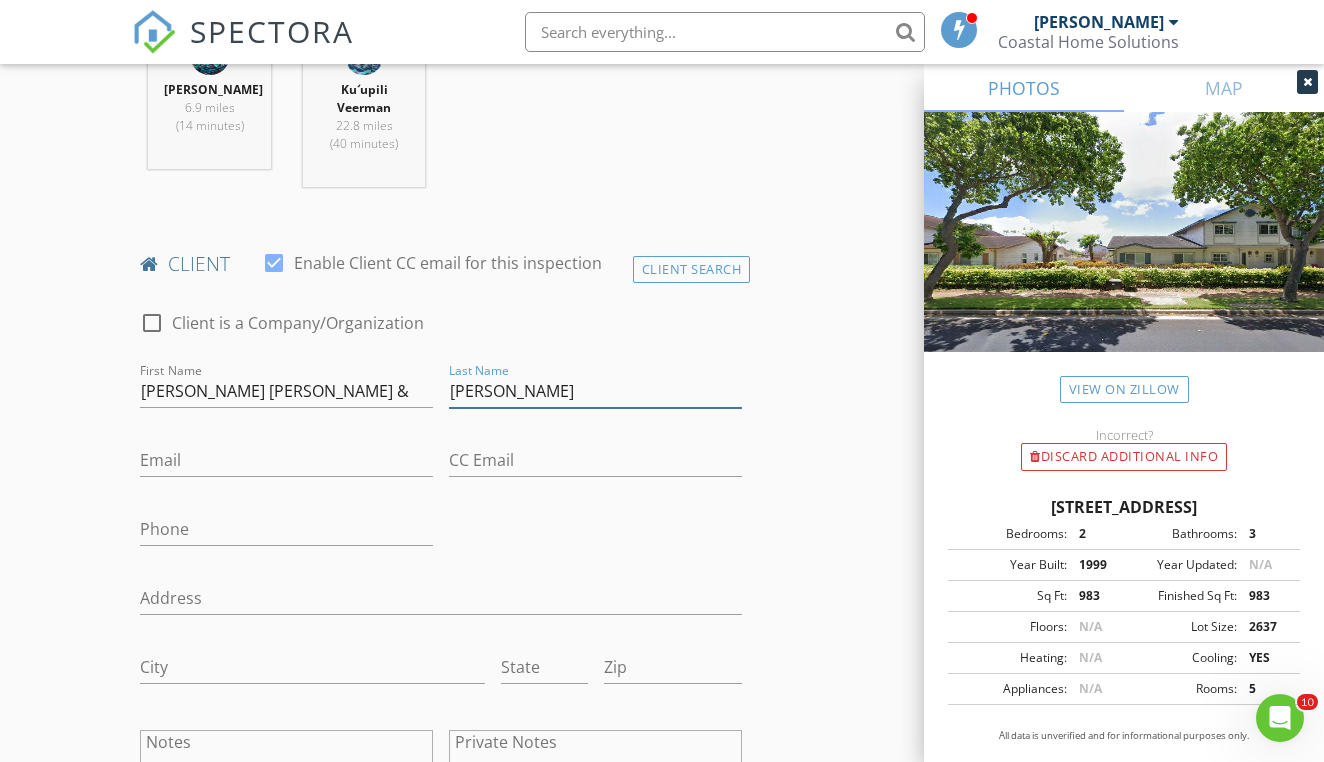 type on "Miguel Hermosillo" 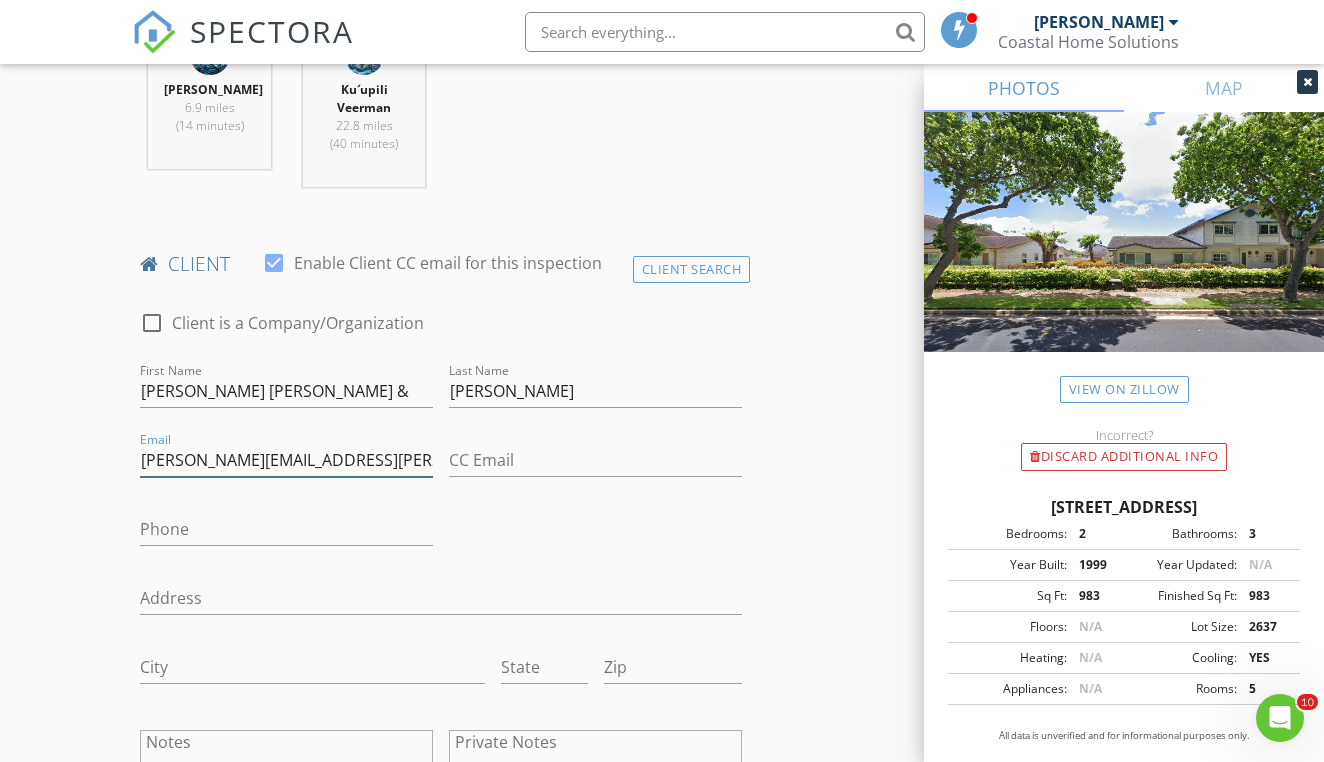 type on "allyson.cardona@yahoo.com" 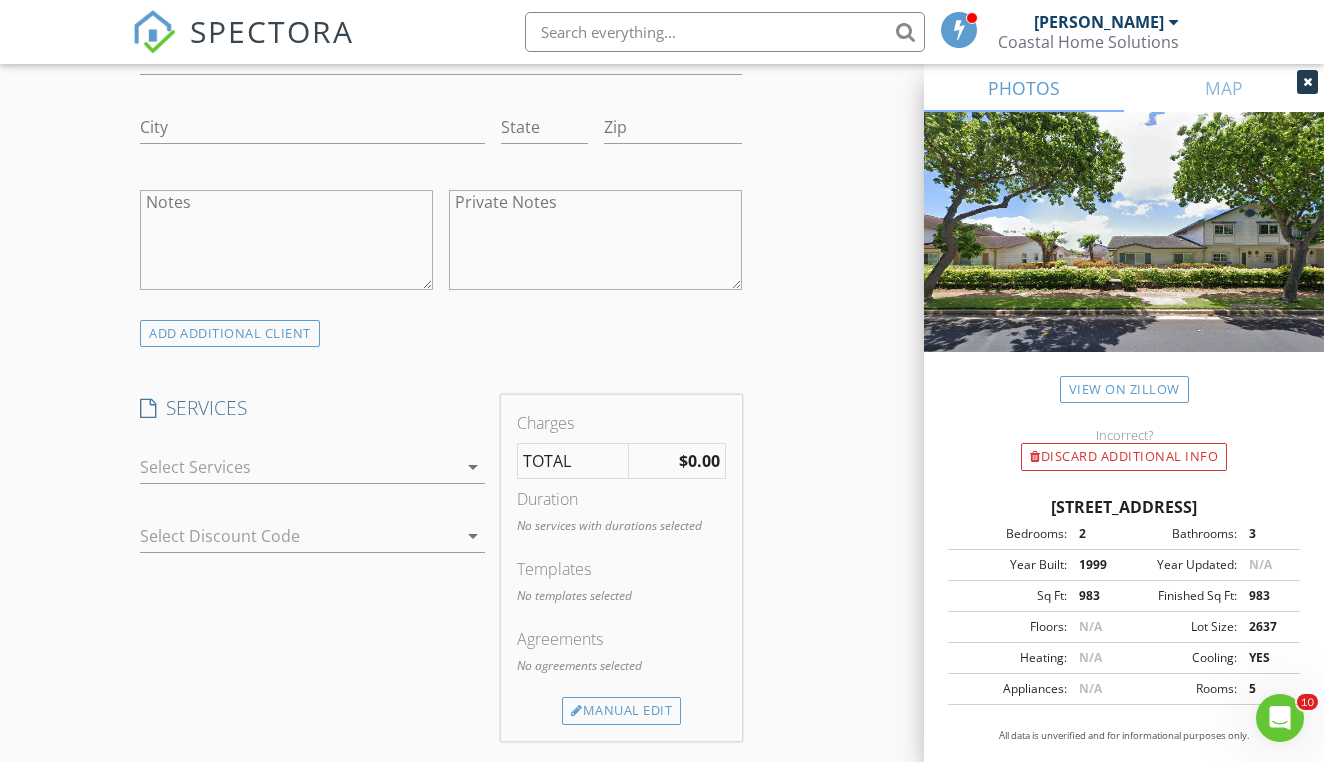 scroll, scrollTop: 1465, scrollLeft: 0, axis: vertical 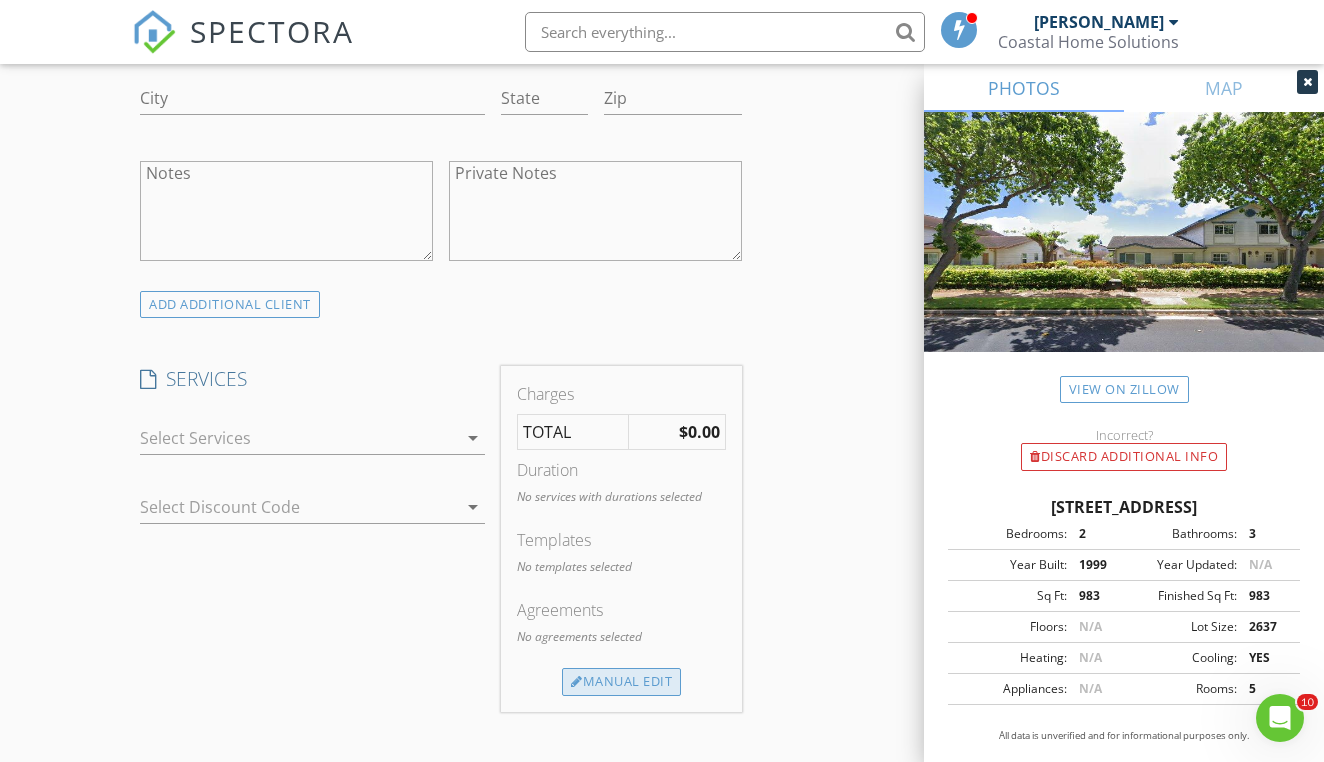 type on "miguelhermosillo96@icloud.com" 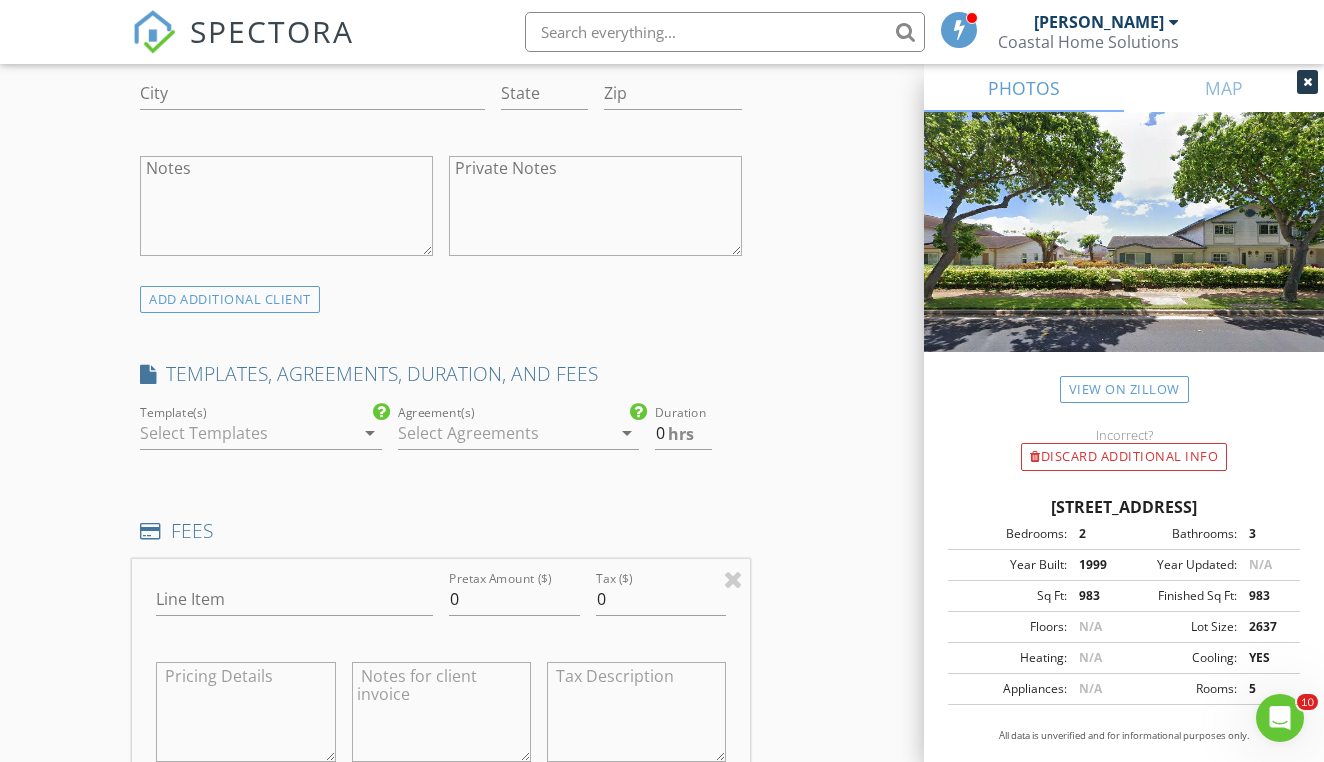 click at bounding box center (246, 433) 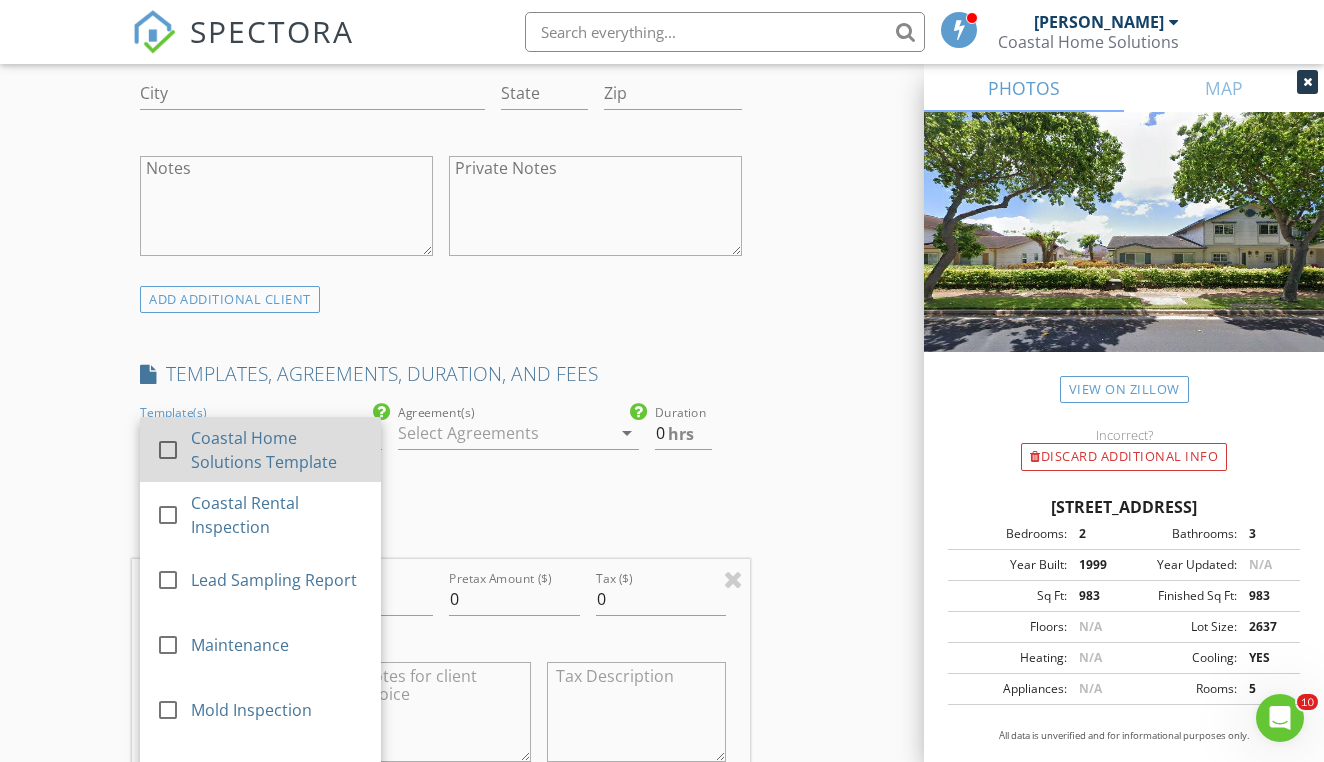 click on "Coastal Home Solutions  Template" at bounding box center [278, 450] 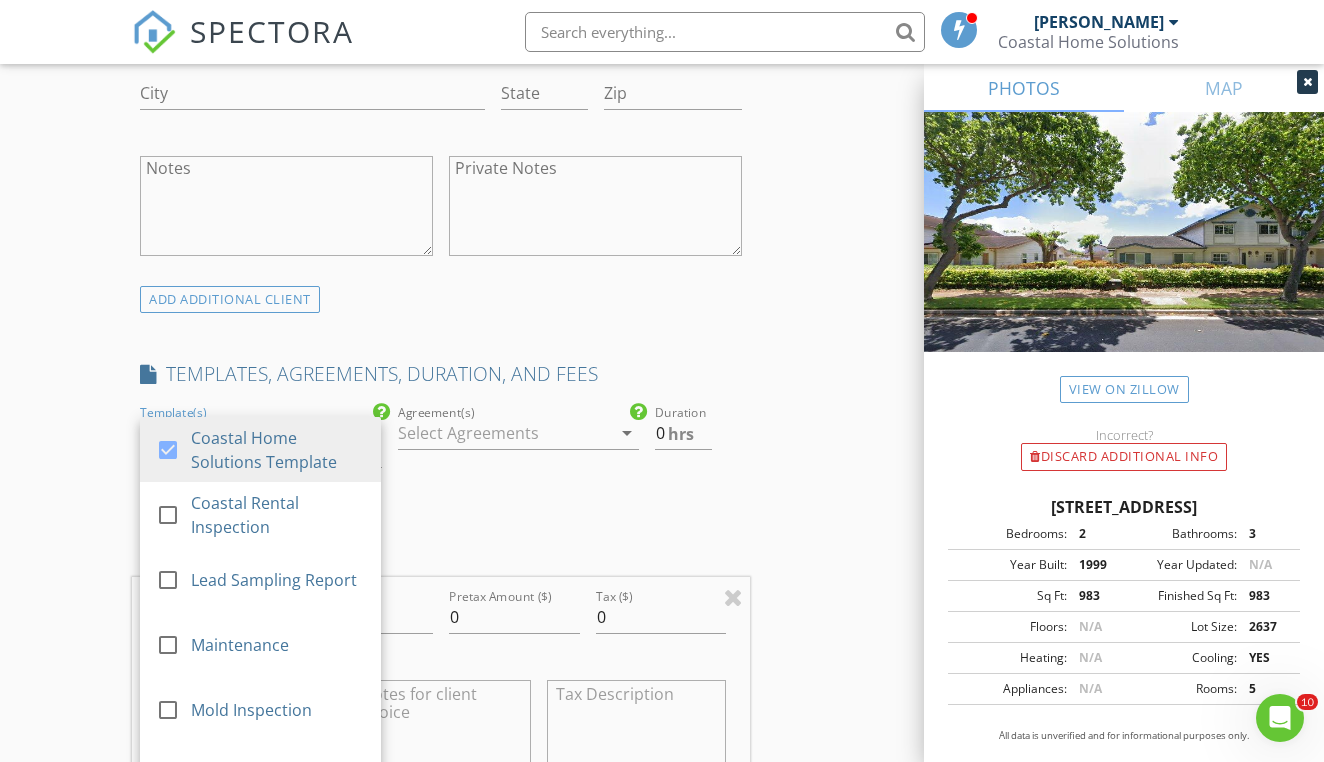 click at bounding box center [504, 433] 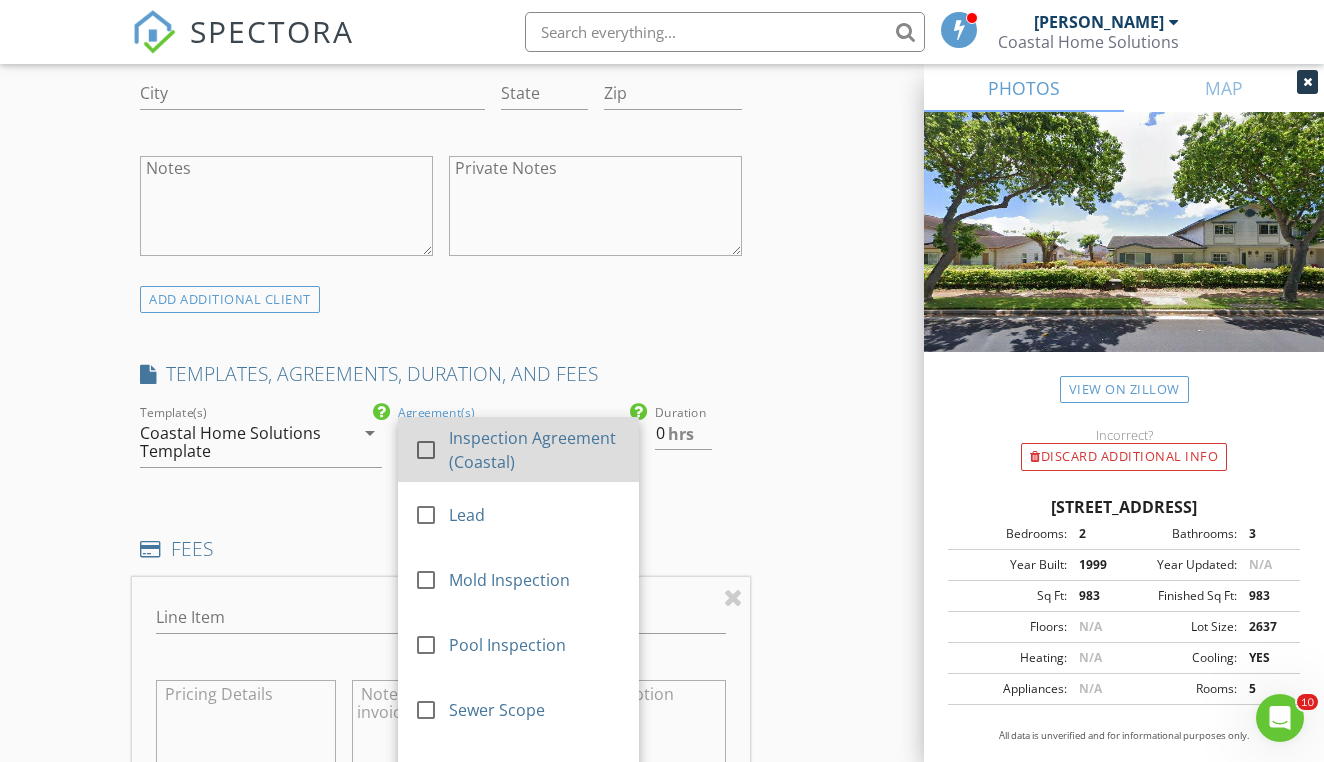 click on "check_box_outline_blank" at bounding box center (431, 450) 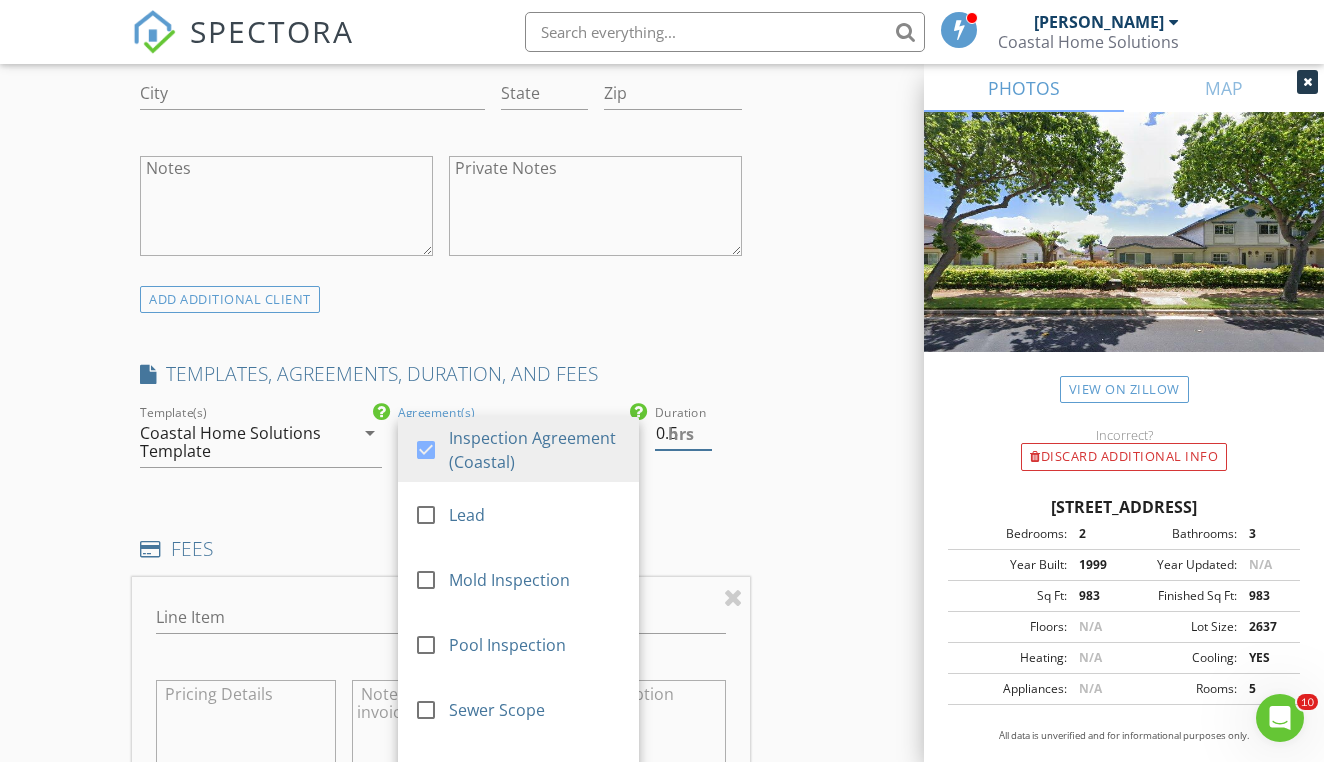 click on "0.5" at bounding box center (683, 433) 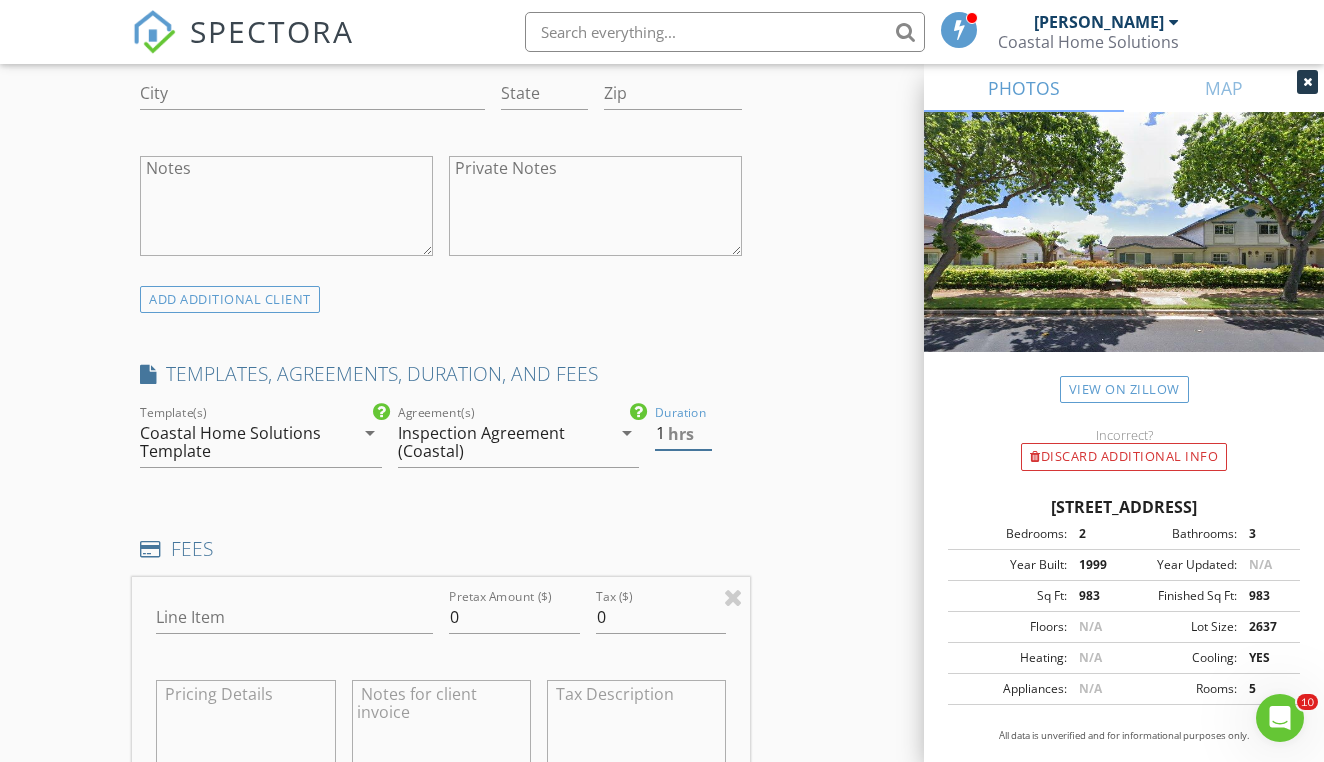 click on "1" at bounding box center [683, 433] 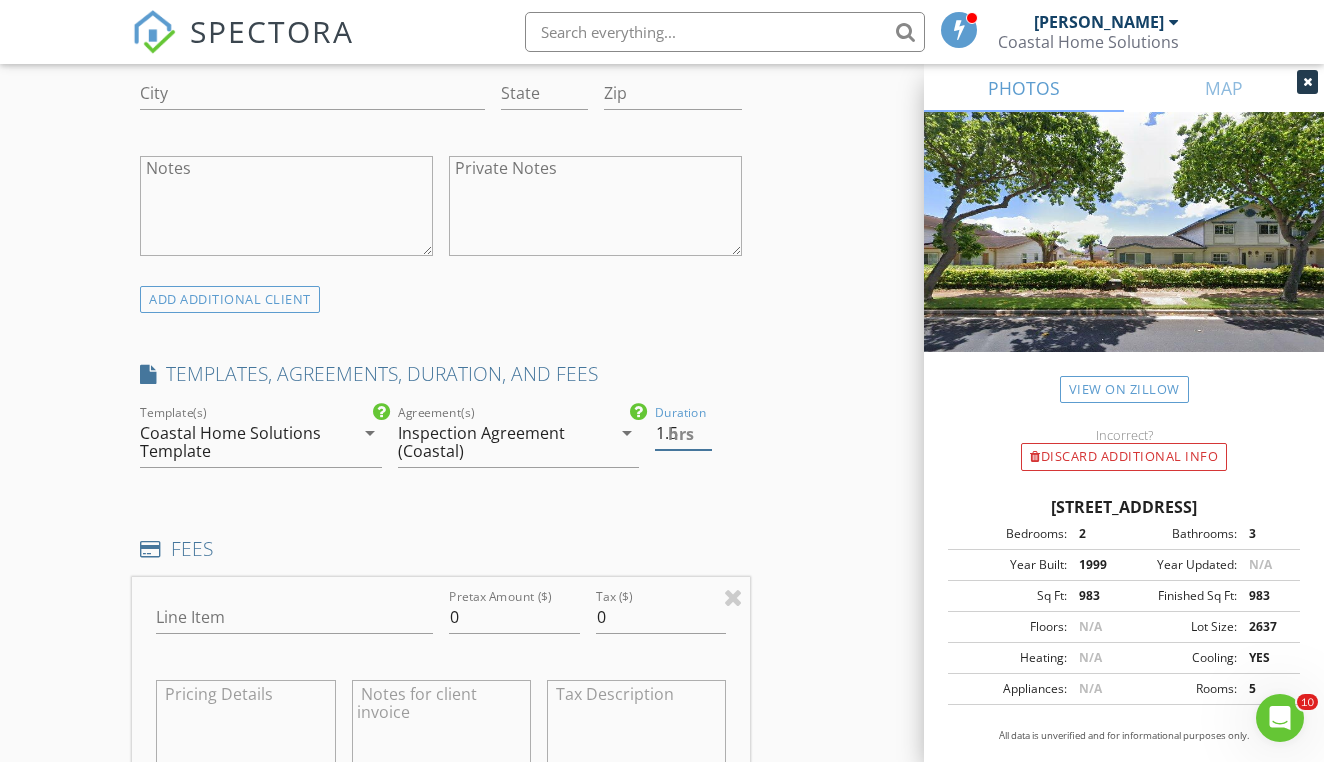 click on "1.5" at bounding box center [683, 433] 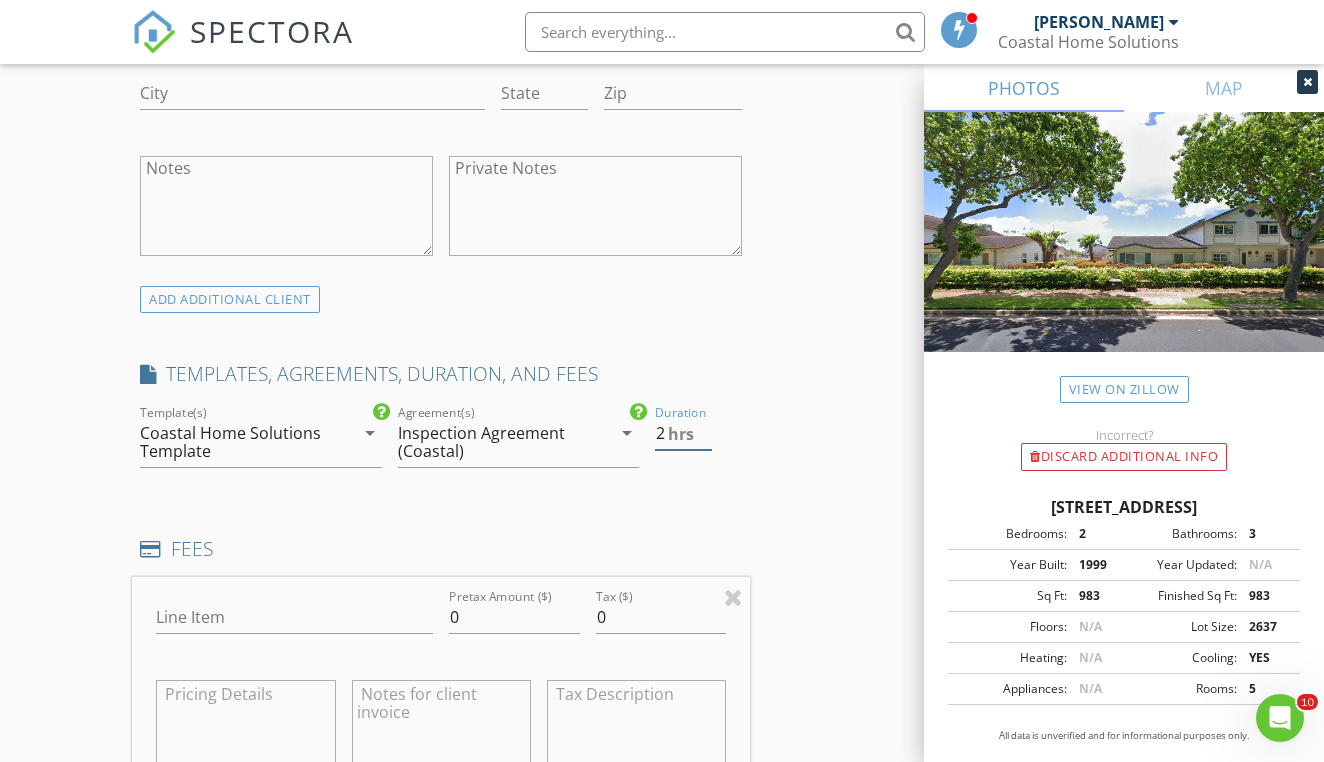 click on "2" at bounding box center (683, 433) 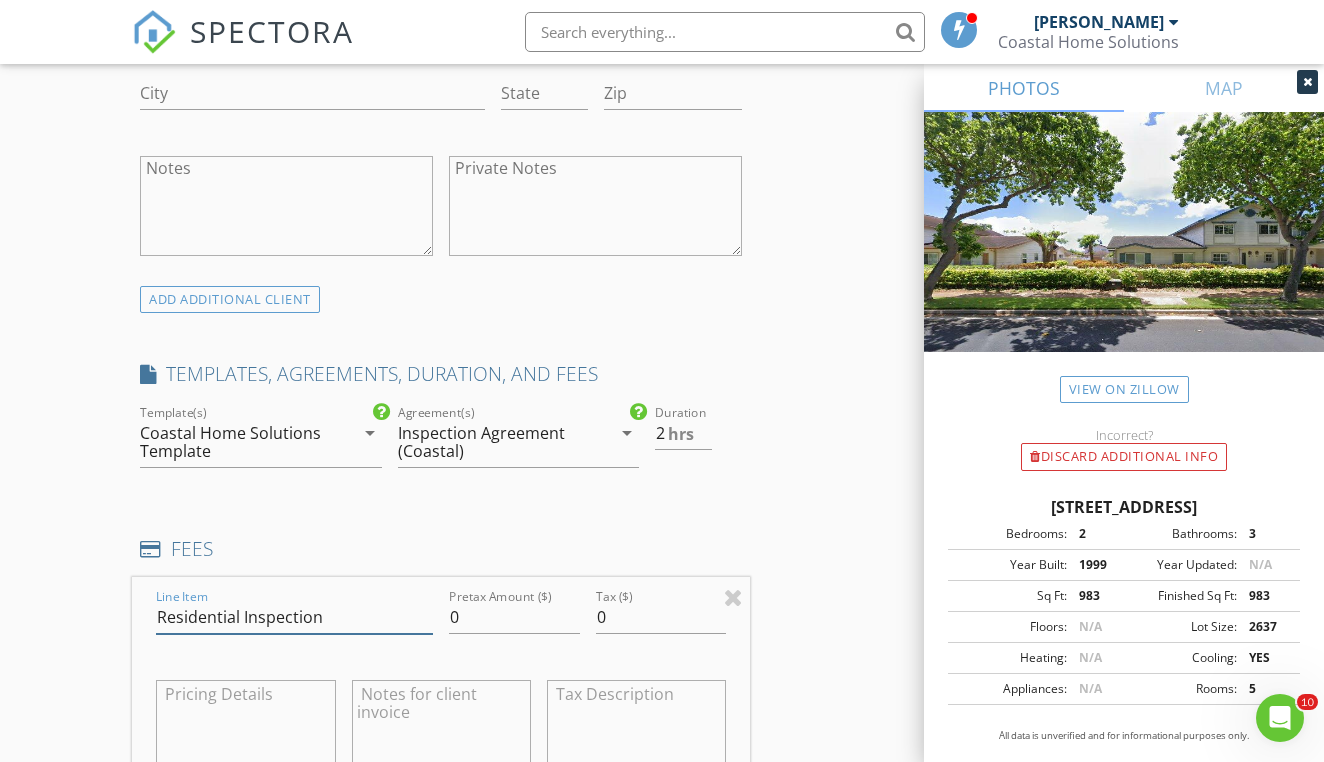 type on "Residential Inspection" 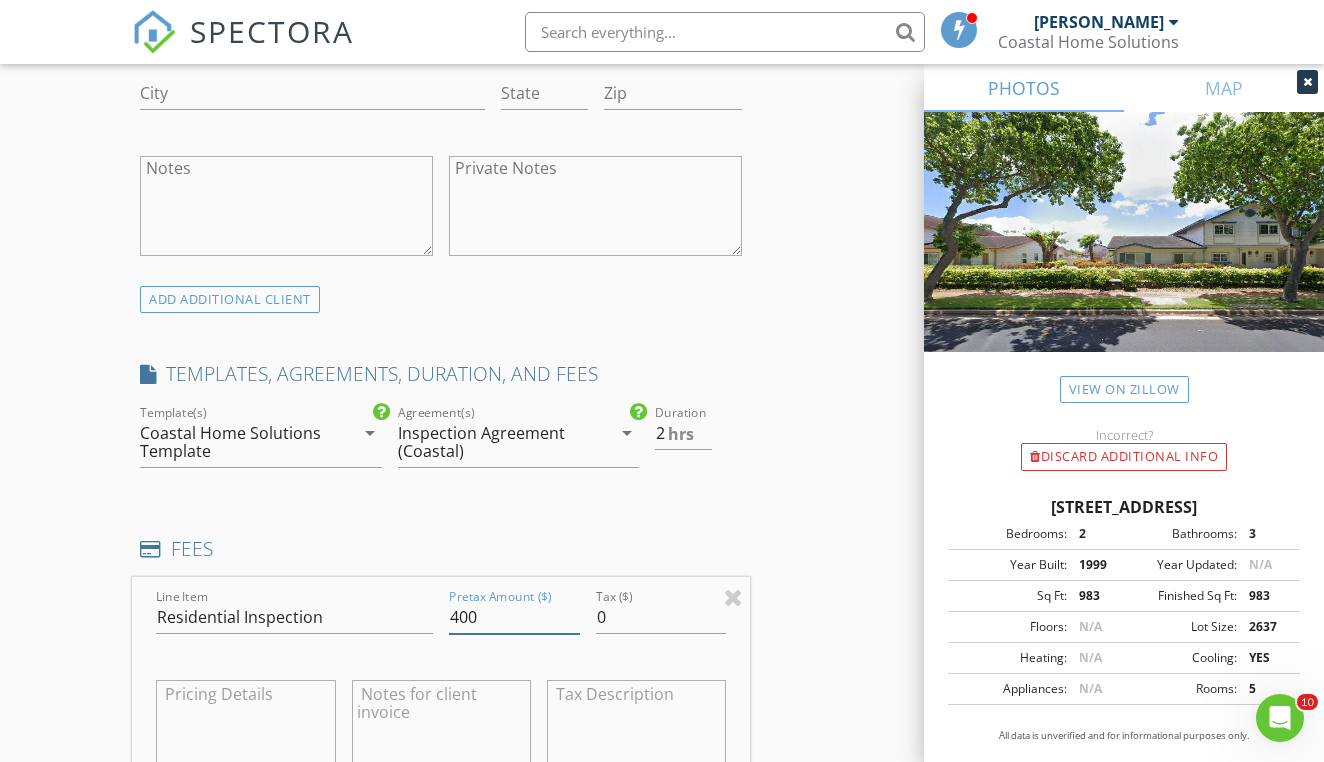 type on "400" 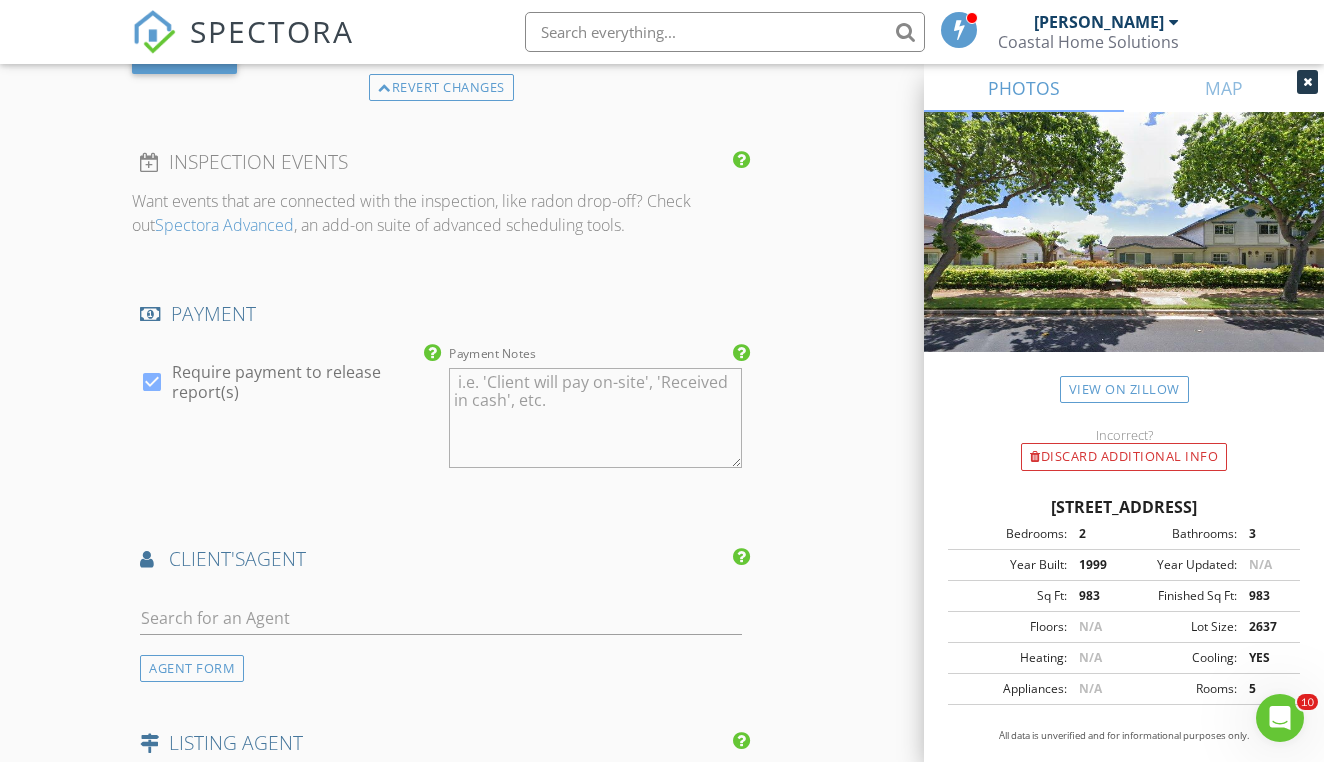 scroll, scrollTop: 2309, scrollLeft: 0, axis: vertical 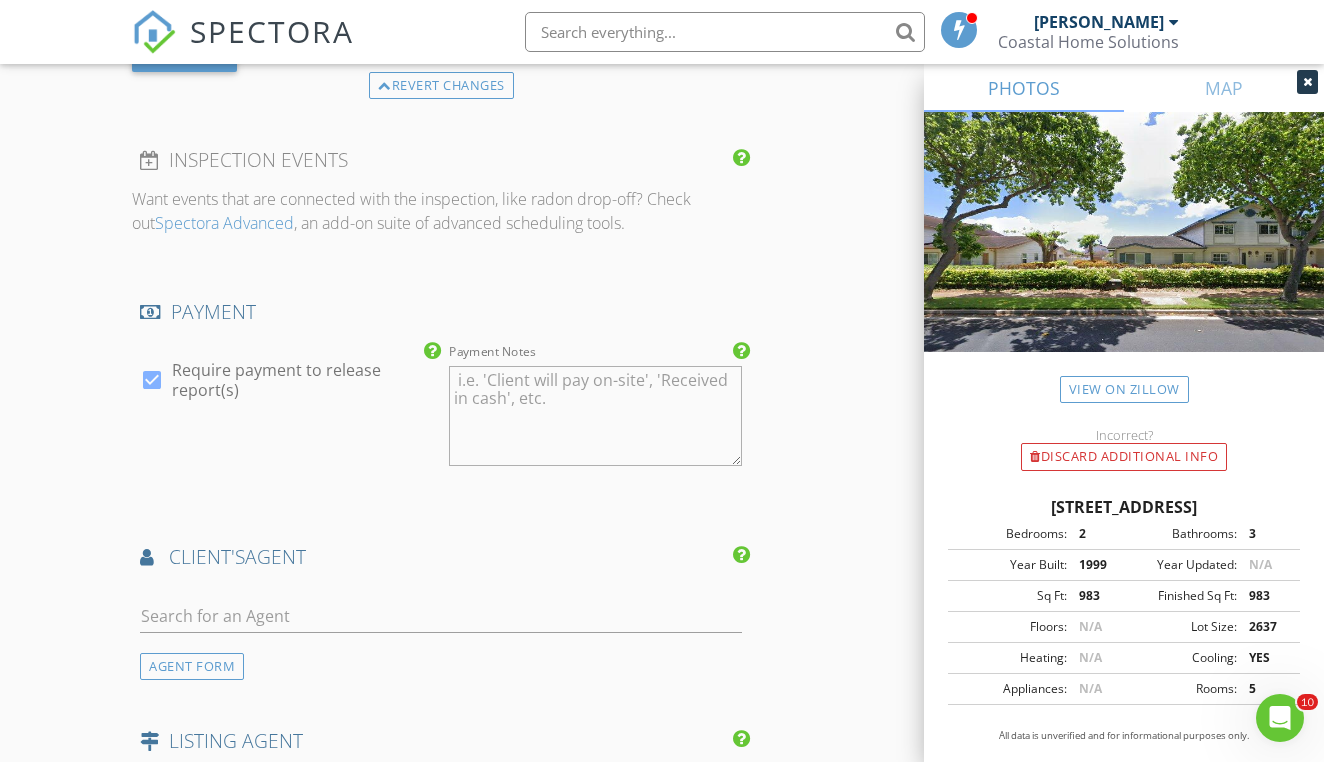 type on "18" 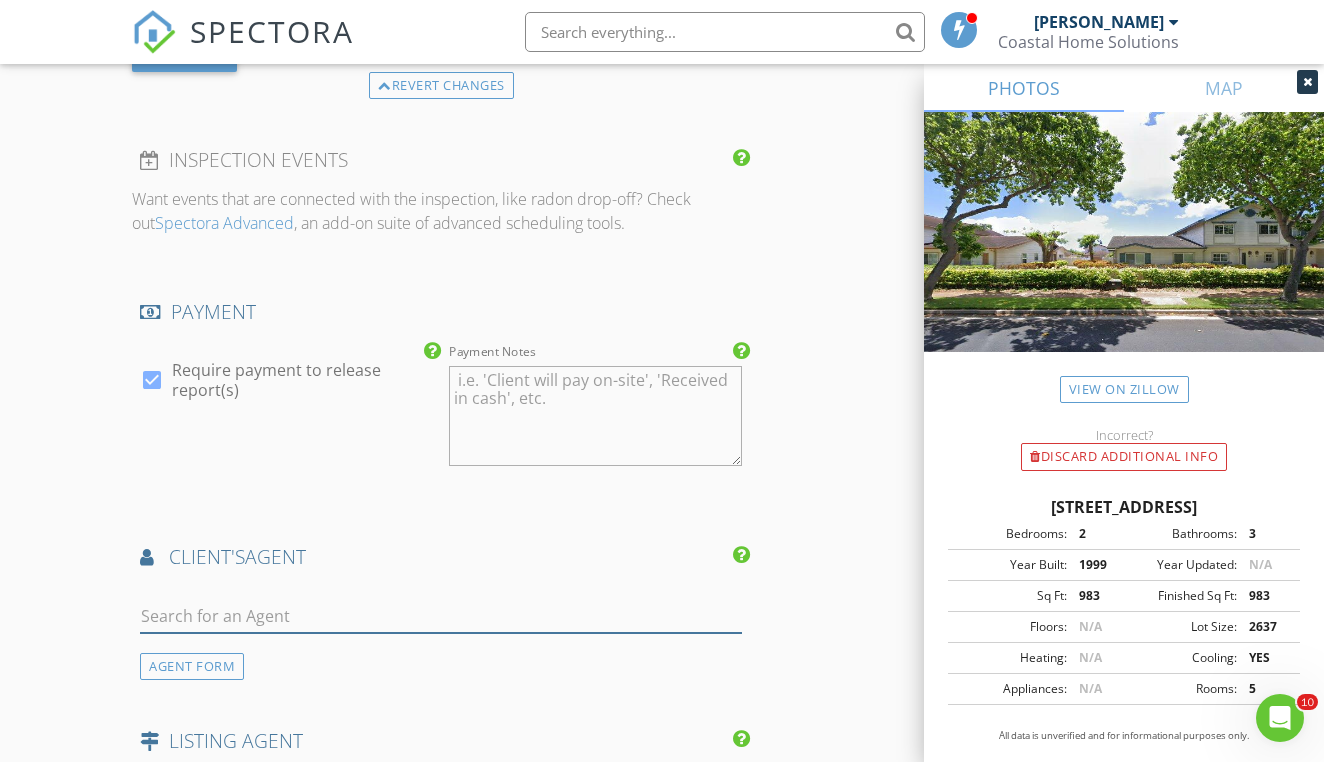 click at bounding box center (441, 616) 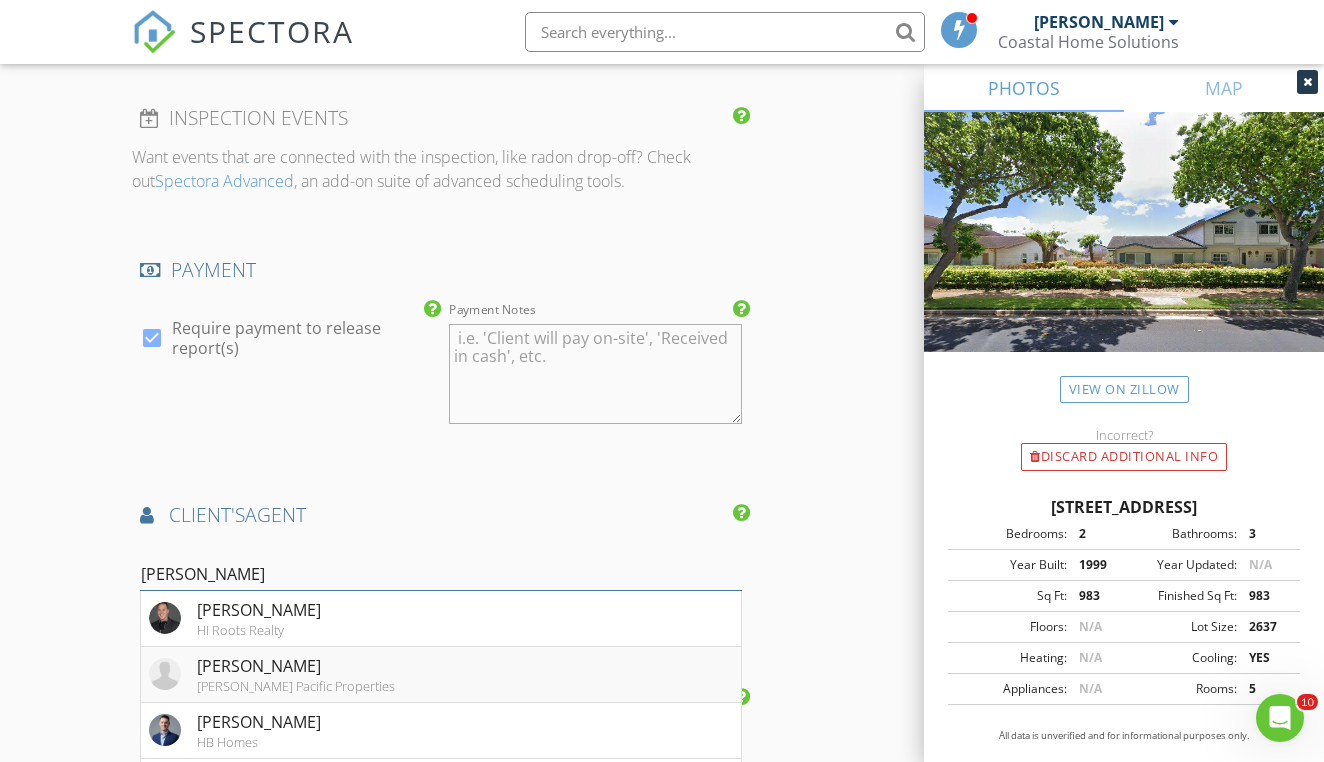scroll, scrollTop: 2440, scrollLeft: 0, axis: vertical 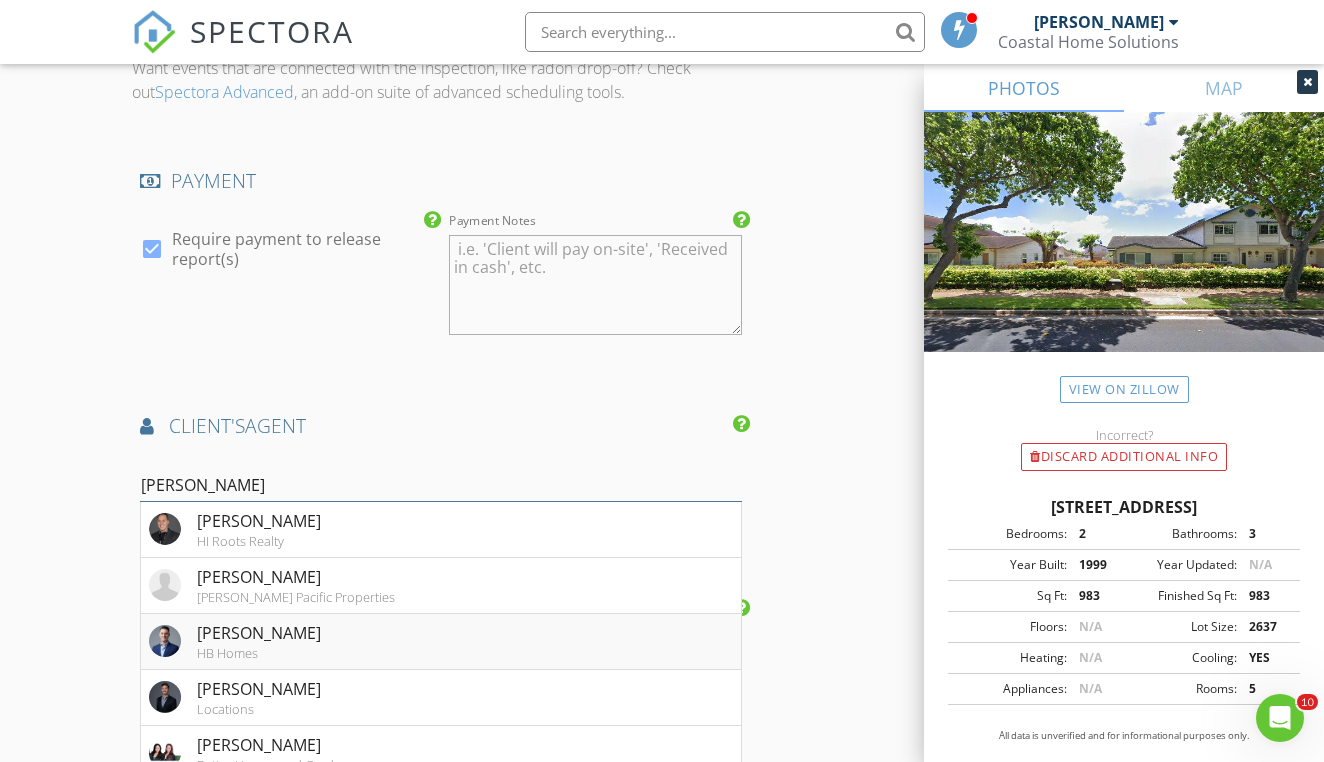 type on "Sean" 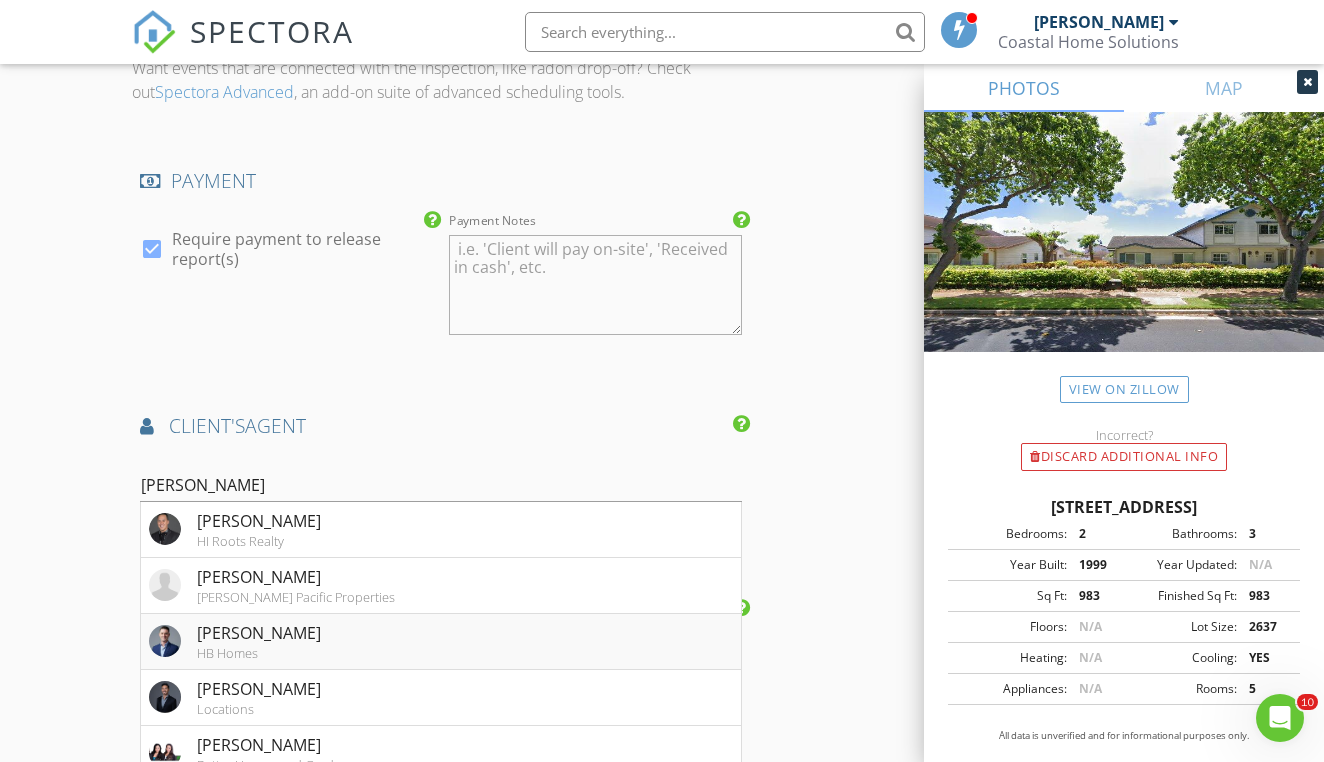 click on "Sean Kase" at bounding box center [259, 633] 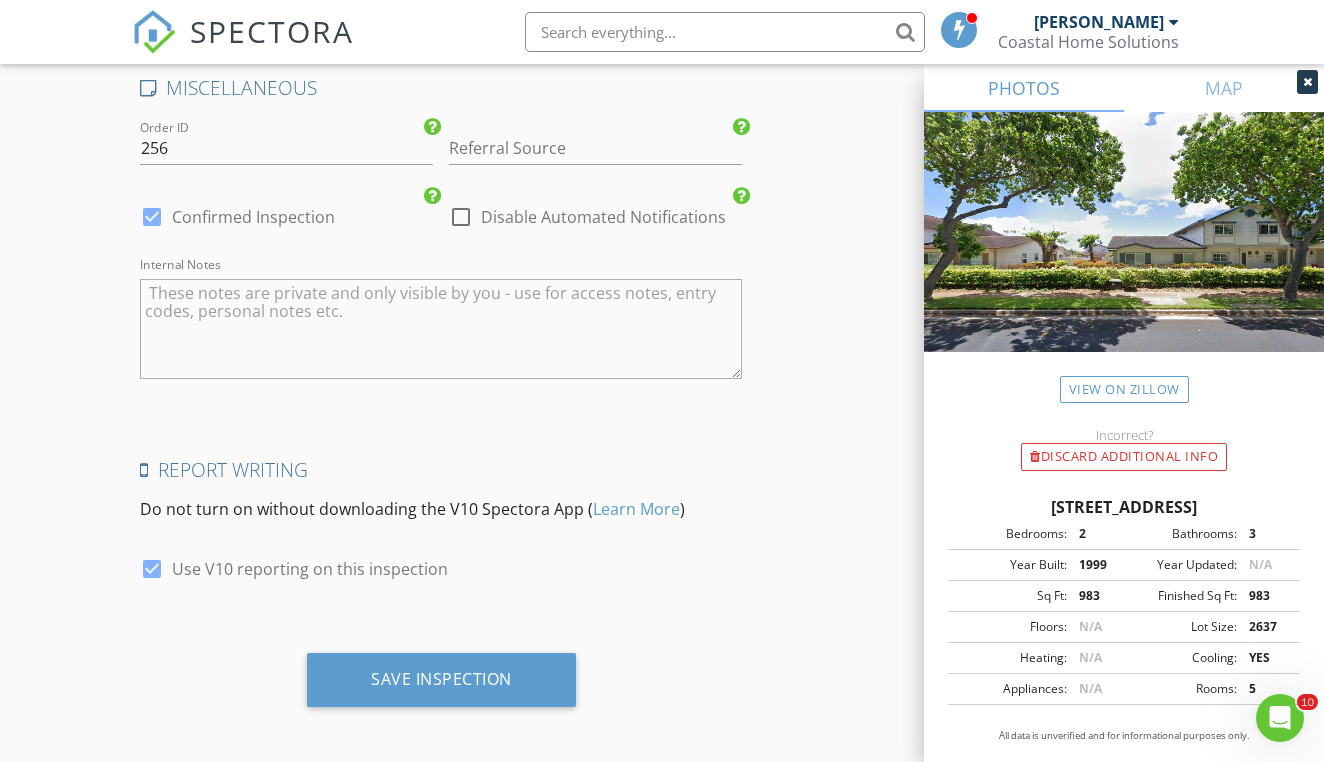 scroll, scrollTop: 3738, scrollLeft: 0, axis: vertical 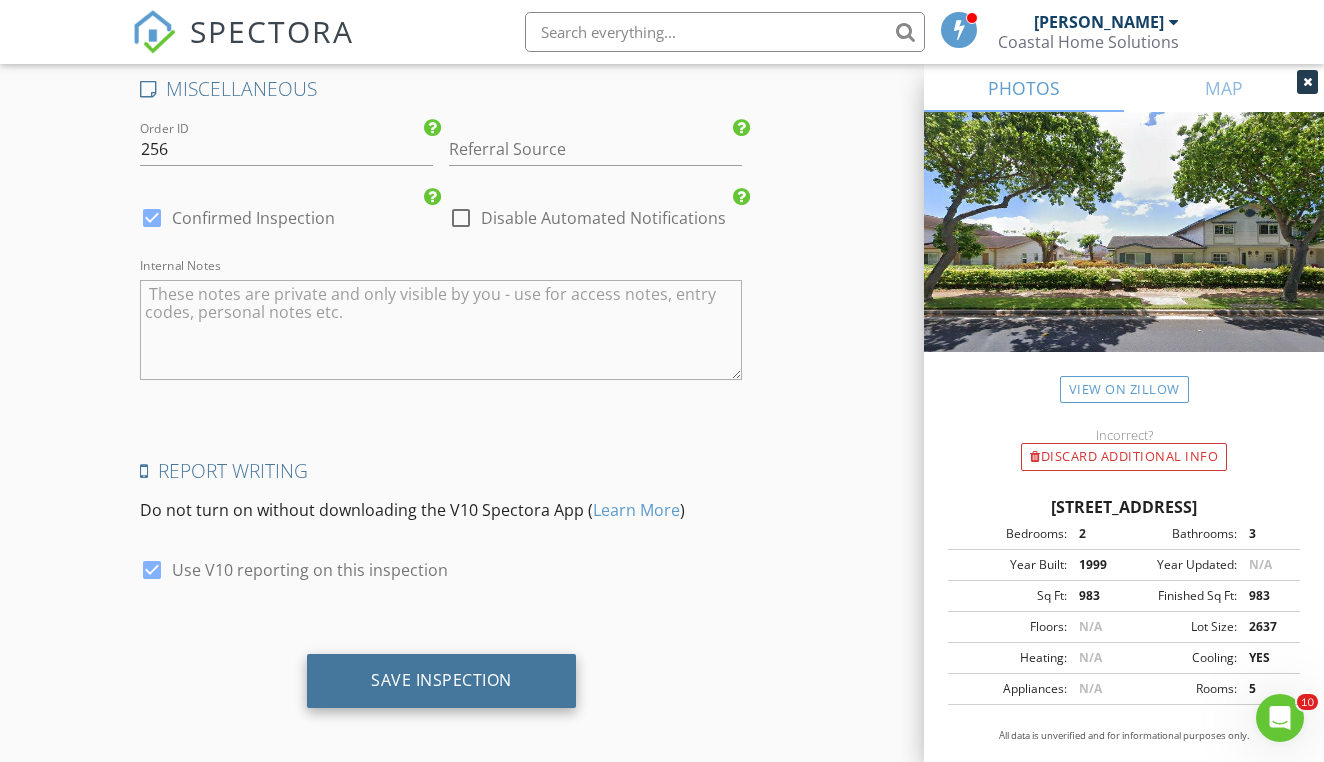 click on "Save Inspection" at bounding box center (441, 681) 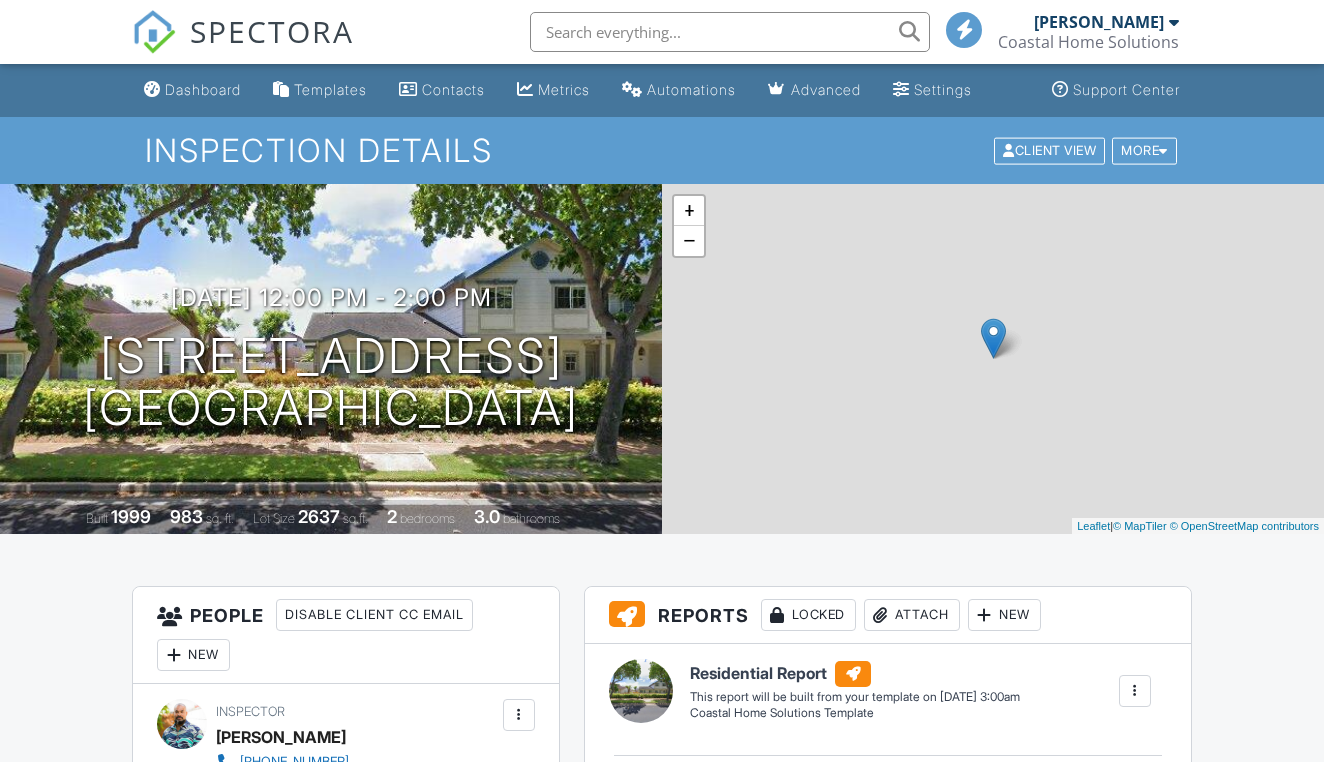 scroll, scrollTop: 0, scrollLeft: 0, axis: both 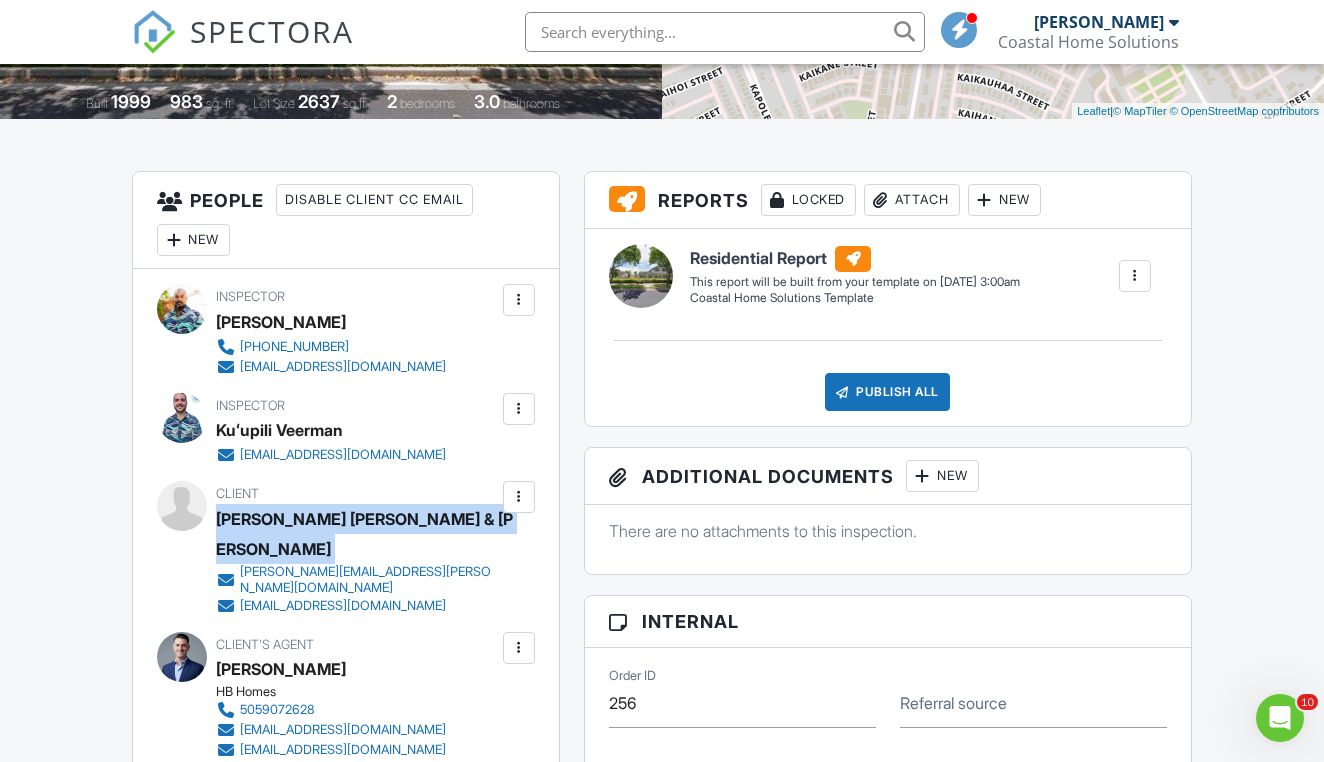 drag, startPoint x: 217, startPoint y: 532, endPoint x: 438, endPoint y: 544, distance: 221.32555 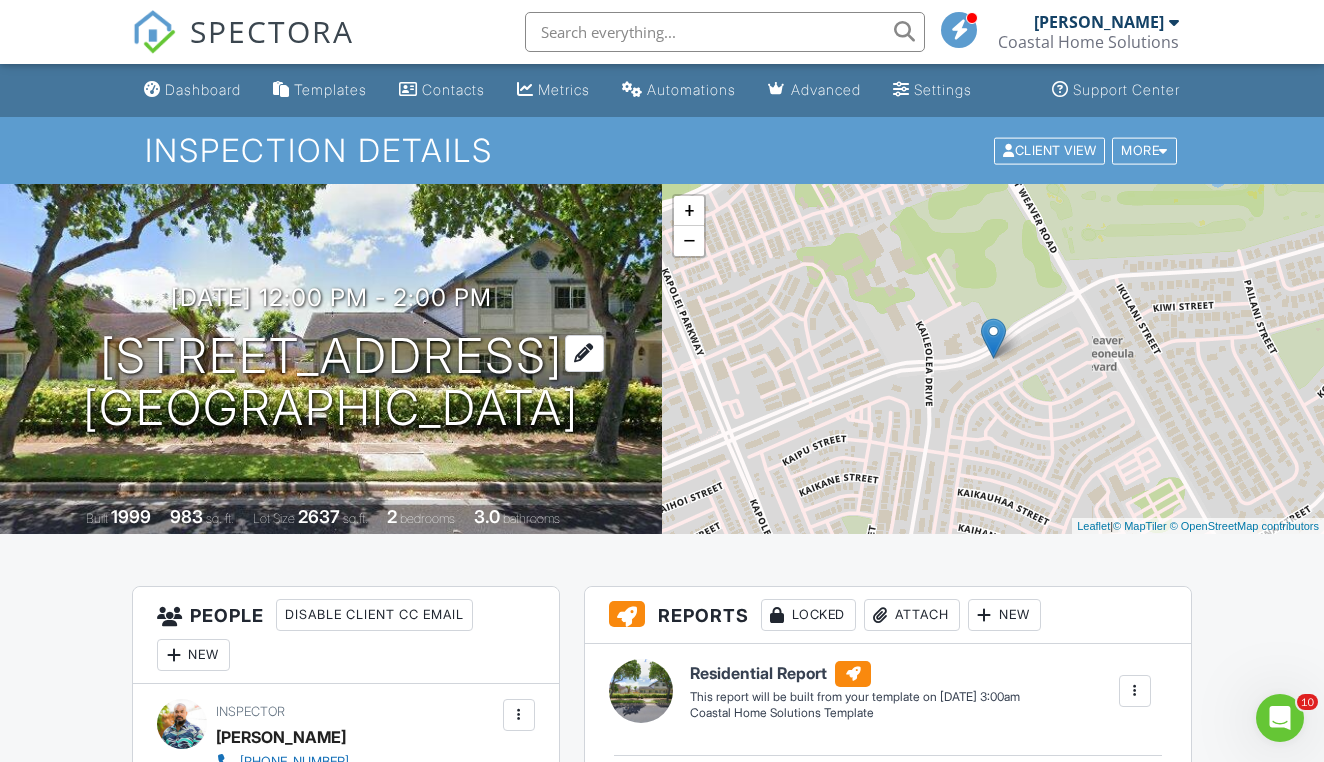 scroll, scrollTop: 0, scrollLeft: 0, axis: both 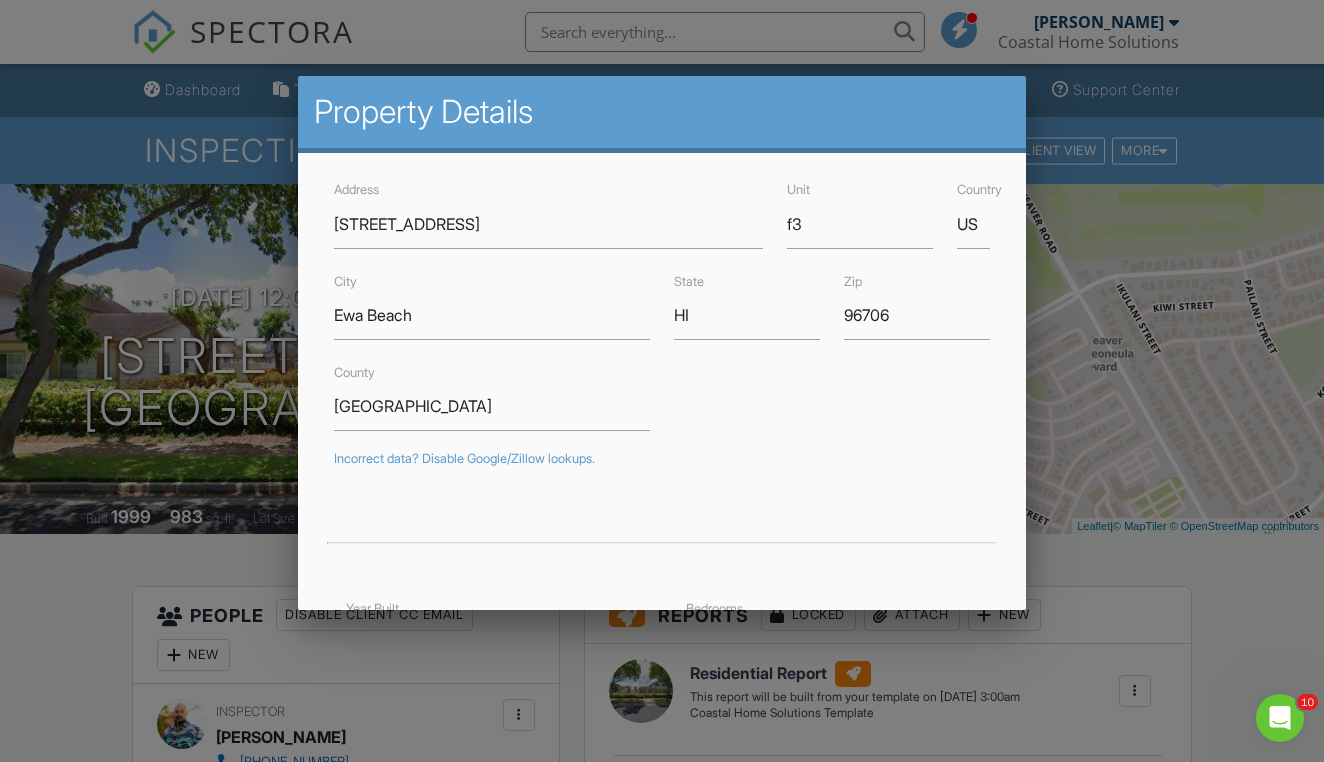 click at bounding box center [662, 376] 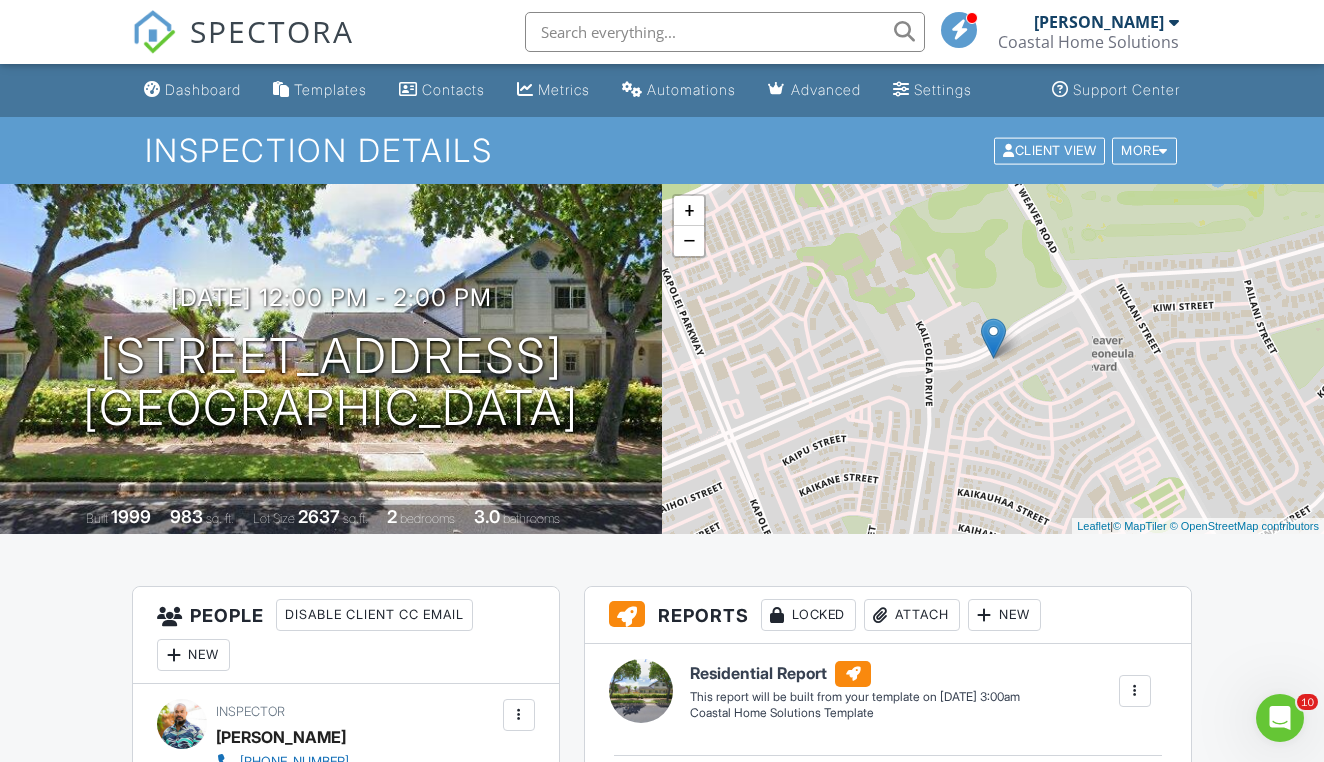 click at bounding box center [725, 32] 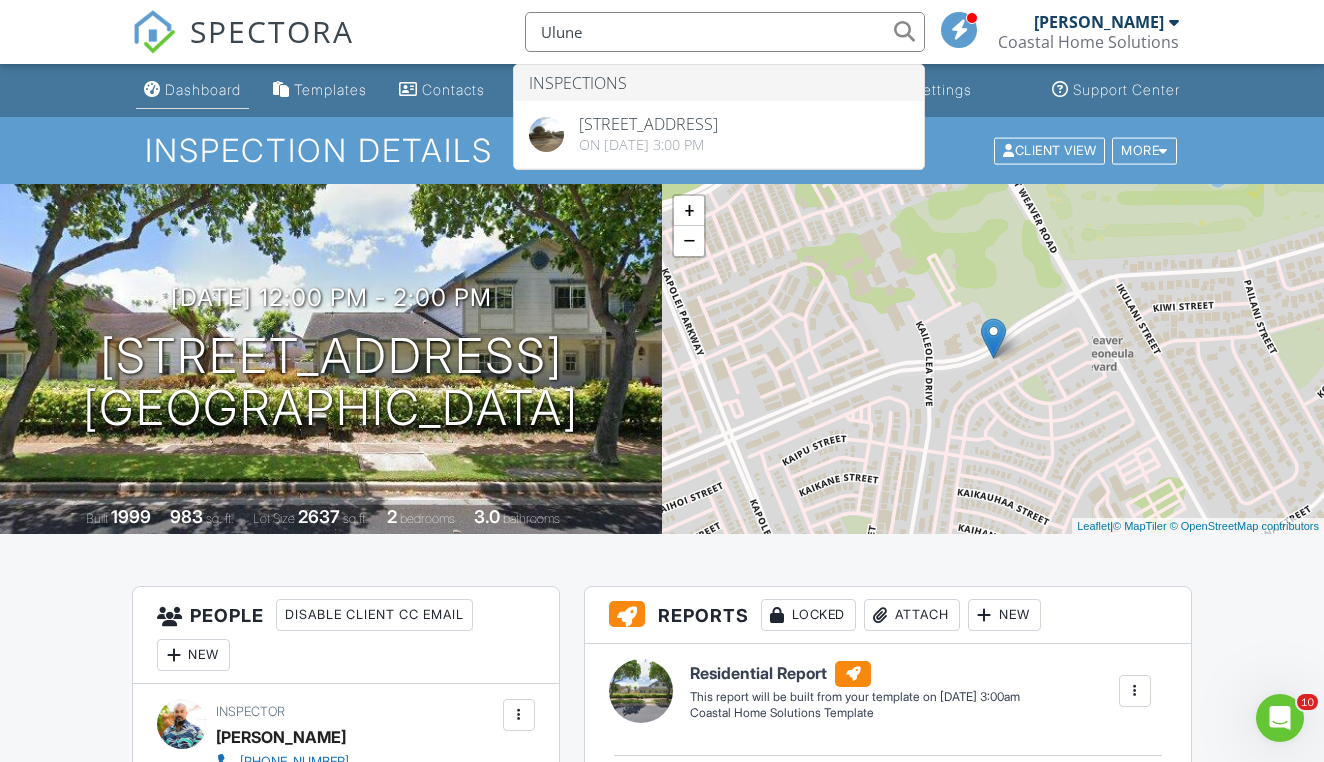 scroll, scrollTop: 0, scrollLeft: 0, axis: both 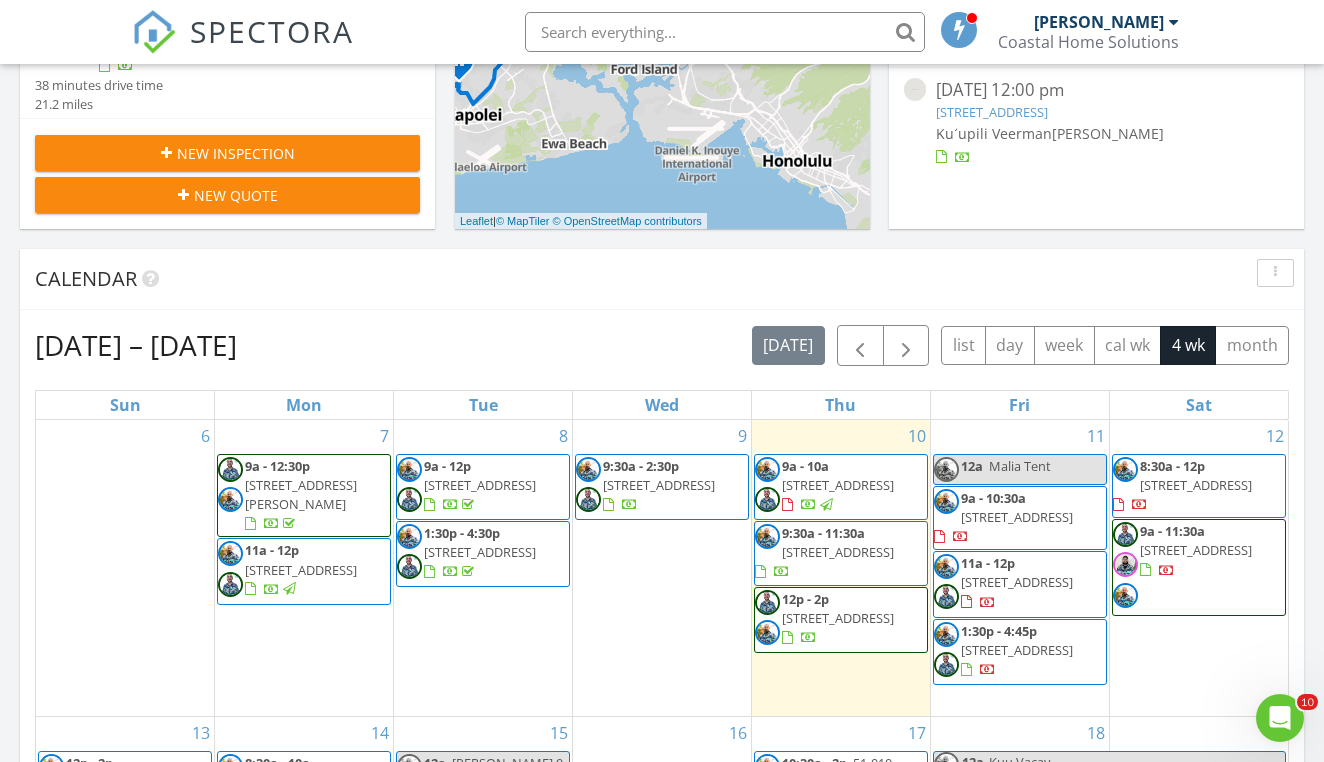 click on "New Inspection" at bounding box center [236, 153] 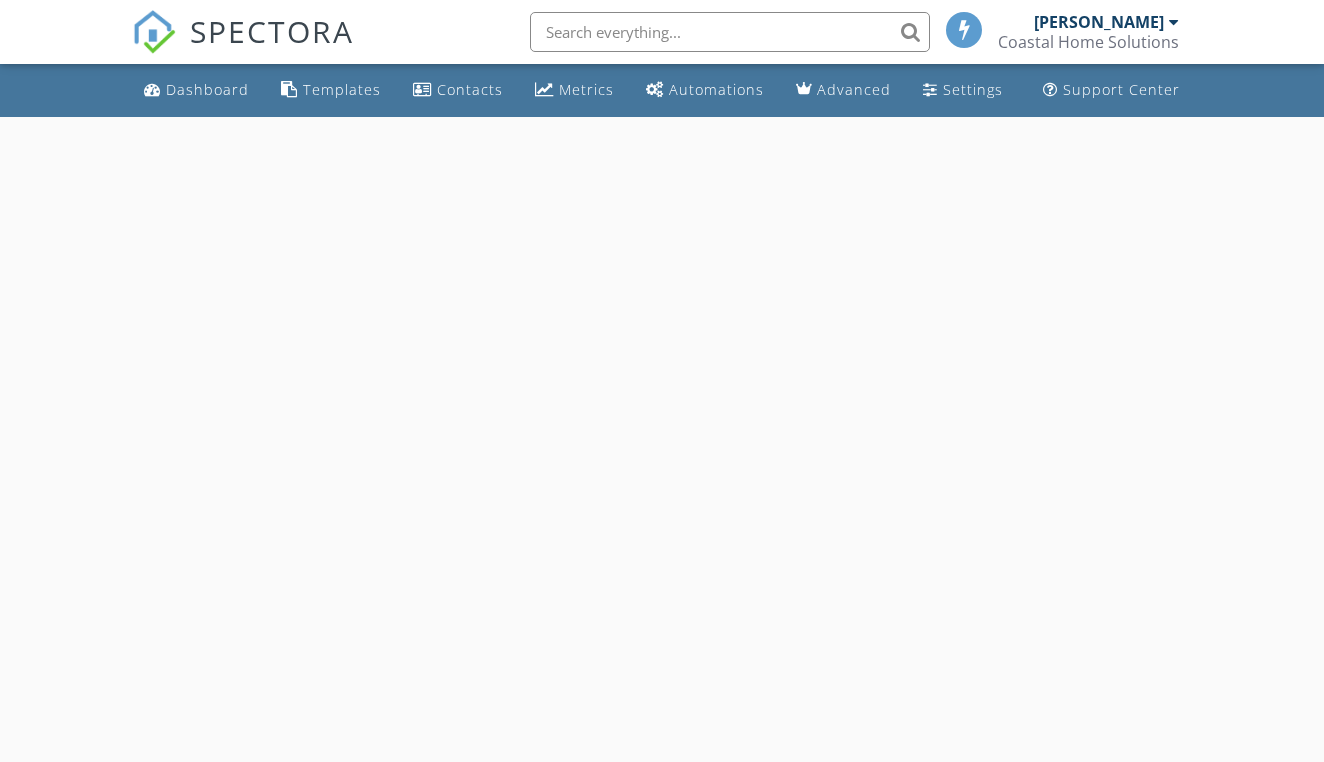 scroll, scrollTop: 0, scrollLeft: 0, axis: both 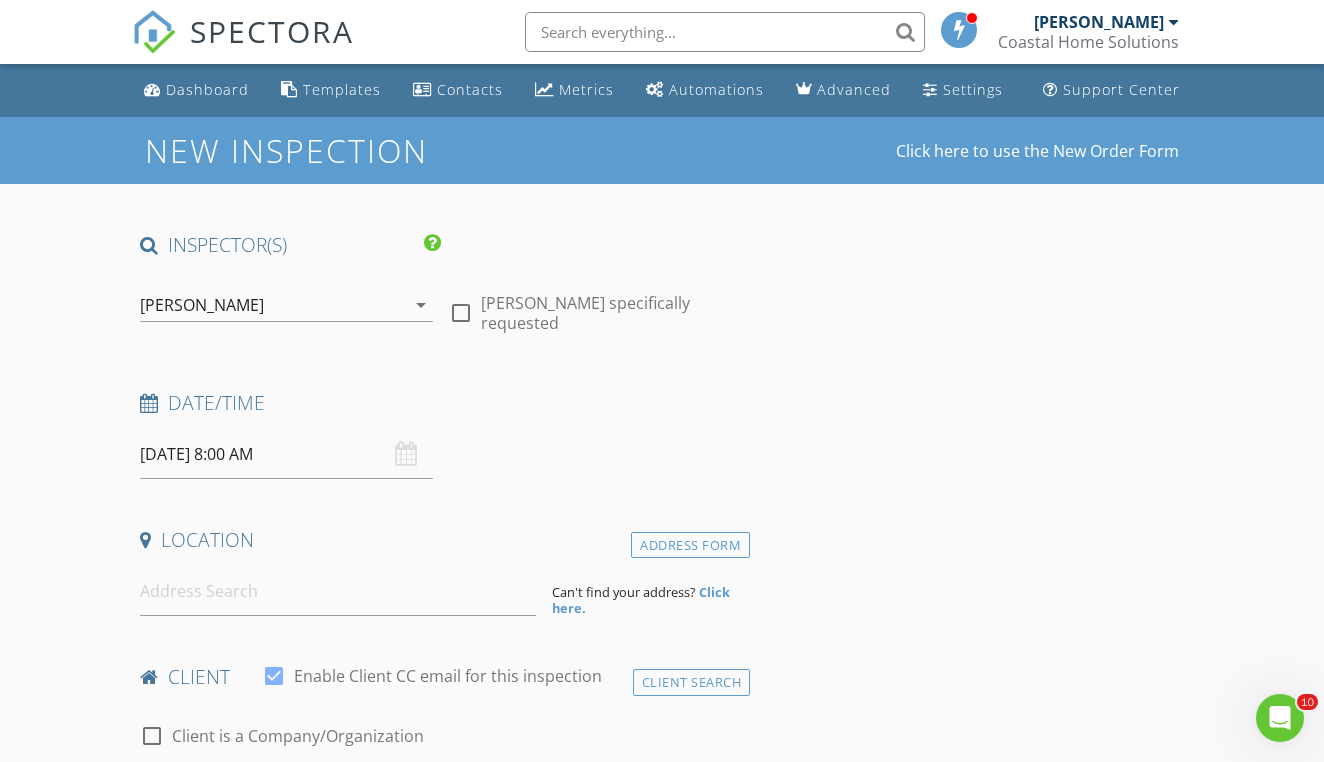 click on "[PERSON_NAME]" at bounding box center [272, 305] 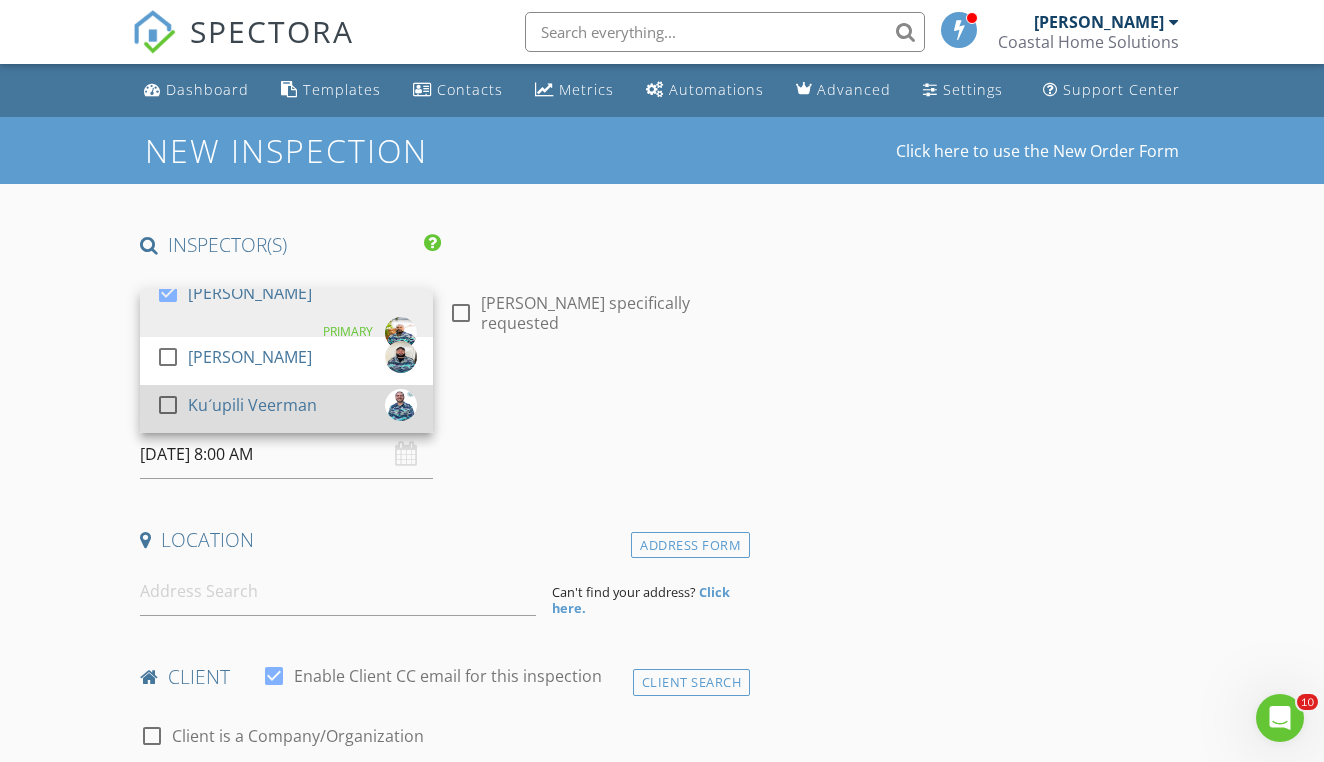 click on "Kuʻupili Veerman" at bounding box center [252, 405] 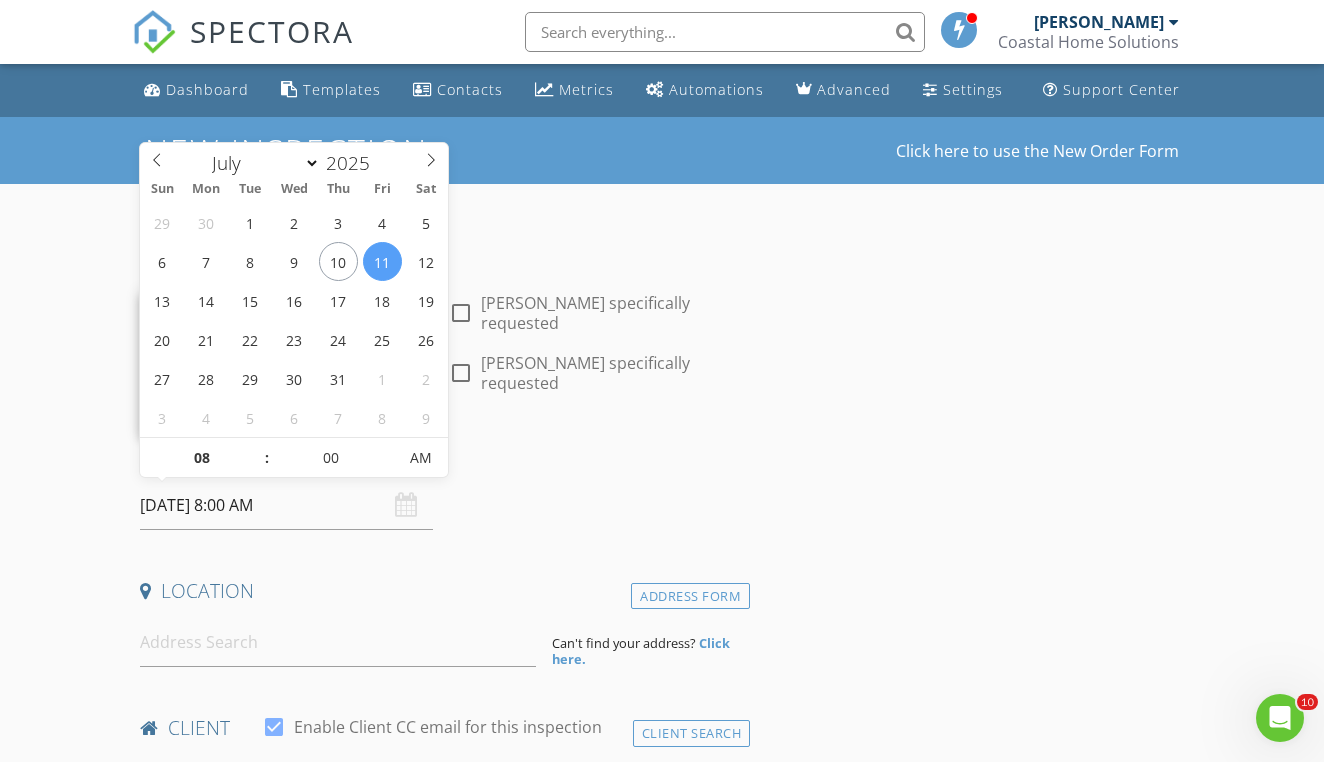 click on "[DATE] 8:00 AM" at bounding box center [286, 505] 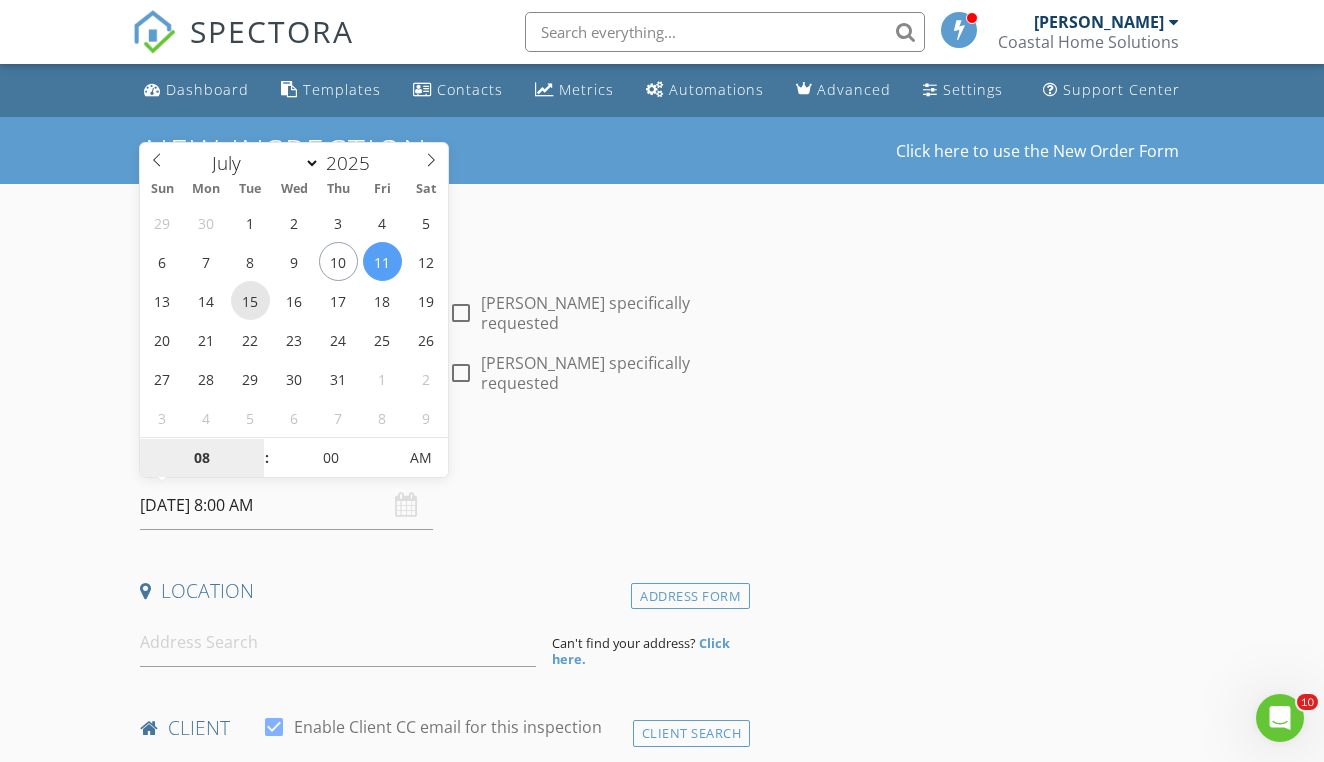 type on "[DATE] 8:00 AM" 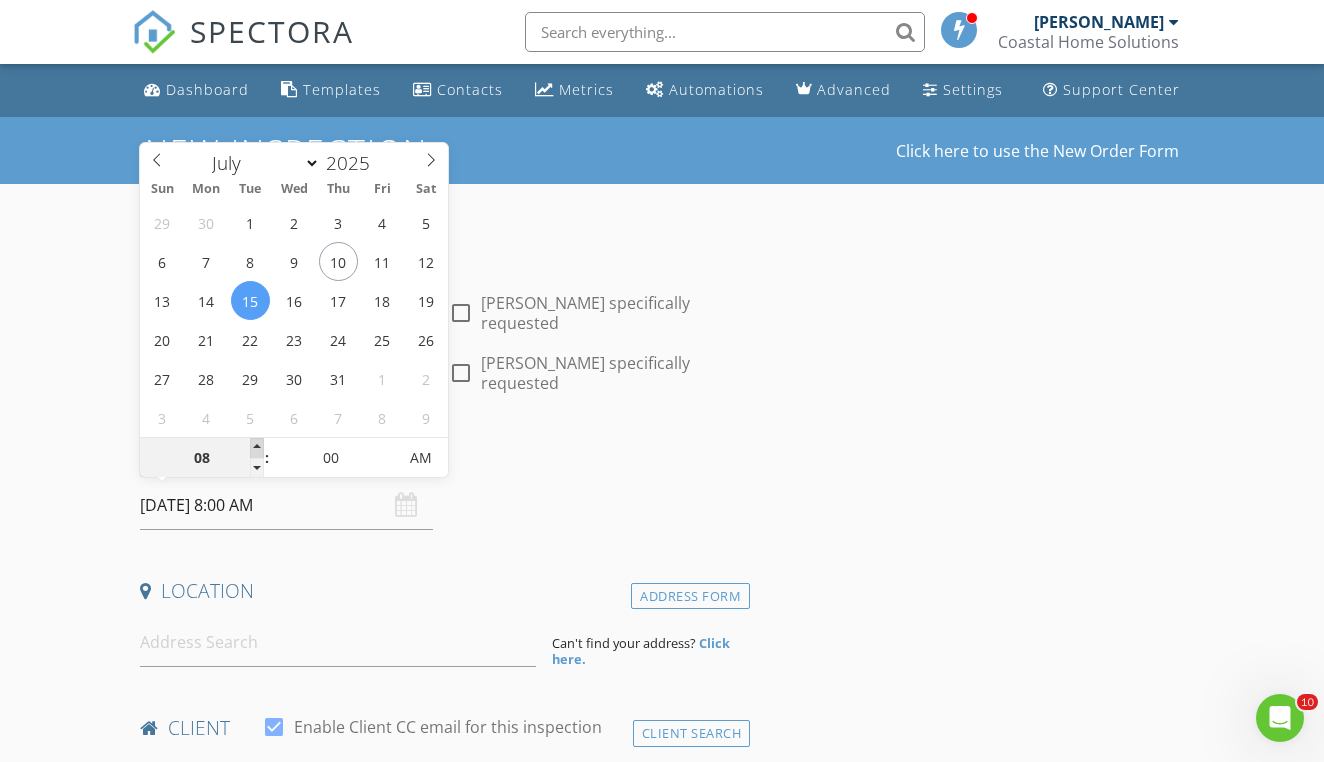 type on "09" 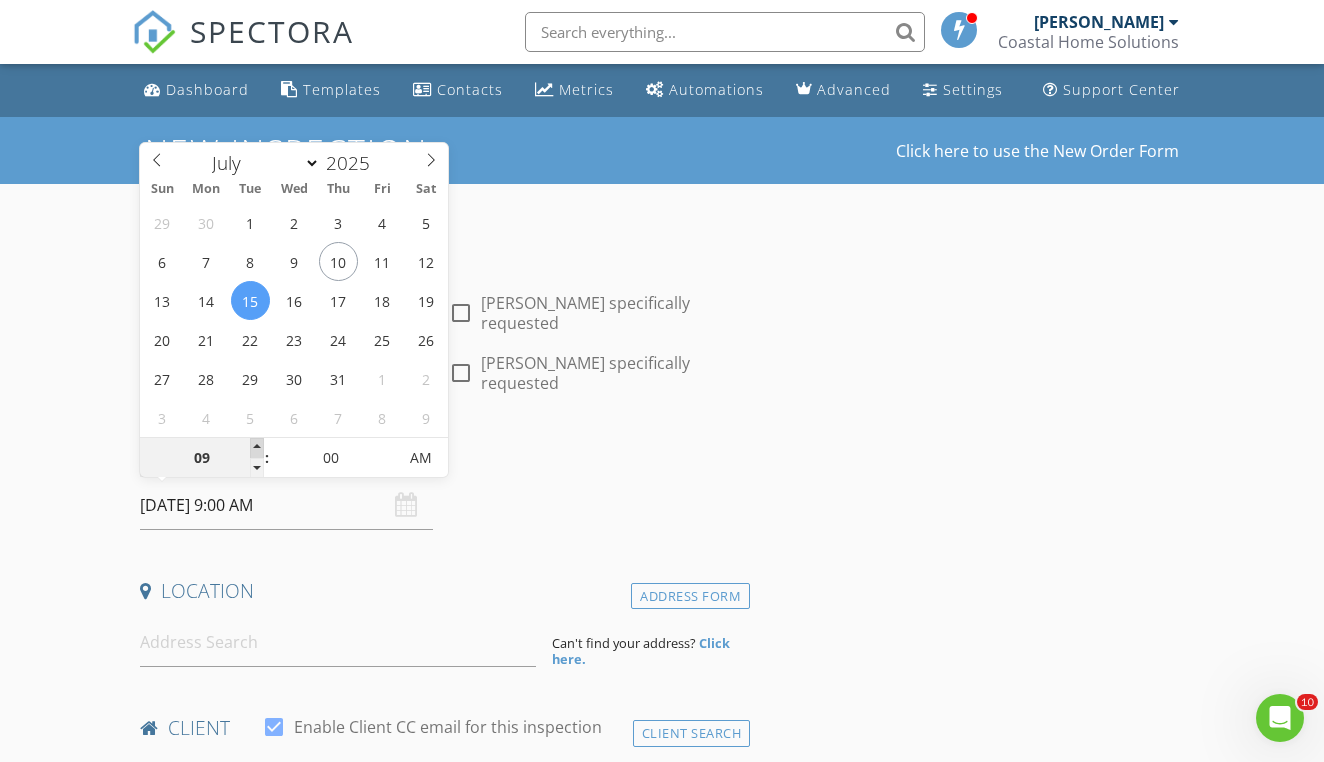 click at bounding box center [257, 448] 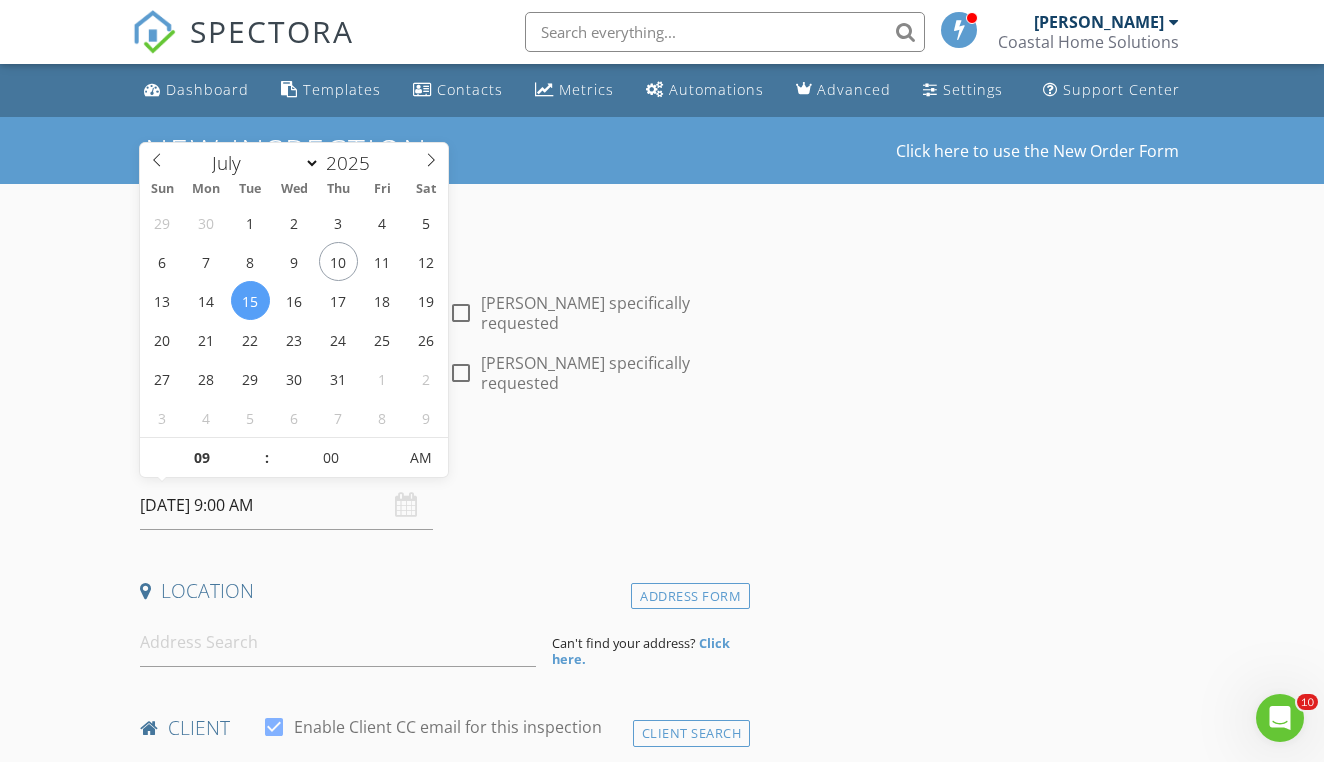 click on "INSPECTOR(S)
check_box   Charles Burton   PRIMARY   check_box_outline_blank   Sheldon Cavaco     check_box   Kuʻupili Veerman     Charles Burton,  Kuʻupili Veerman arrow_drop_down   check_box_outline_blank Charles Burton specifically requested check_box_outline_blank Kuʻupili Veerman specifically requested
Date/Time
07/15/2025 9:00 AM
Location
Address Form       Can't find your address?   Click here.
client
check_box Enable Client CC email for this inspection   Client Search     check_box_outline_blank Client is a Company/Organization     First Name   Last Name   Email   CC Email   Phone   Address   City   State   Zip       Notes   Private Notes
ADD ADDITIONAL client
SERVICES
check_box_outline_blank   Mold Inspection    Mold & Air Quality  check_box_outline_blank" at bounding box center (661, 1717) 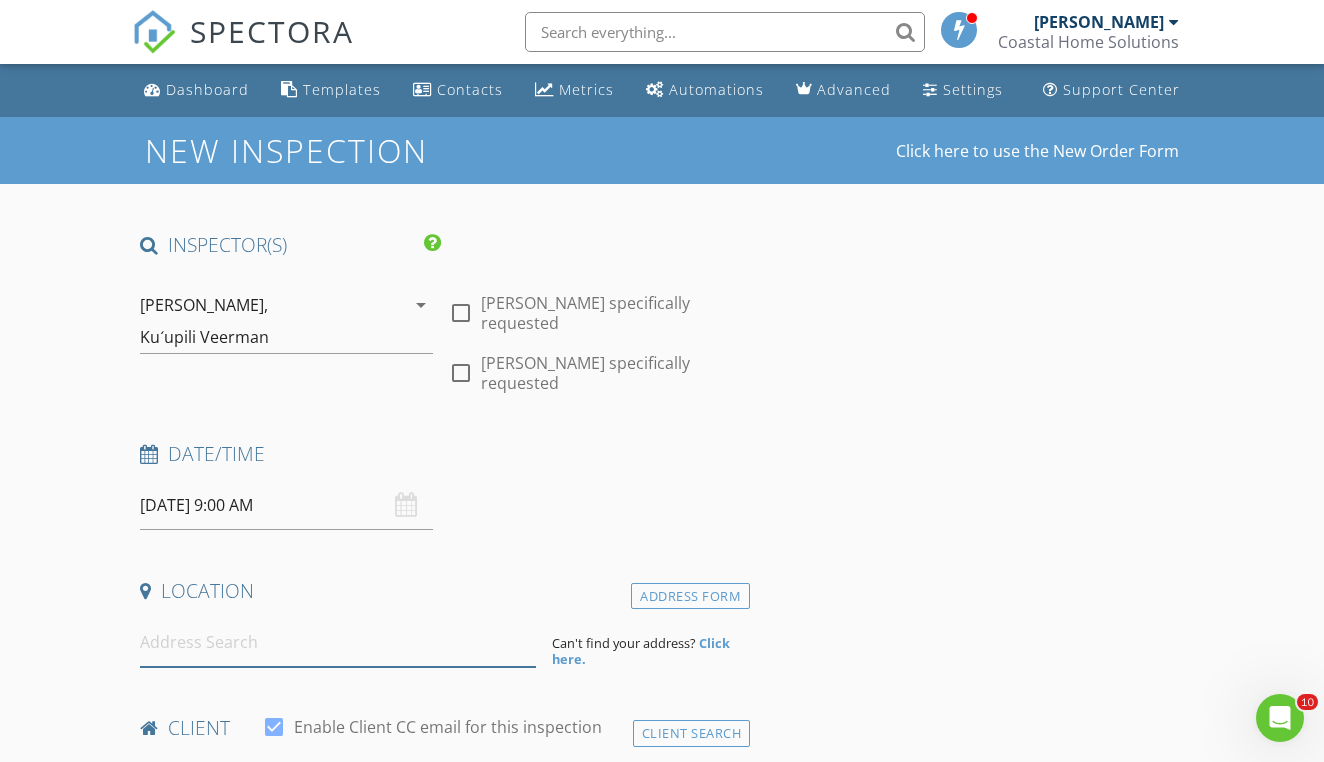 click at bounding box center [338, 642] 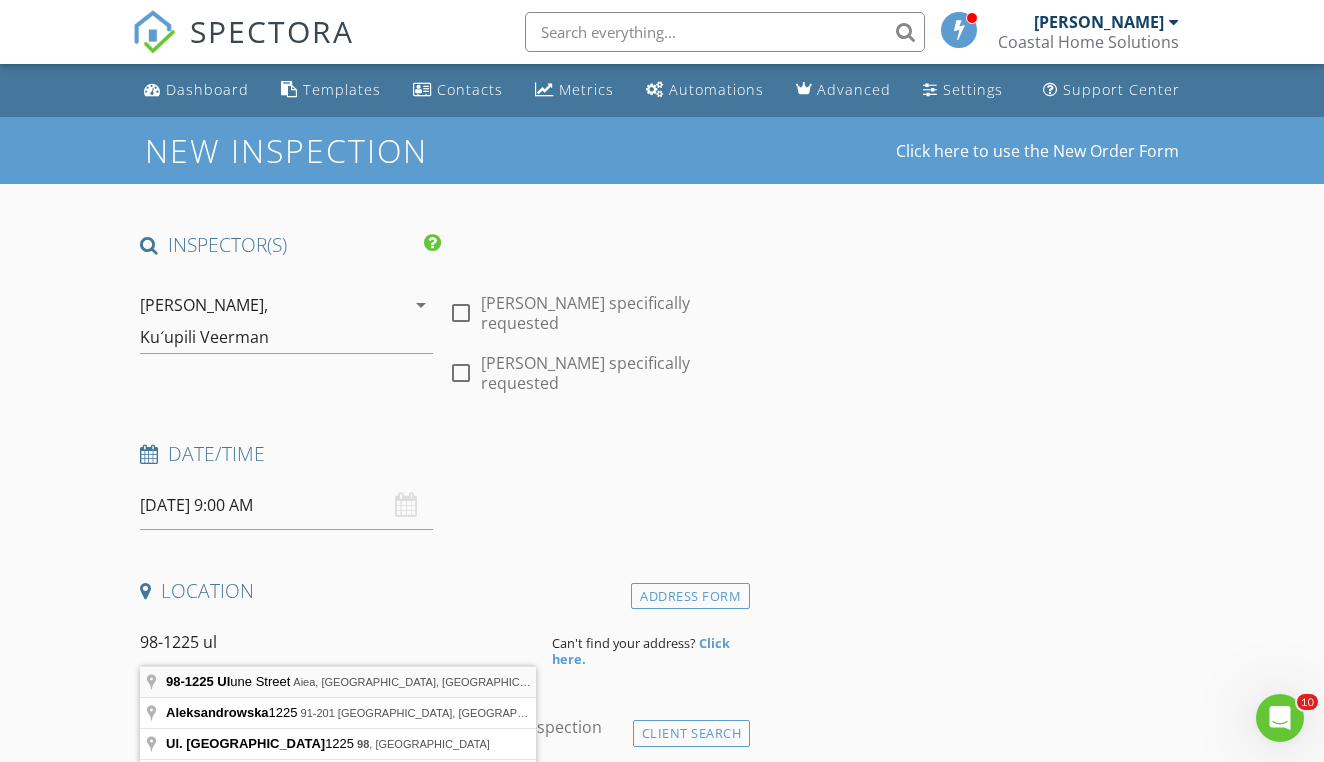 type on "98-1225 Ulune Street, Aiea, HI, USA" 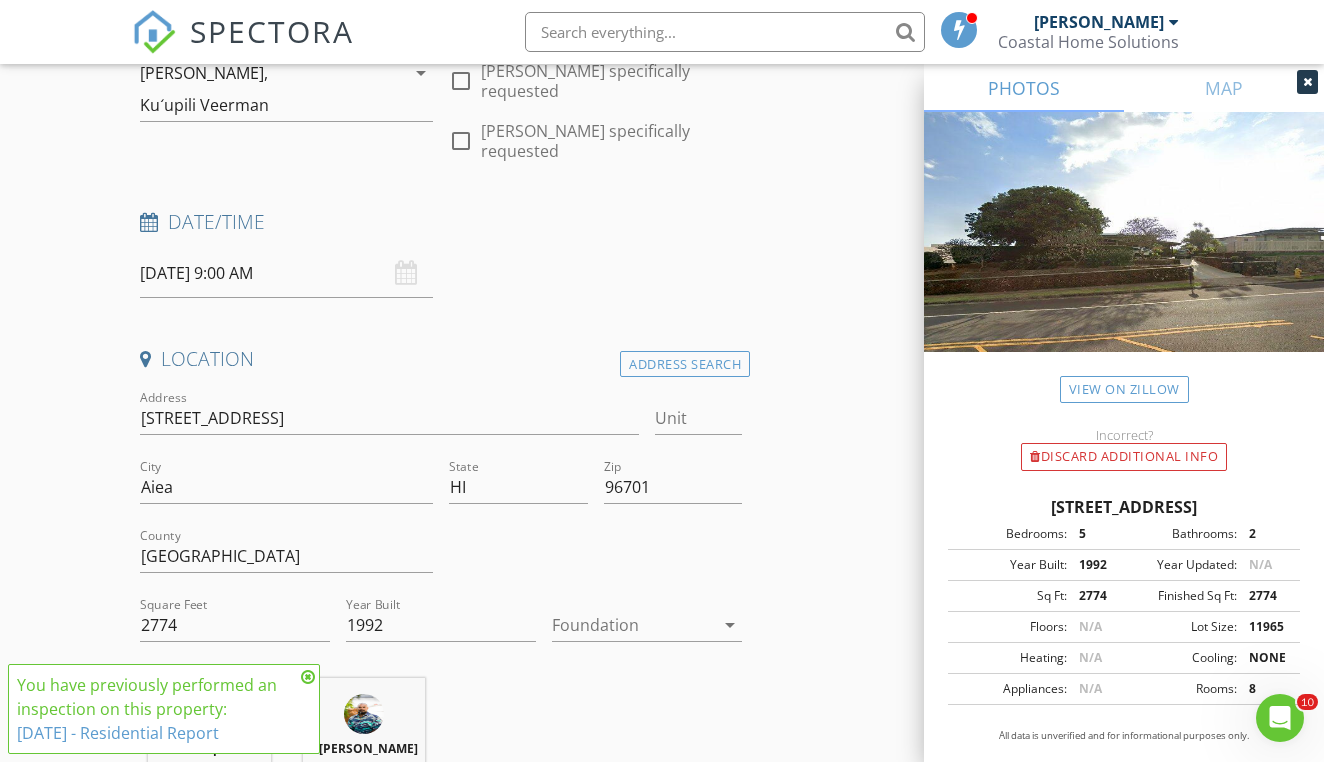 scroll, scrollTop: 270, scrollLeft: 0, axis: vertical 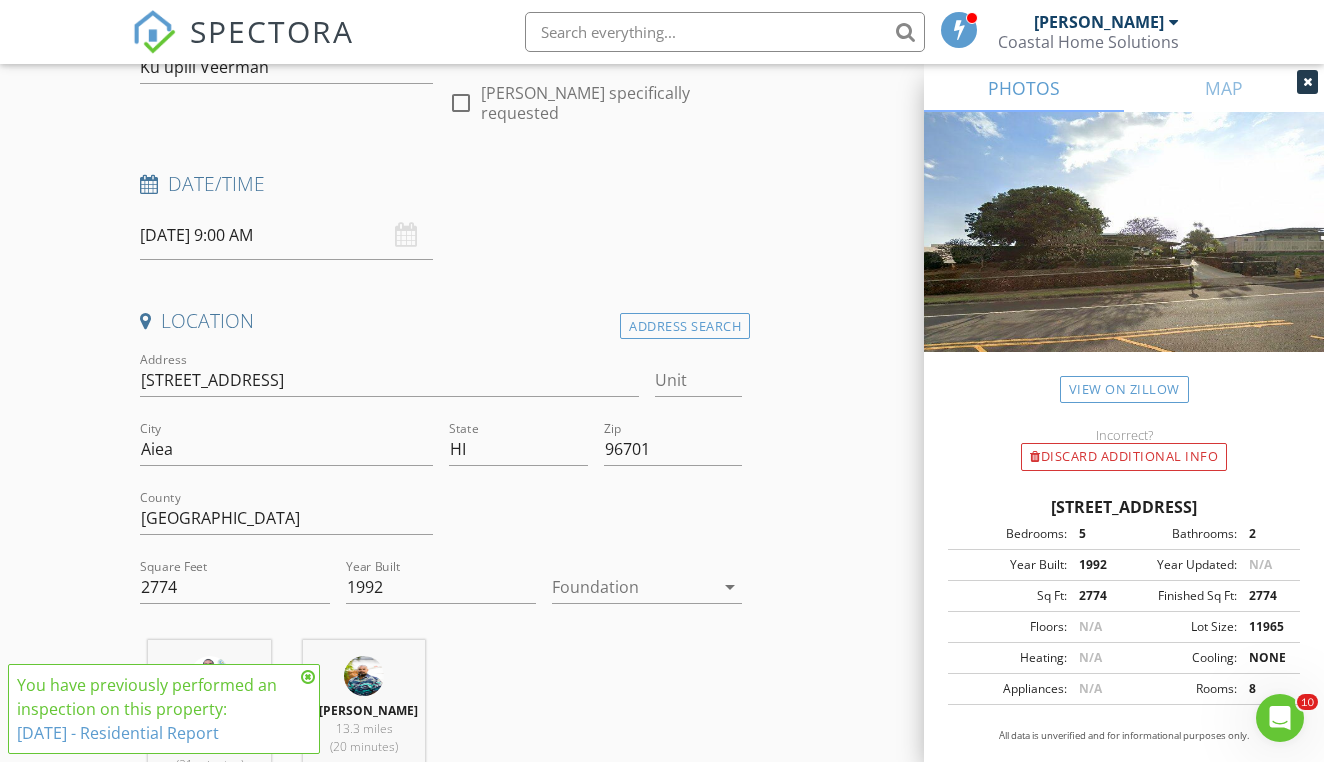 click at bounding box center (308, 677) 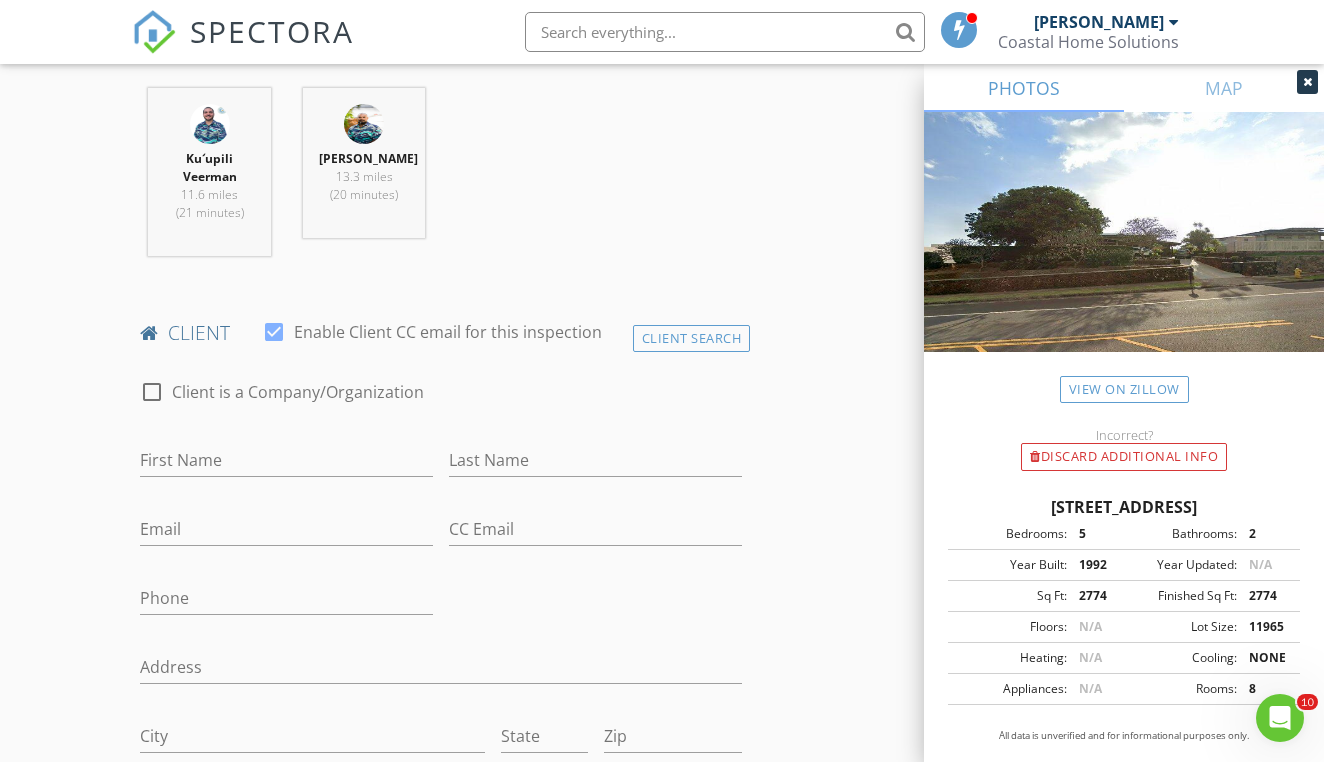 scroll, scrollTop: 822, scrollLeft: 0, axis: vertical 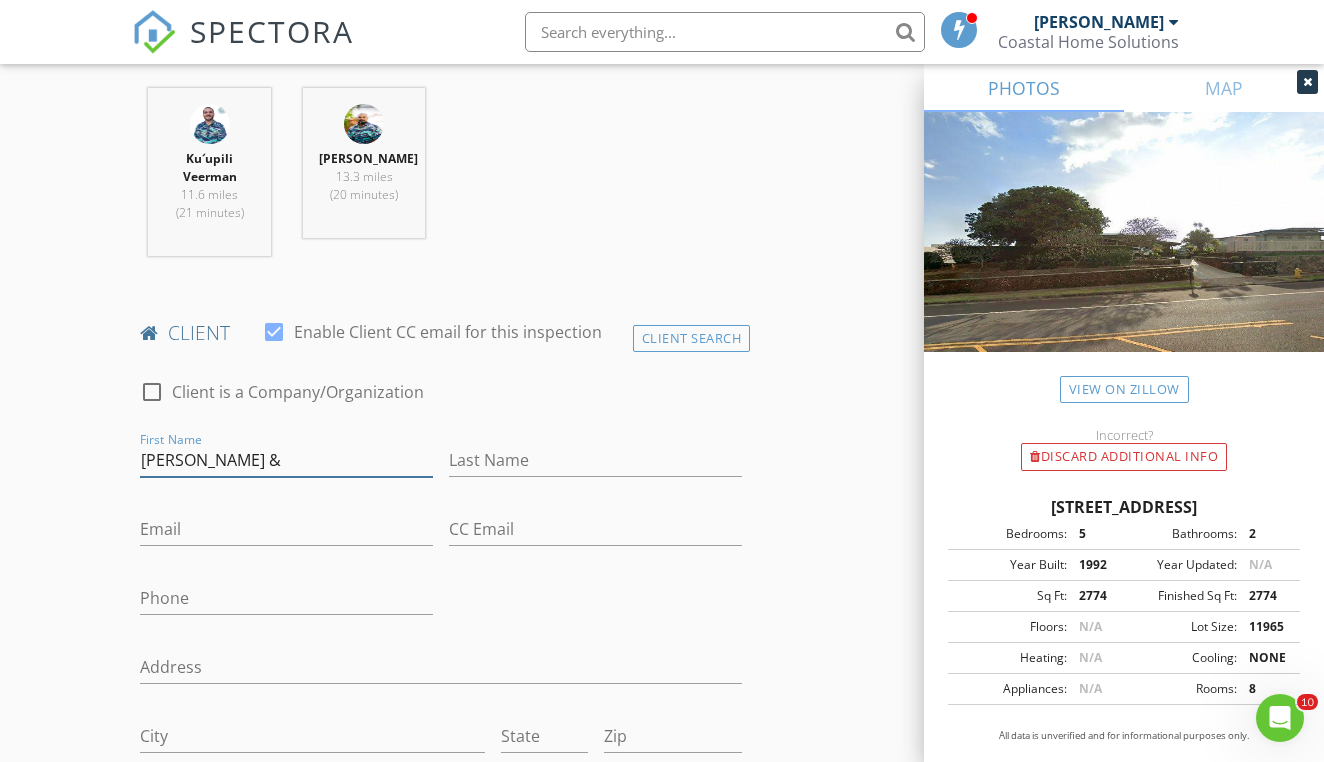 type on "Kim Richardson &" 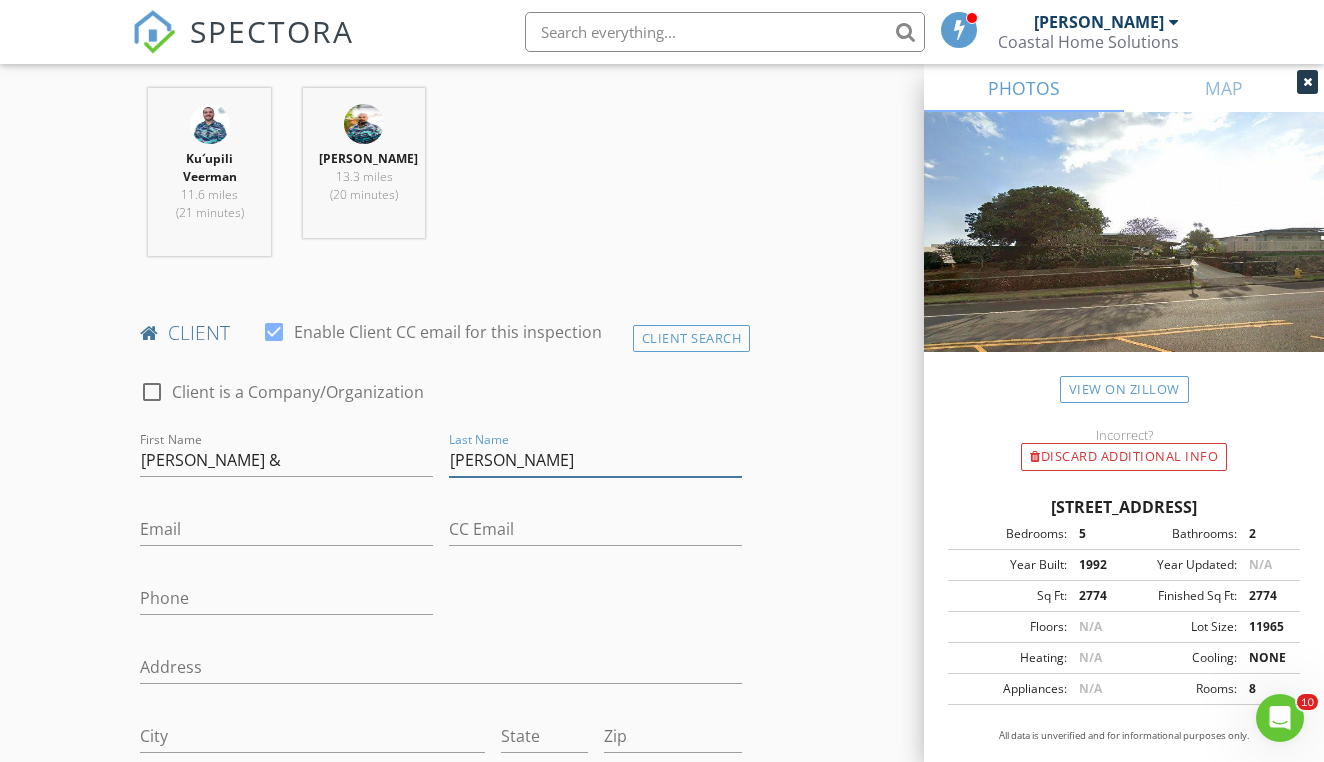 type on "Kristina Shimabukuro" 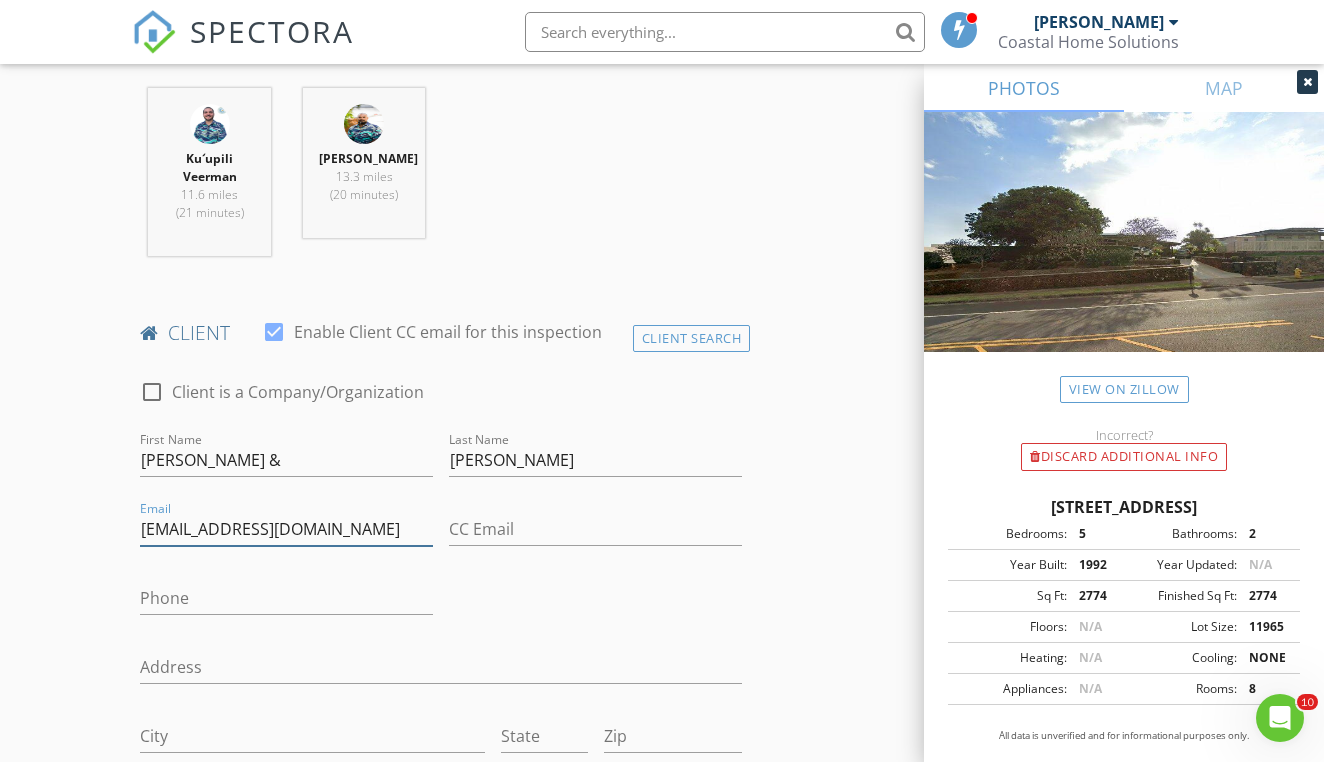 type on "kimisimport@gmail.com" 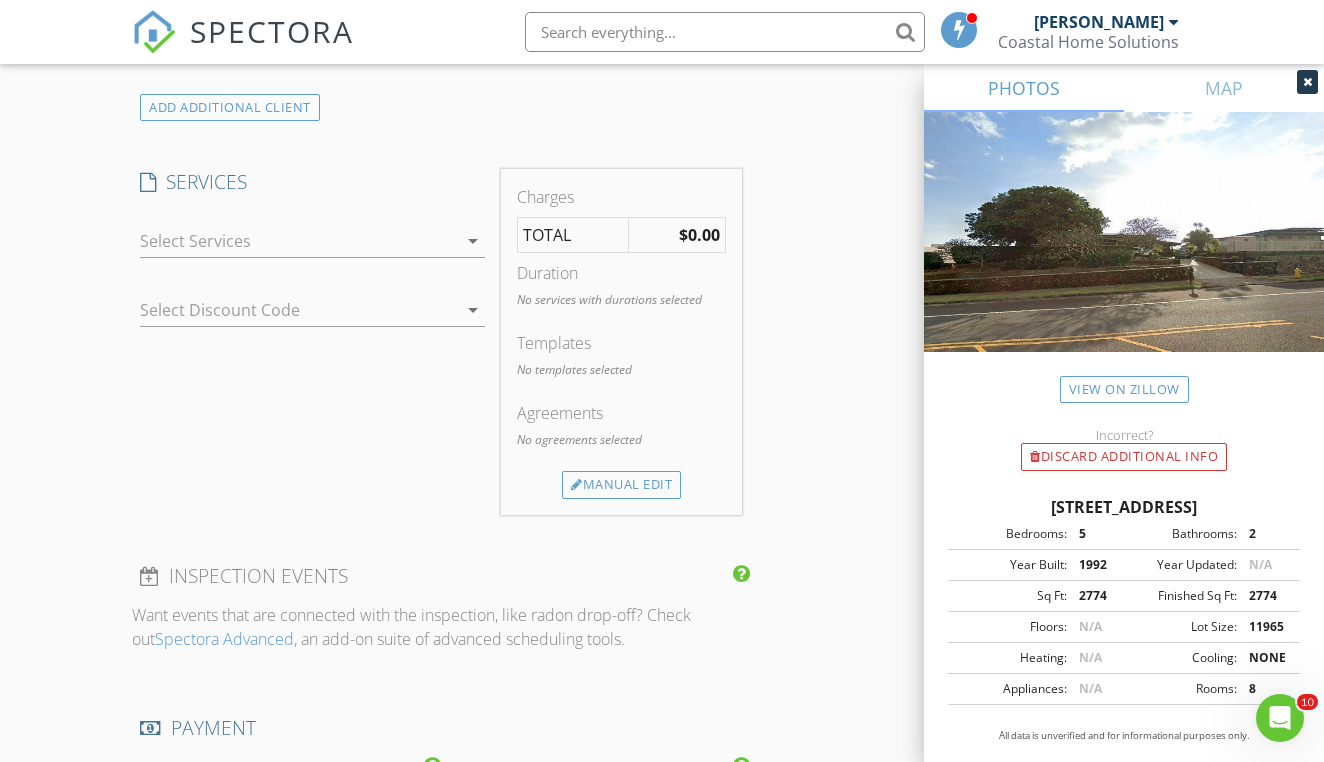 scroll, scrollTop: 1665, scrollLeft: 0, axis: vertical 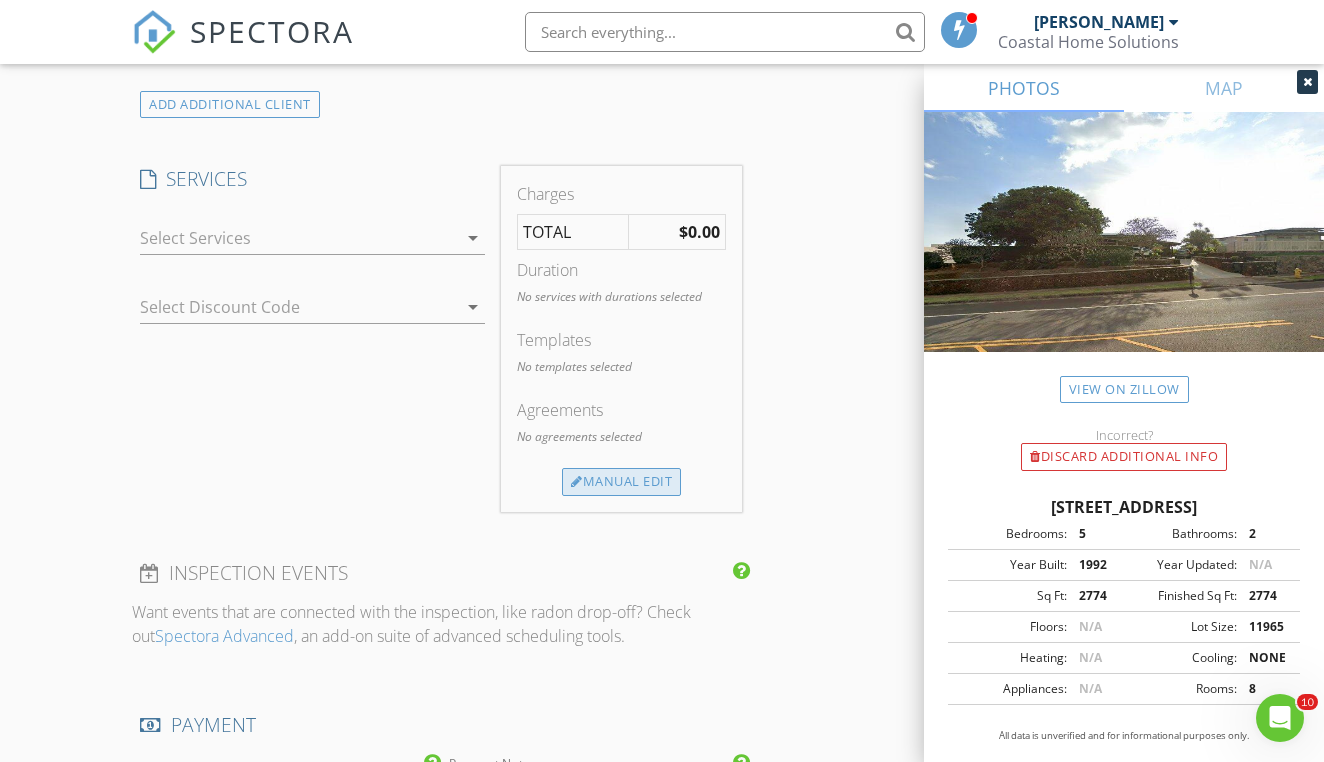 type on "kristinashimabukuro@gmail.com" 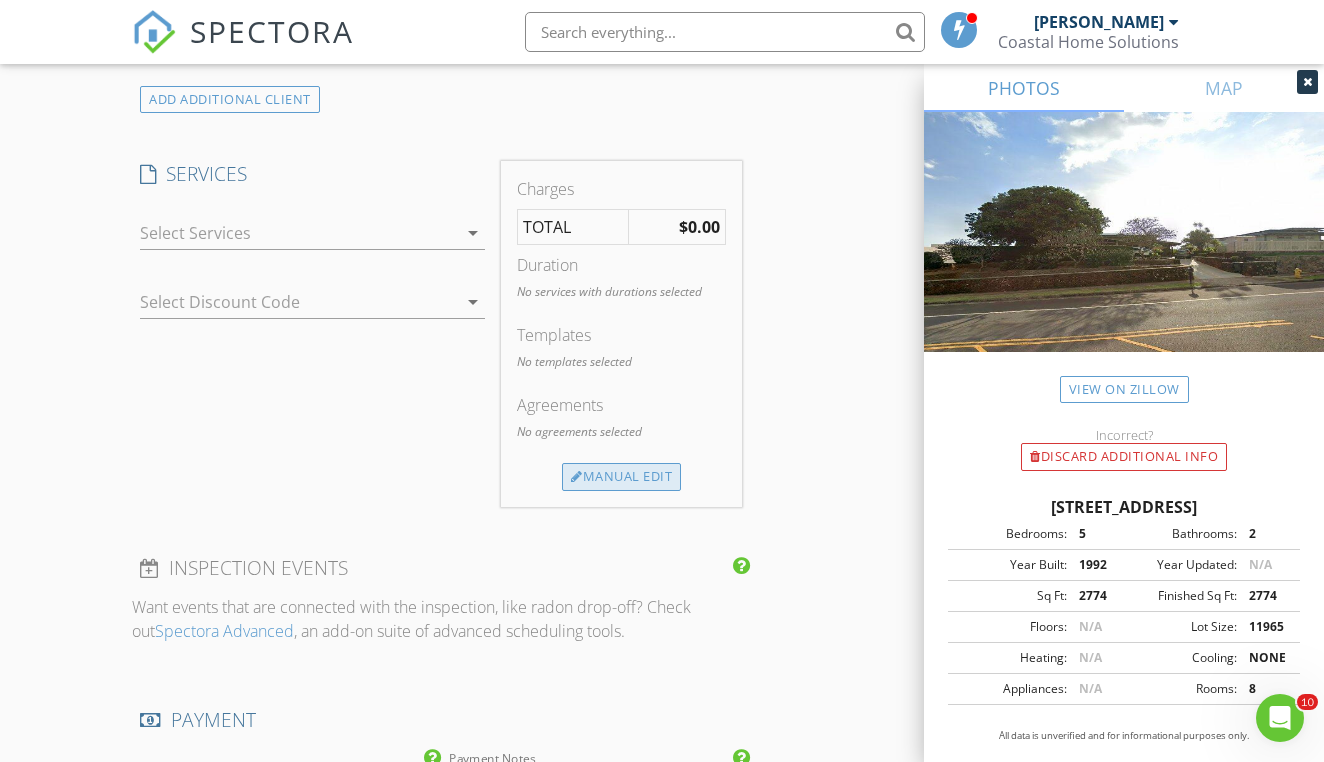 click on "Manual Edit" at bounding box center [621, 477] 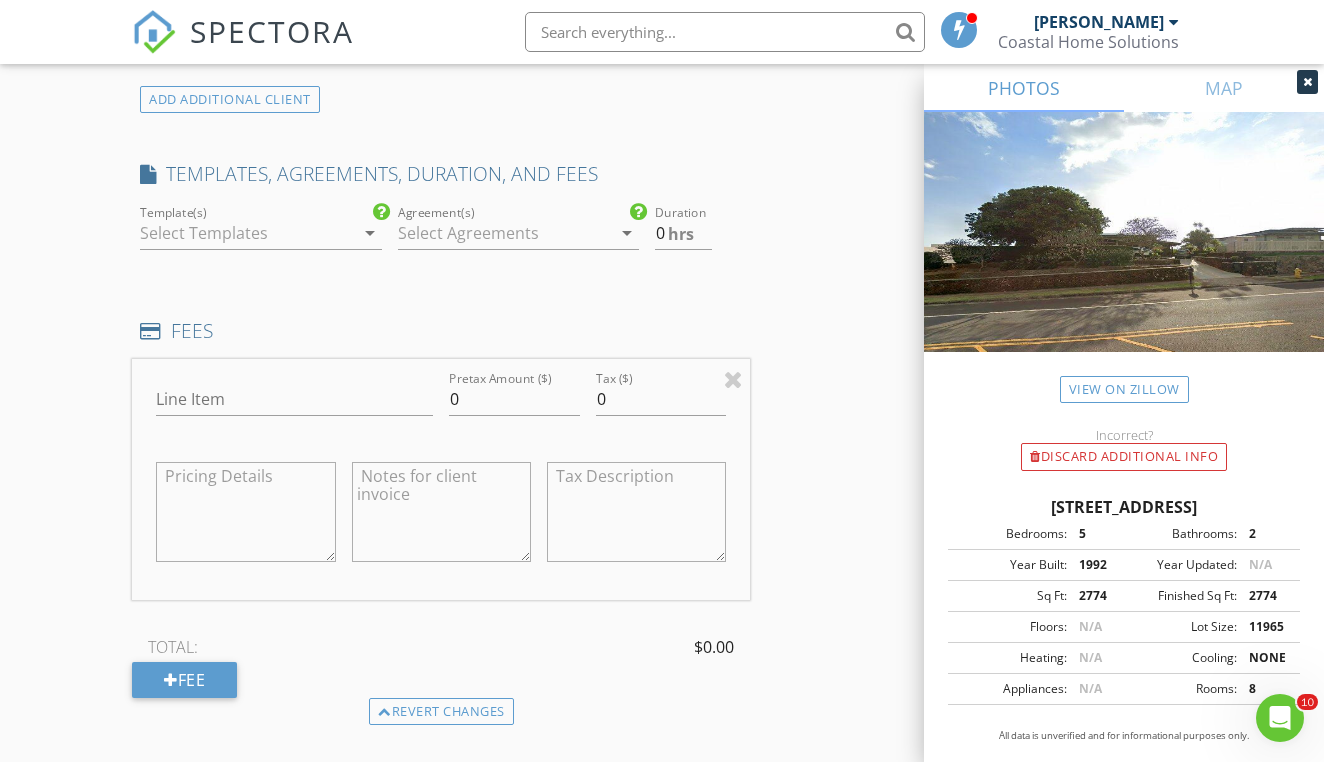 click at bounding box center (246, 233) 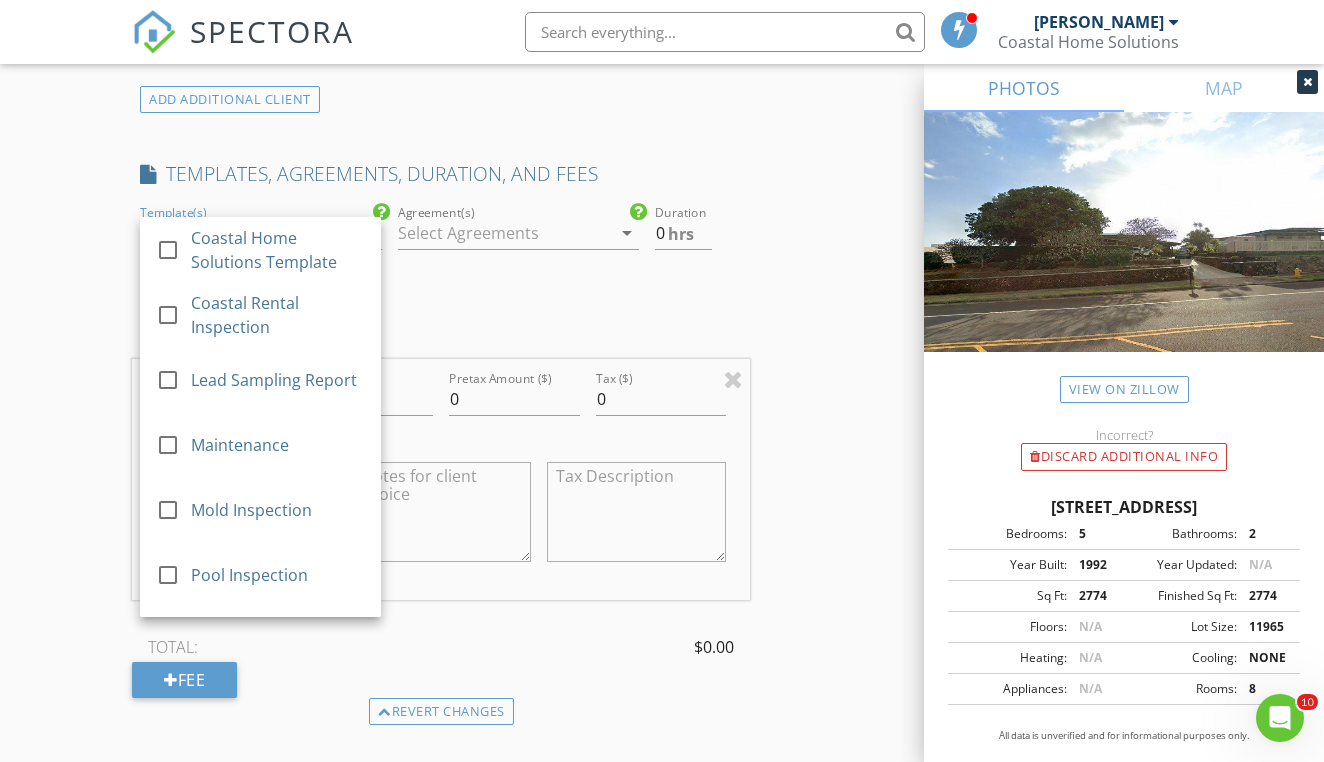 click on "Coastal Home Solutions  Template" at bounding box center (278, 250) 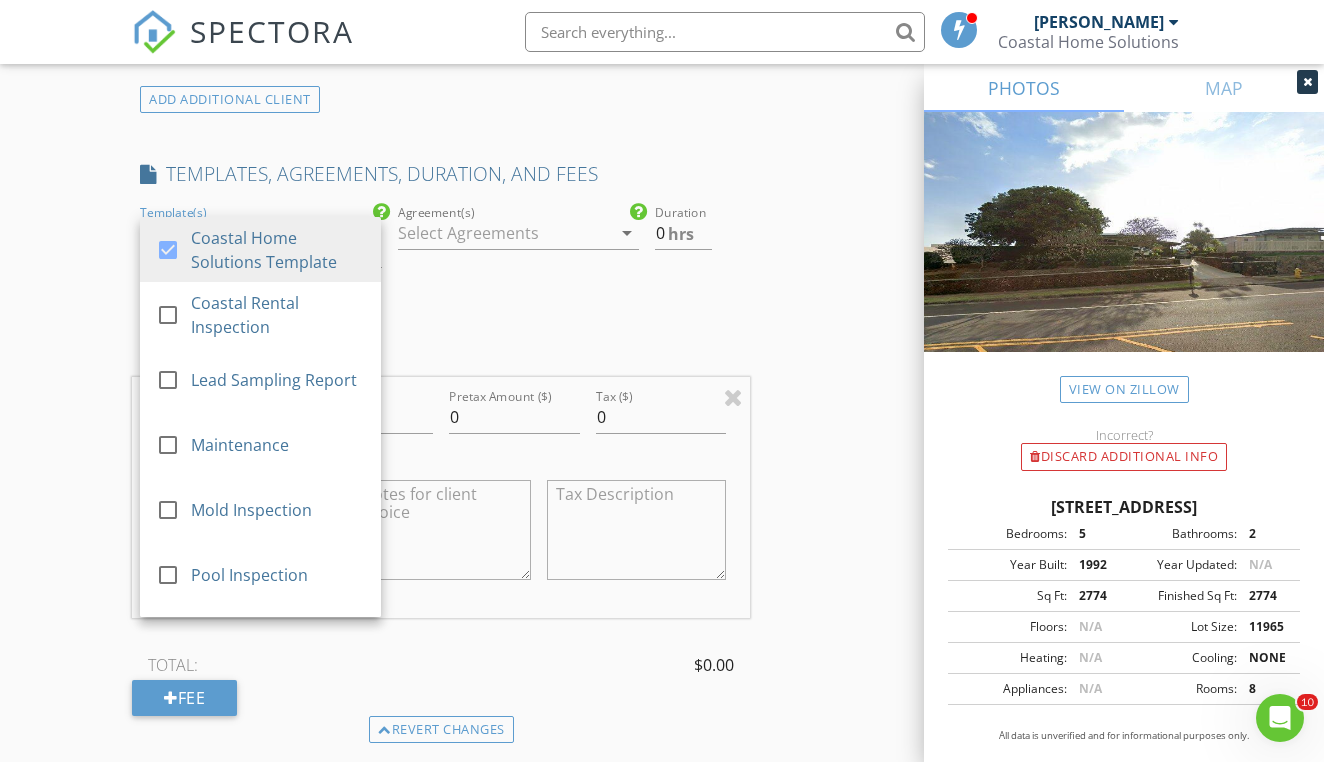 click at bounding box center [504, 233] 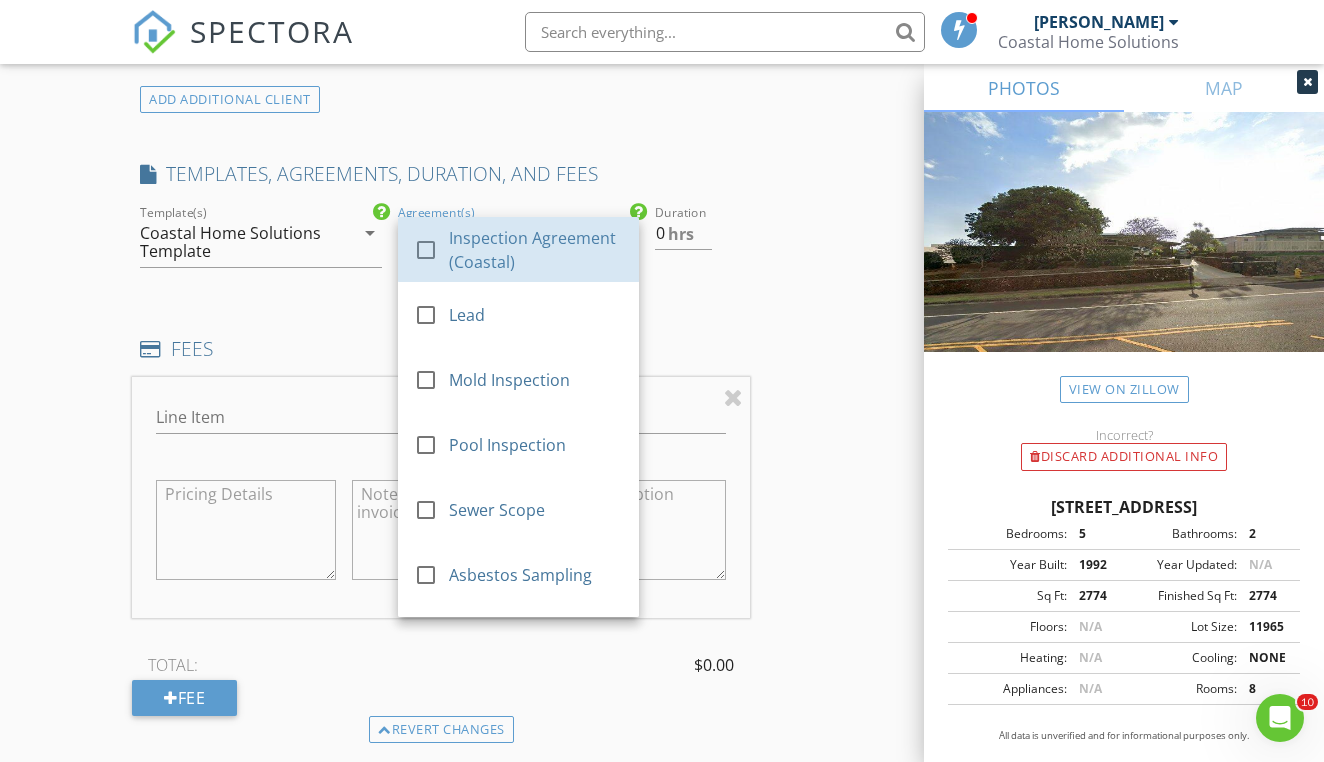 click on "Inspection Agreement (Coastal)" at bounding box center [536, 250] 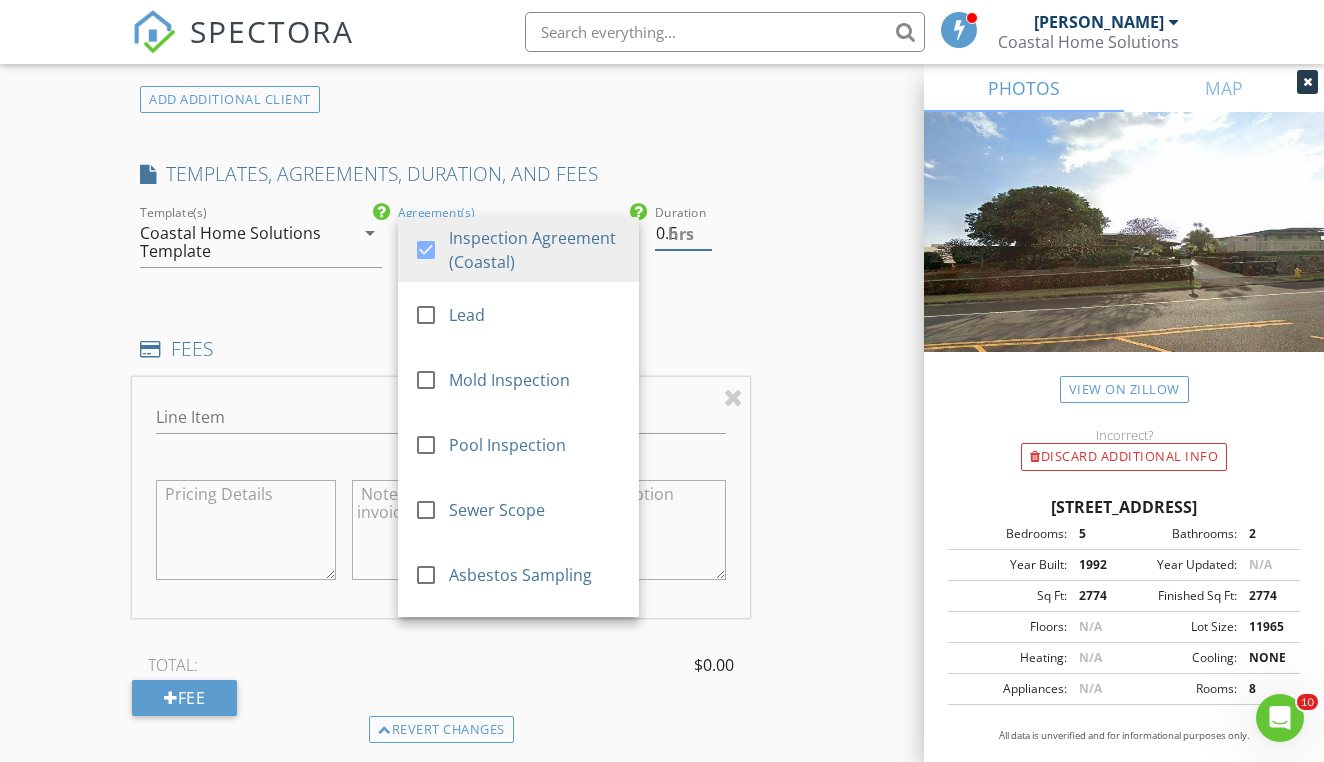click on "0.5" at bounding box center [683, 233] 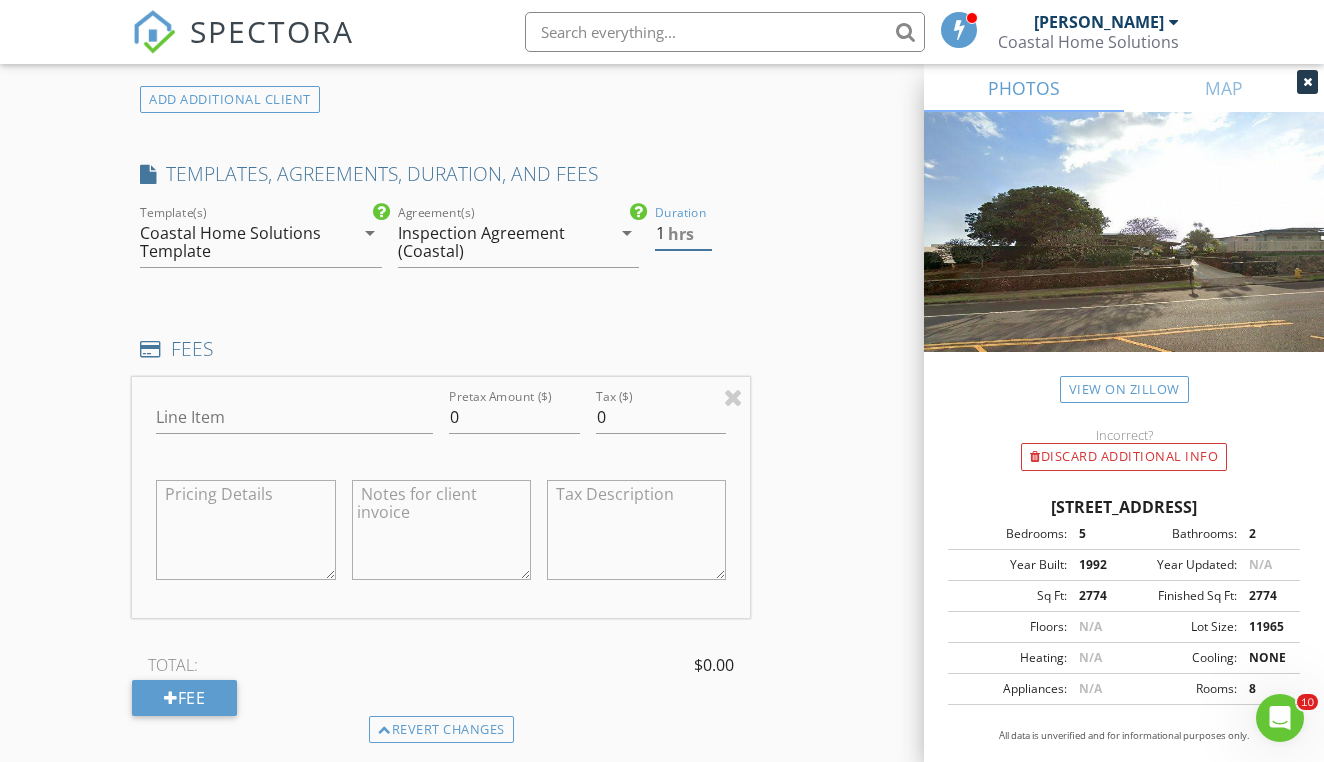 click on "1" at bounding box center (683, 233) 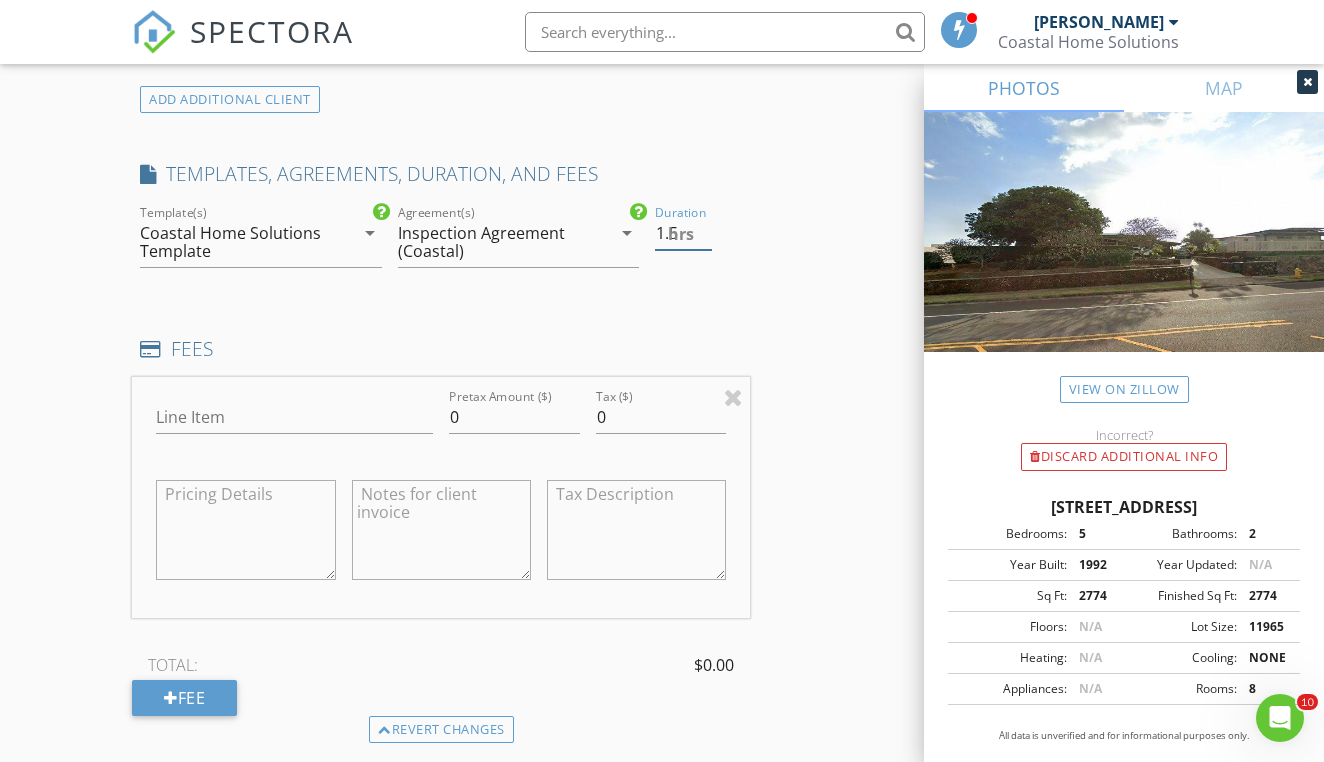 click on "1.5" at bounding box center [683, 233] 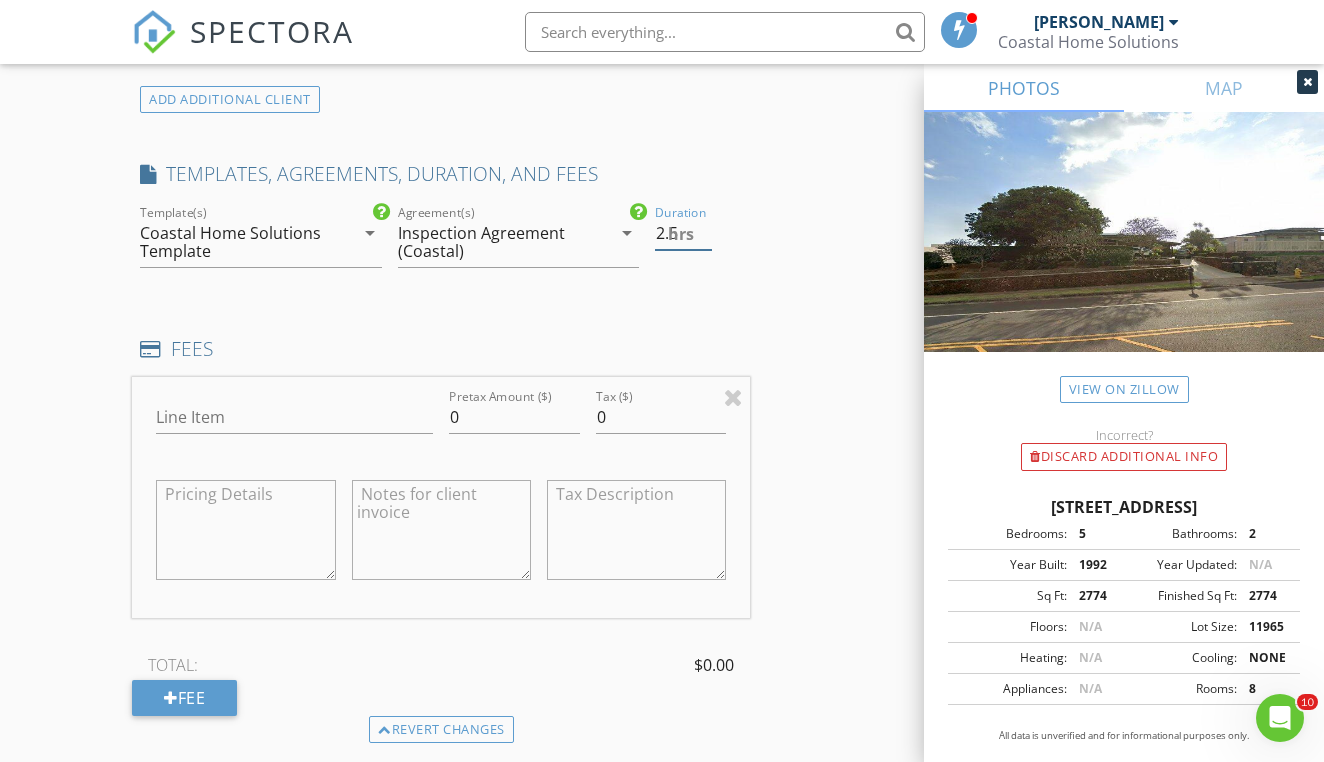 click on "2.5" at bounding box center (683, 233) 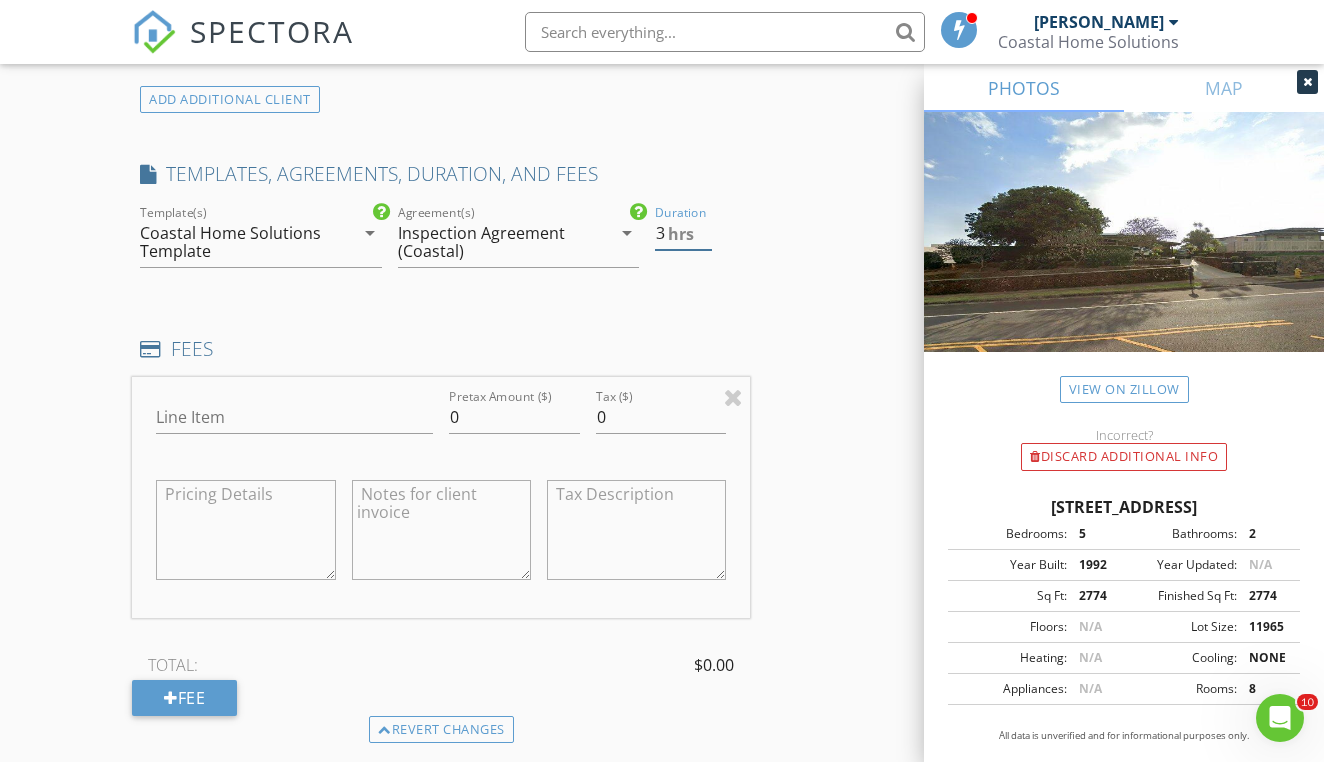 click on "3" at bounding box center [683, 233] 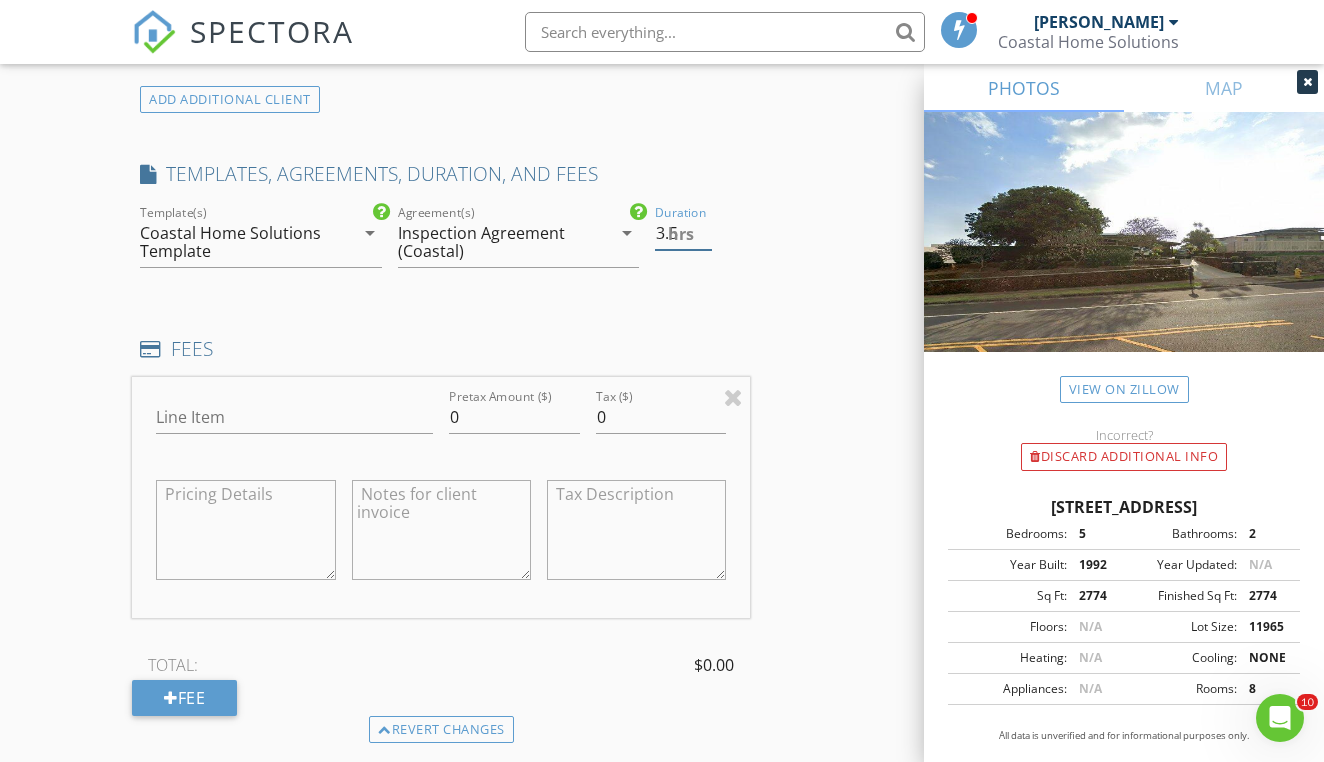 click on "3.5" at bounding box center [683, 233] 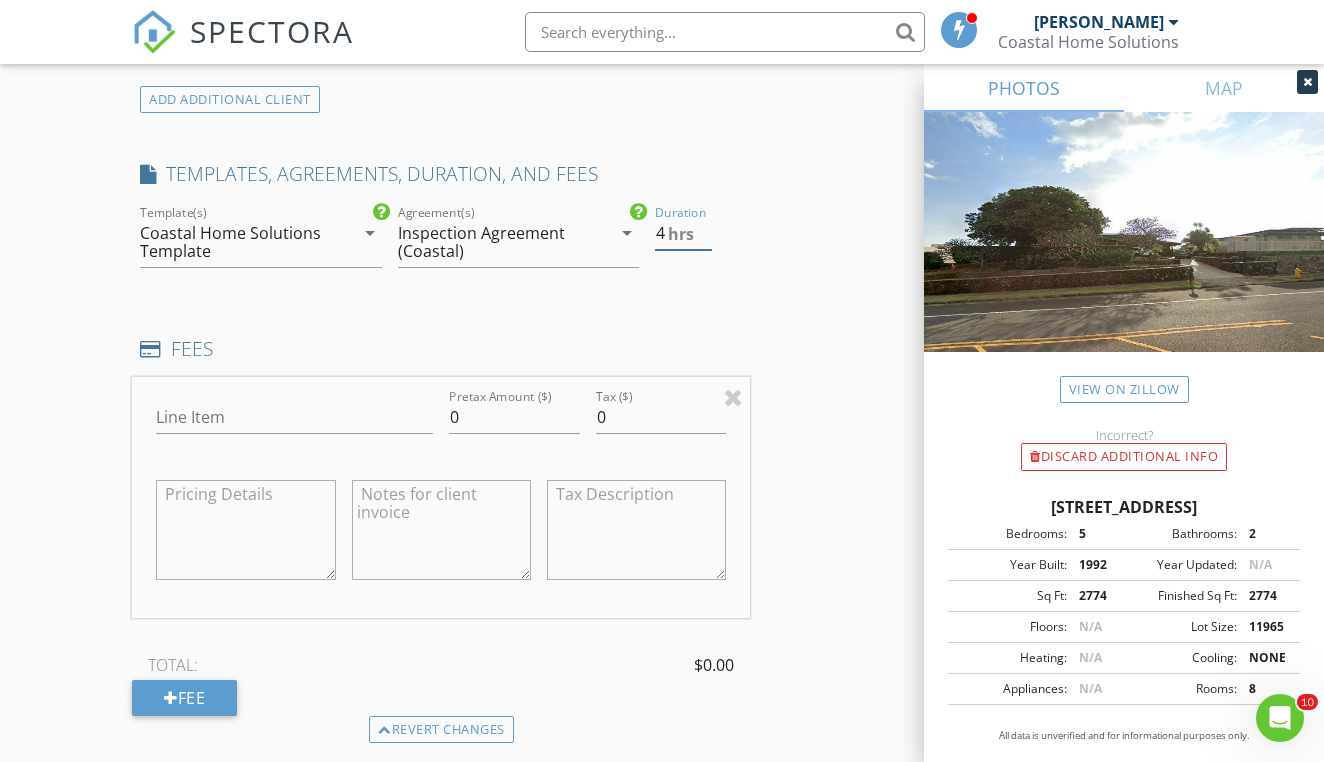 click on "4" at bounding box center (683, 233) 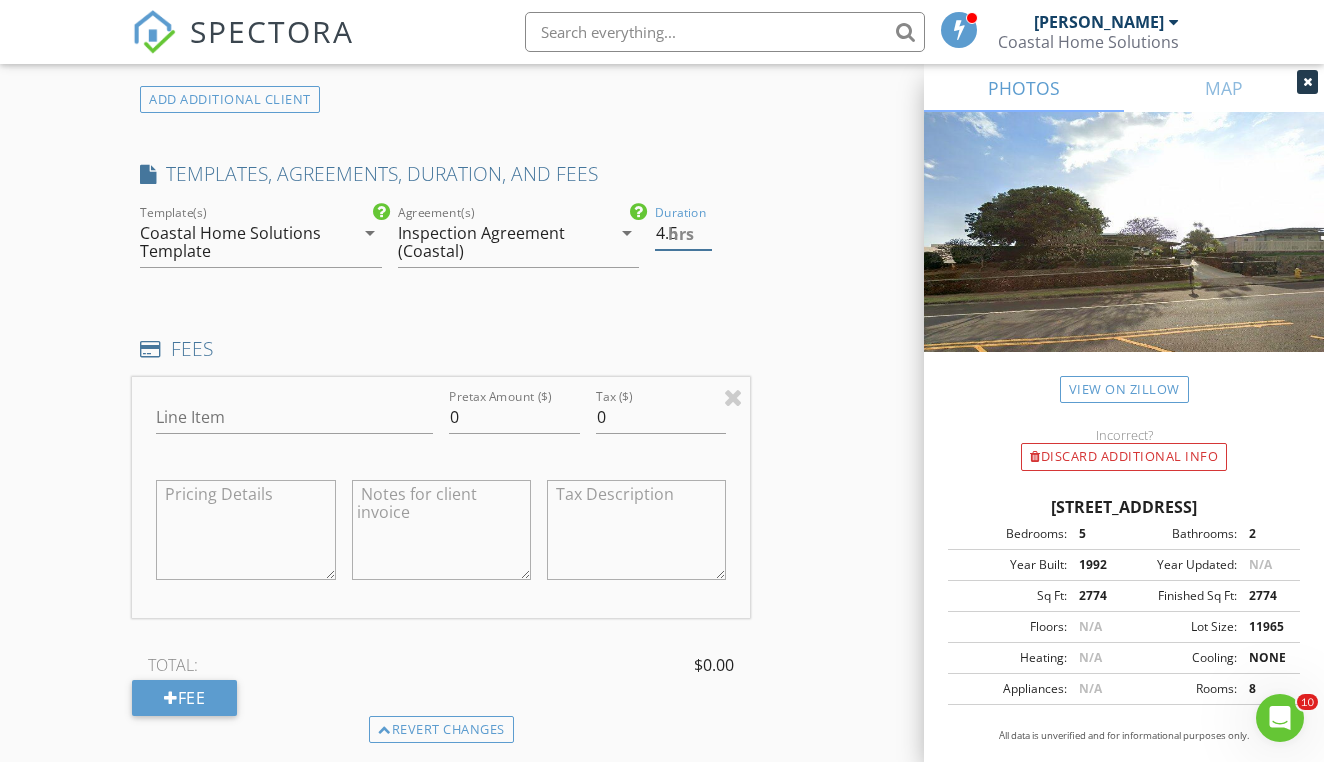 click on "4.5" at bounding box center [683, 233] 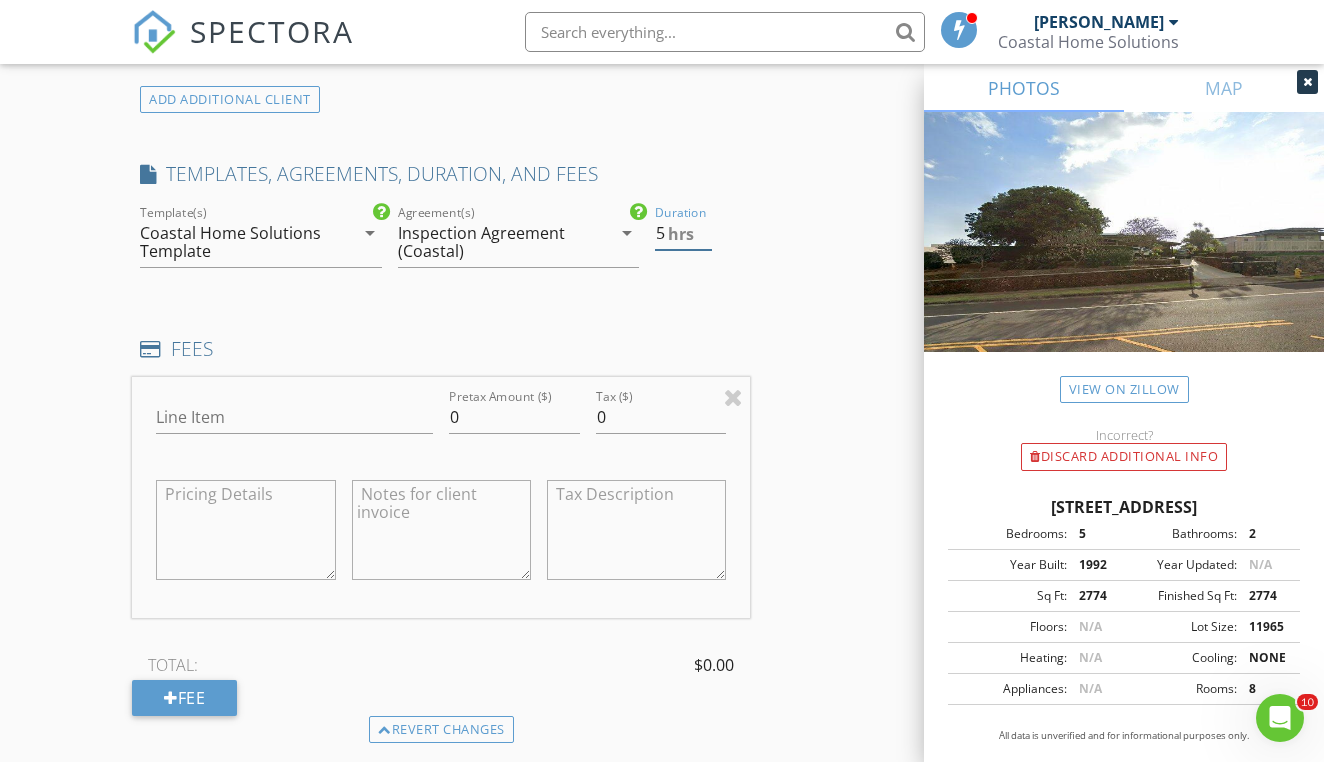 click on "5" at bounding box center (683, 233) 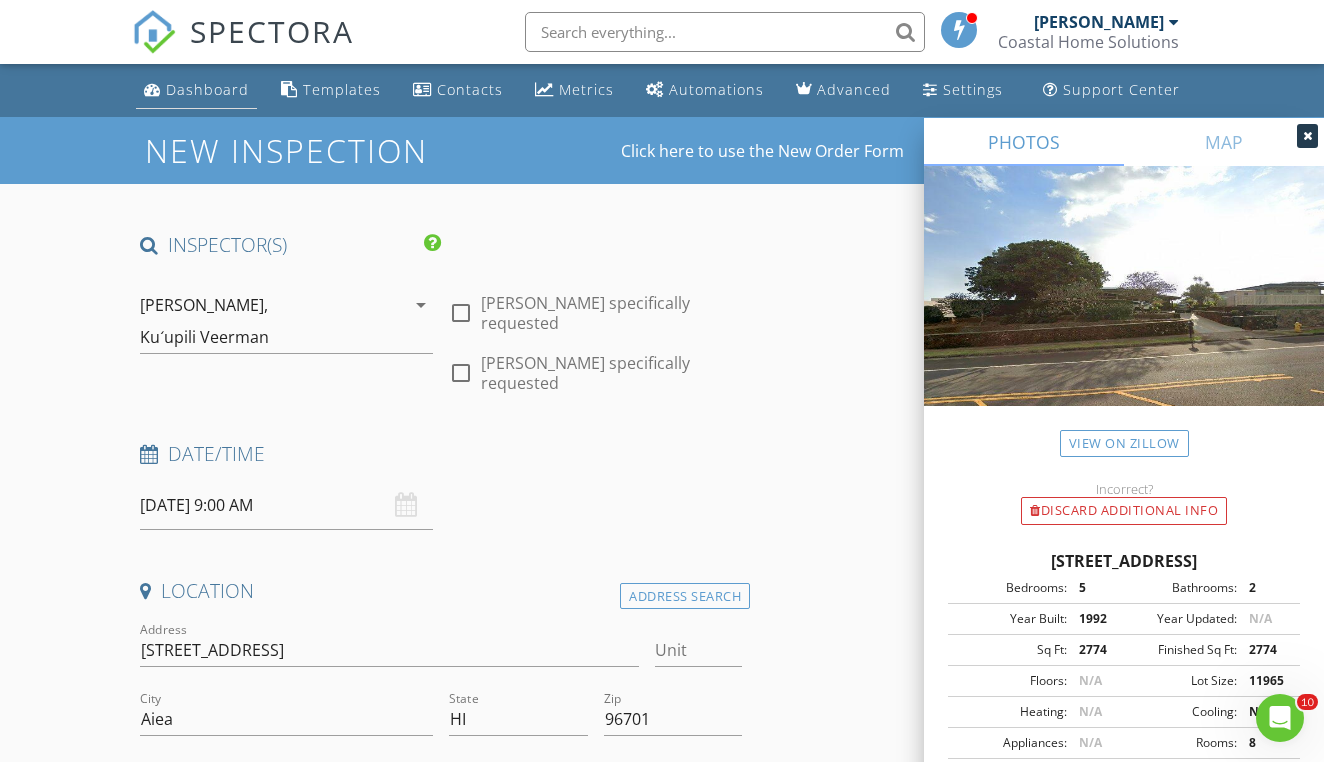 scroll, scrollTop: 0, scrollLeft: 0, axis: both 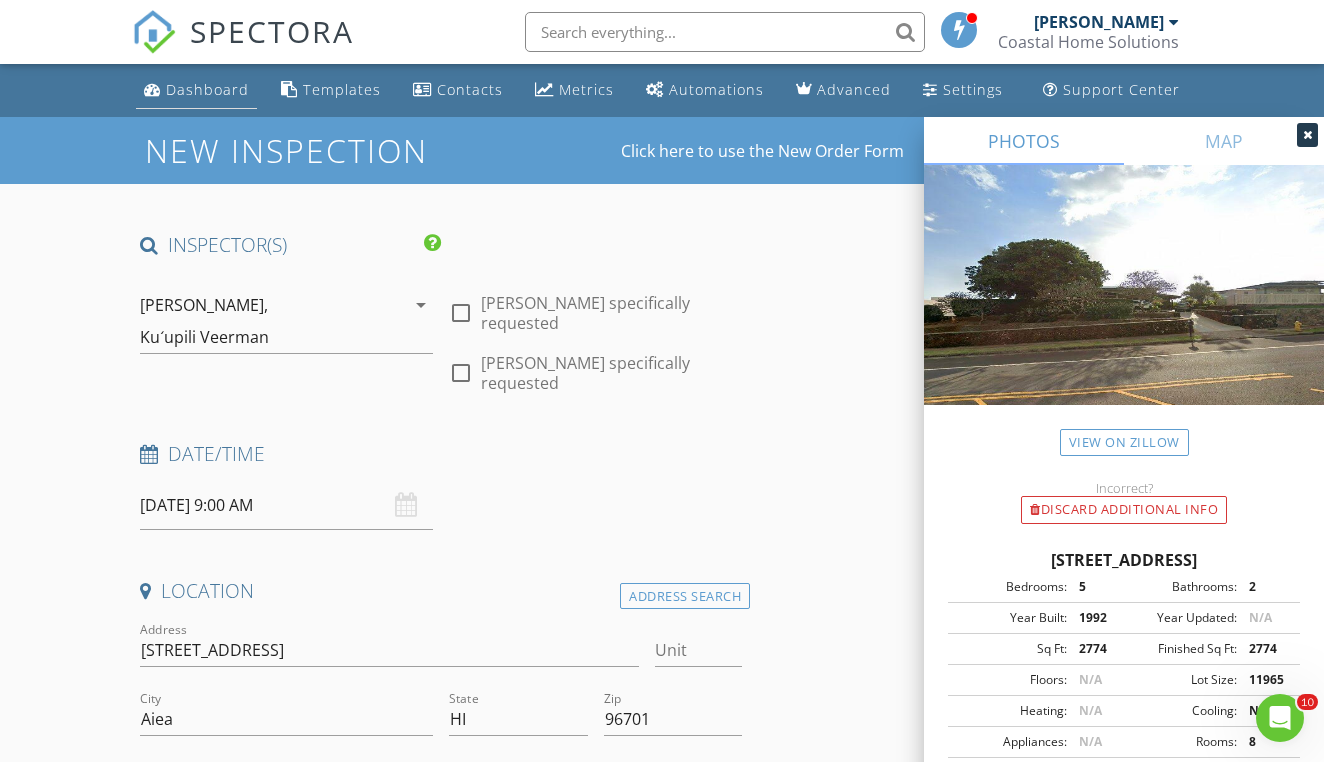 click on "Dashboard" at bounding box center (207, 89) 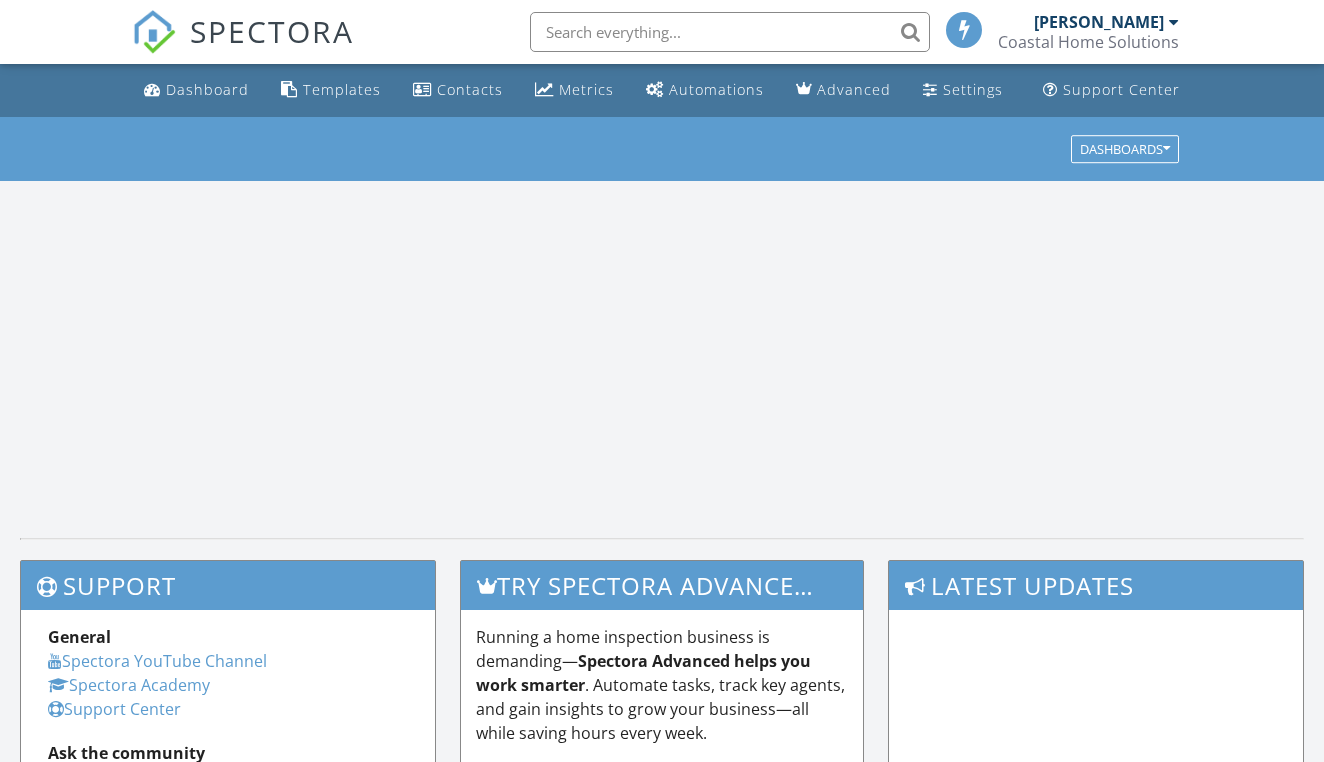 scroll, scrollTop: 0, scrollLeft: 0, axis: both 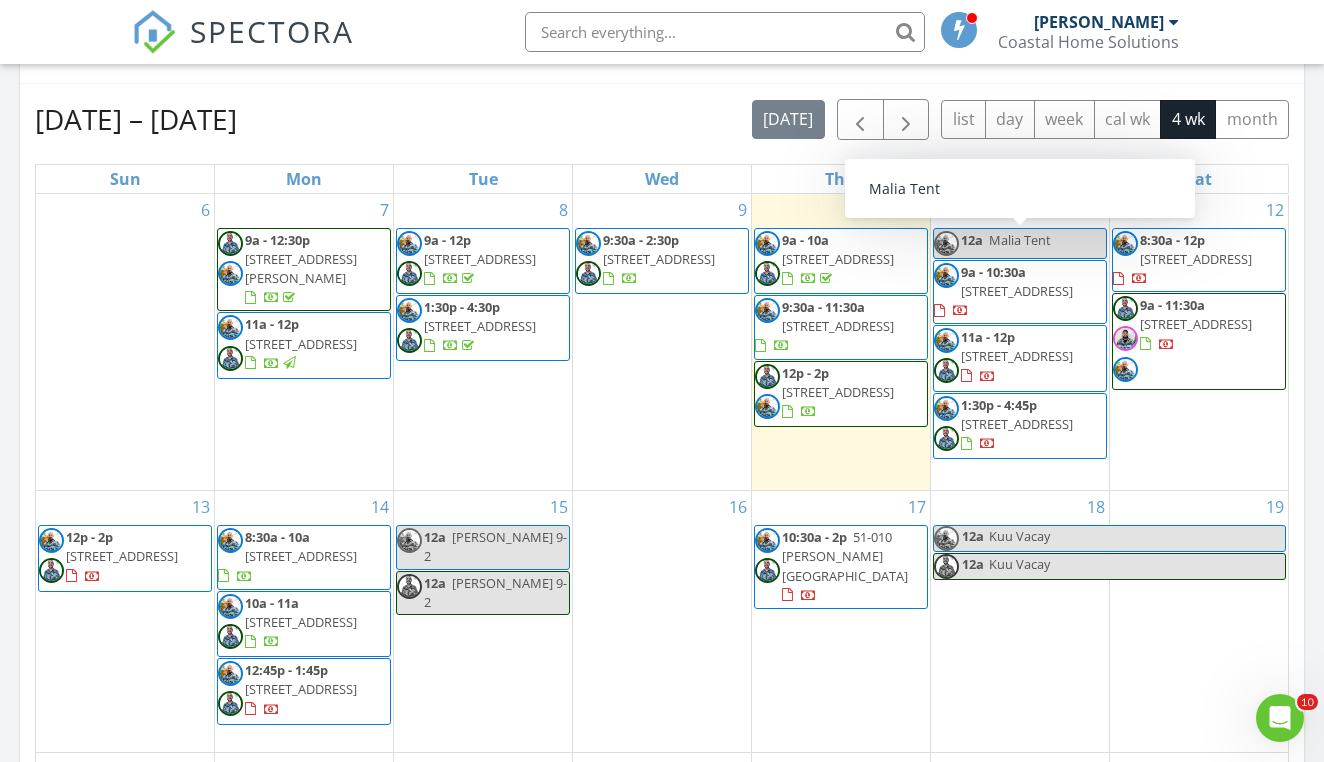 click on "Malia Tent" at bounding box center (1020, 240) 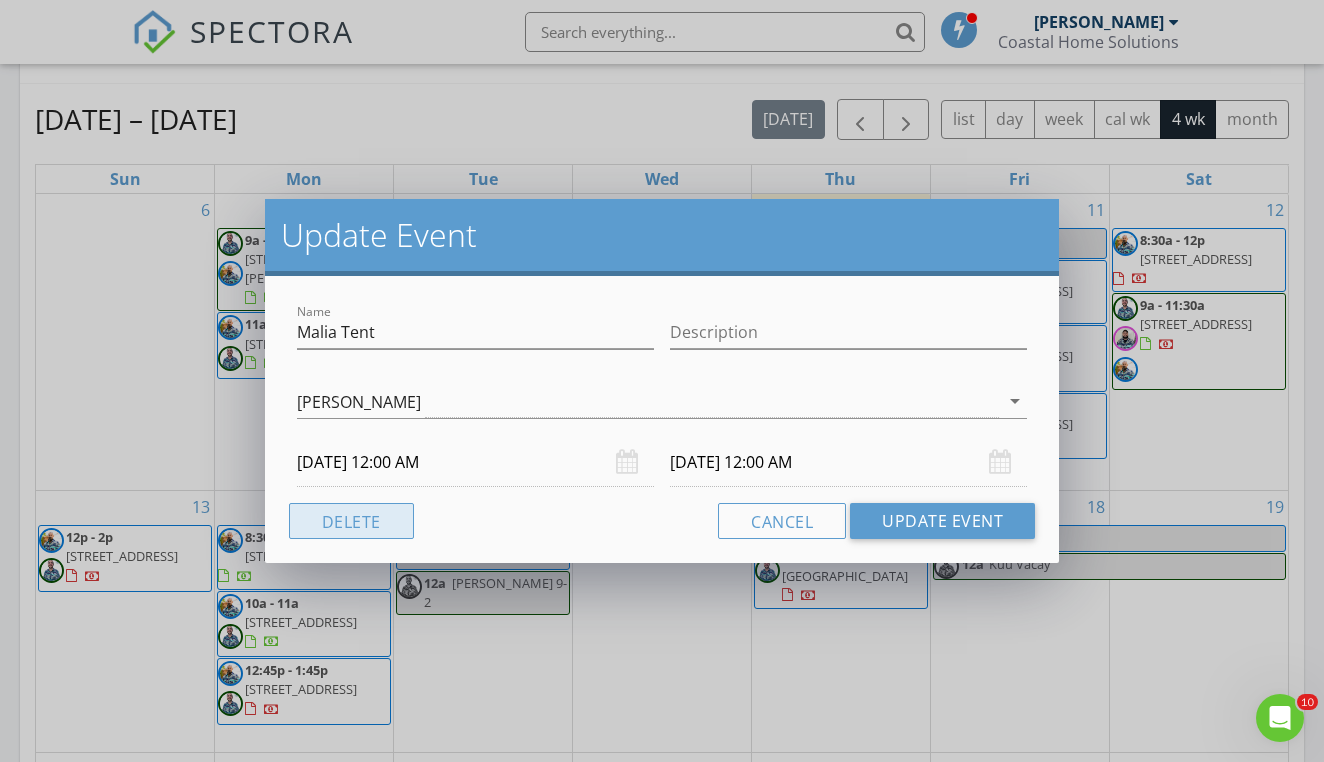 click on "Delete" at bounding box center [351, 521] 